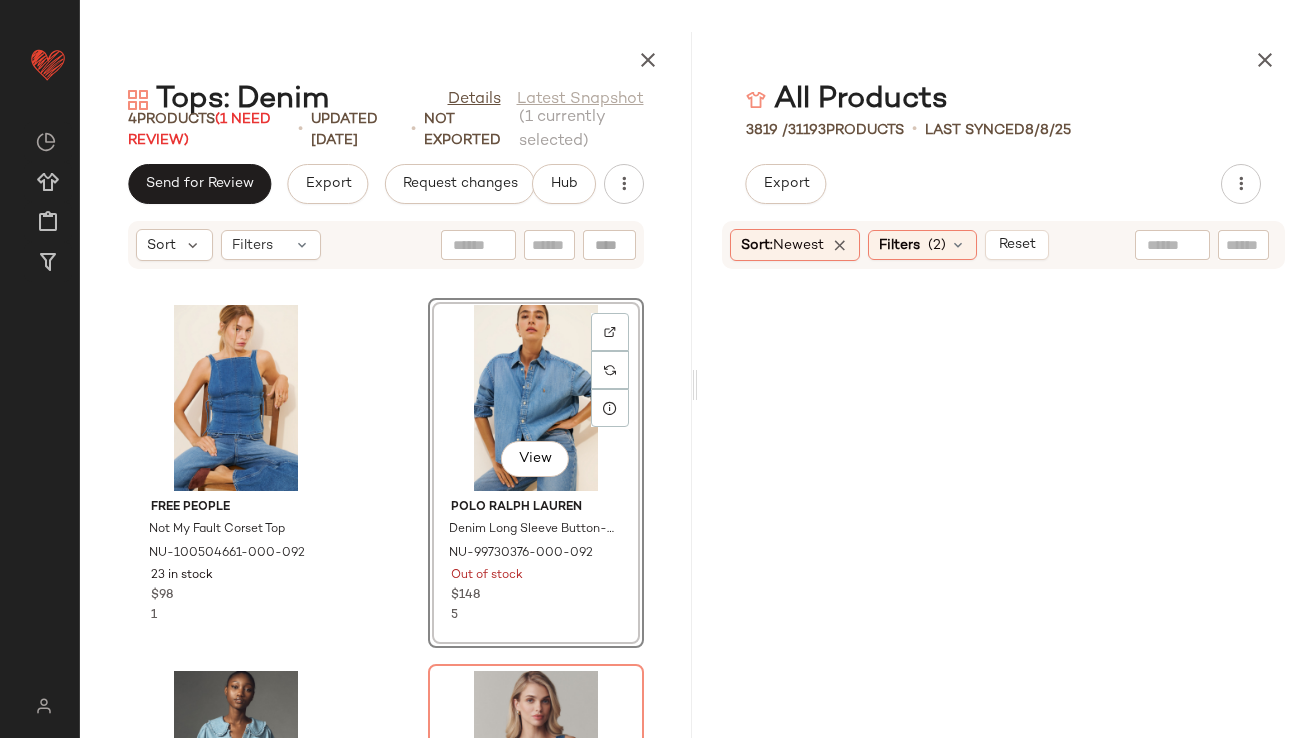 scroll, scrollTop: 0, scrollLeft: 0, axis: both 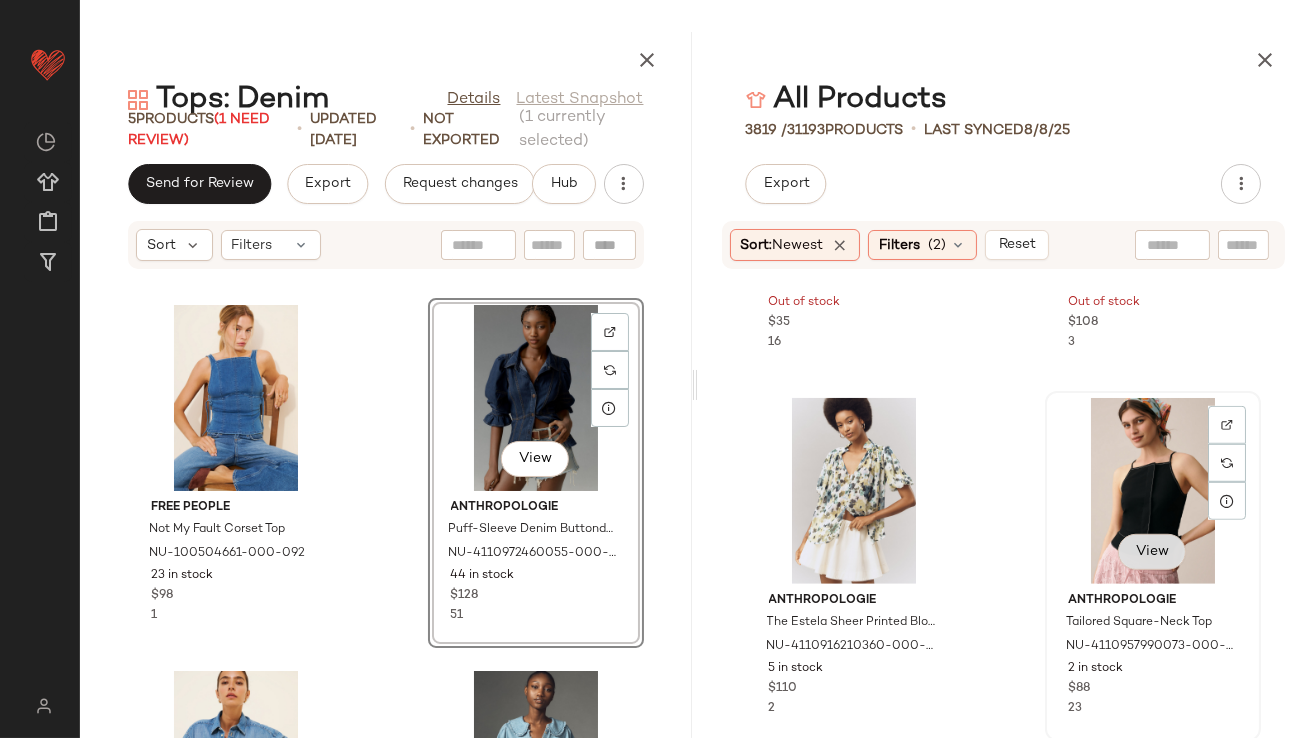 click on "View" at bounding box center [1152, 552] 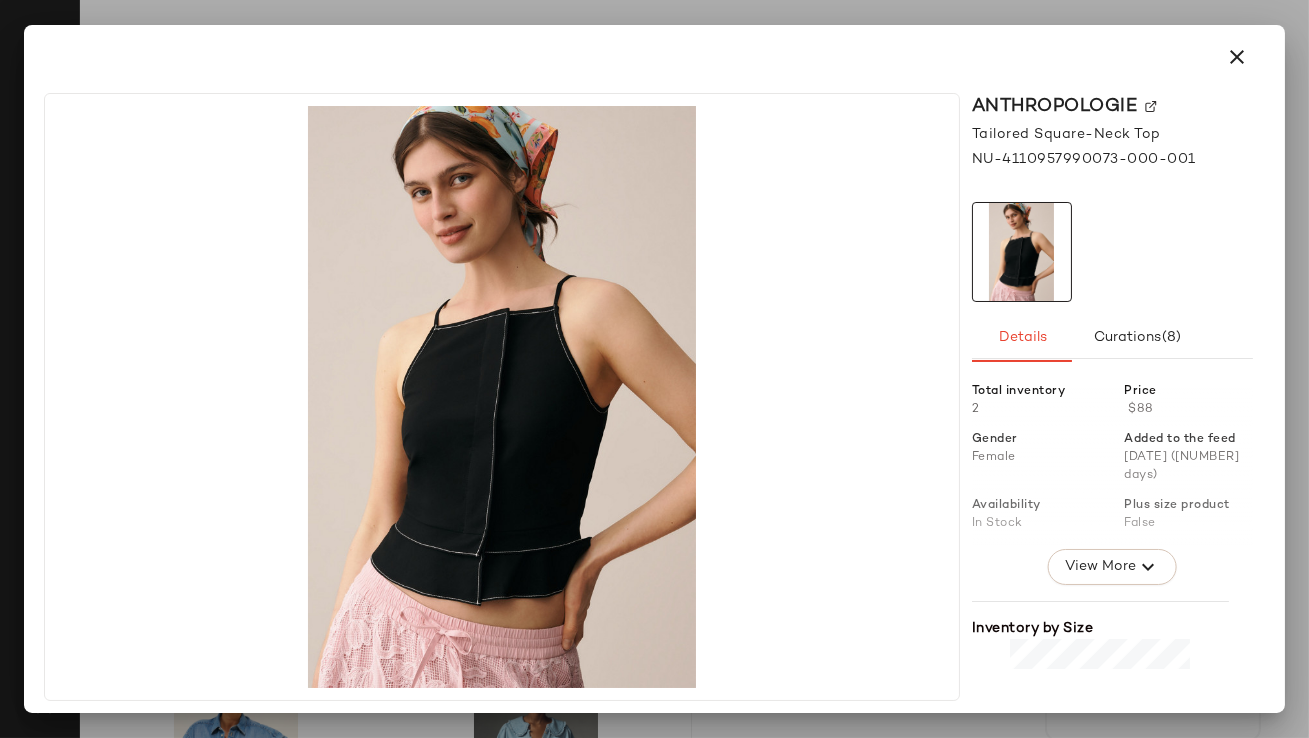 click at bounding box center [1237, 57] 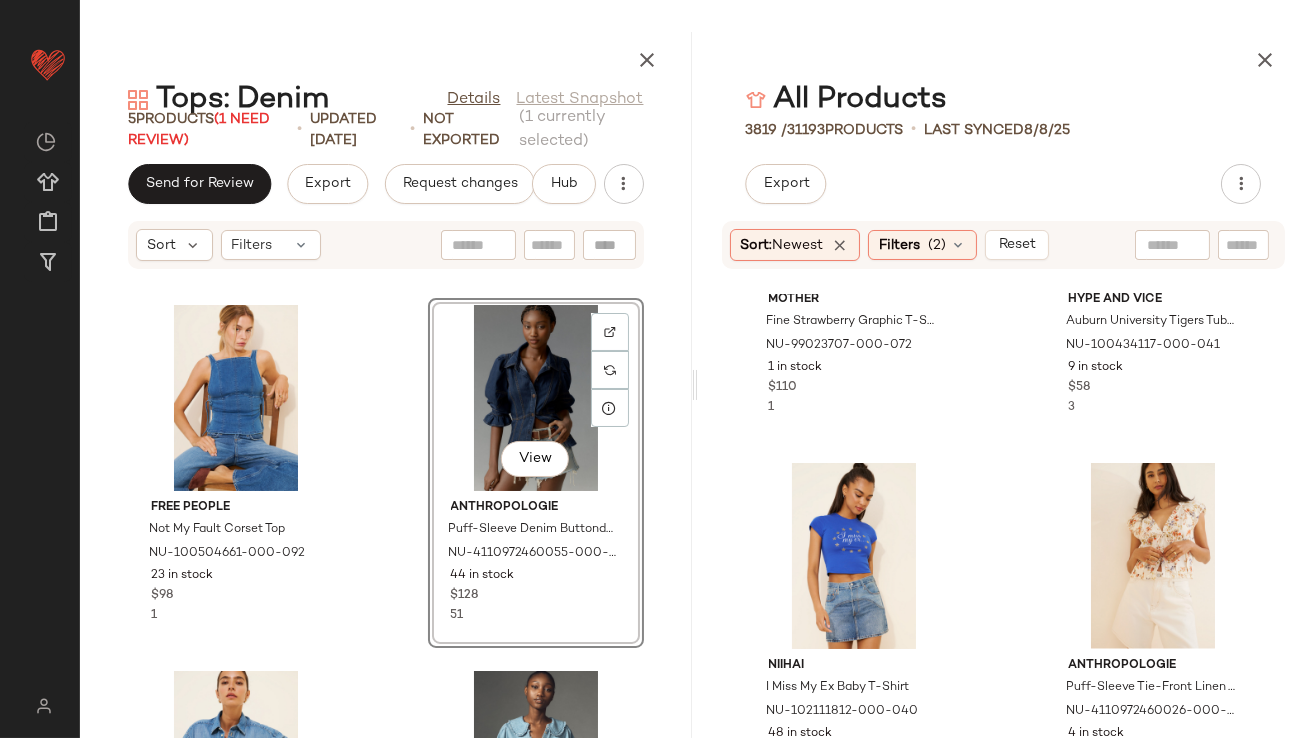 scroll, scrollTop: 47504, scrollLeft: 0, axis: vertical 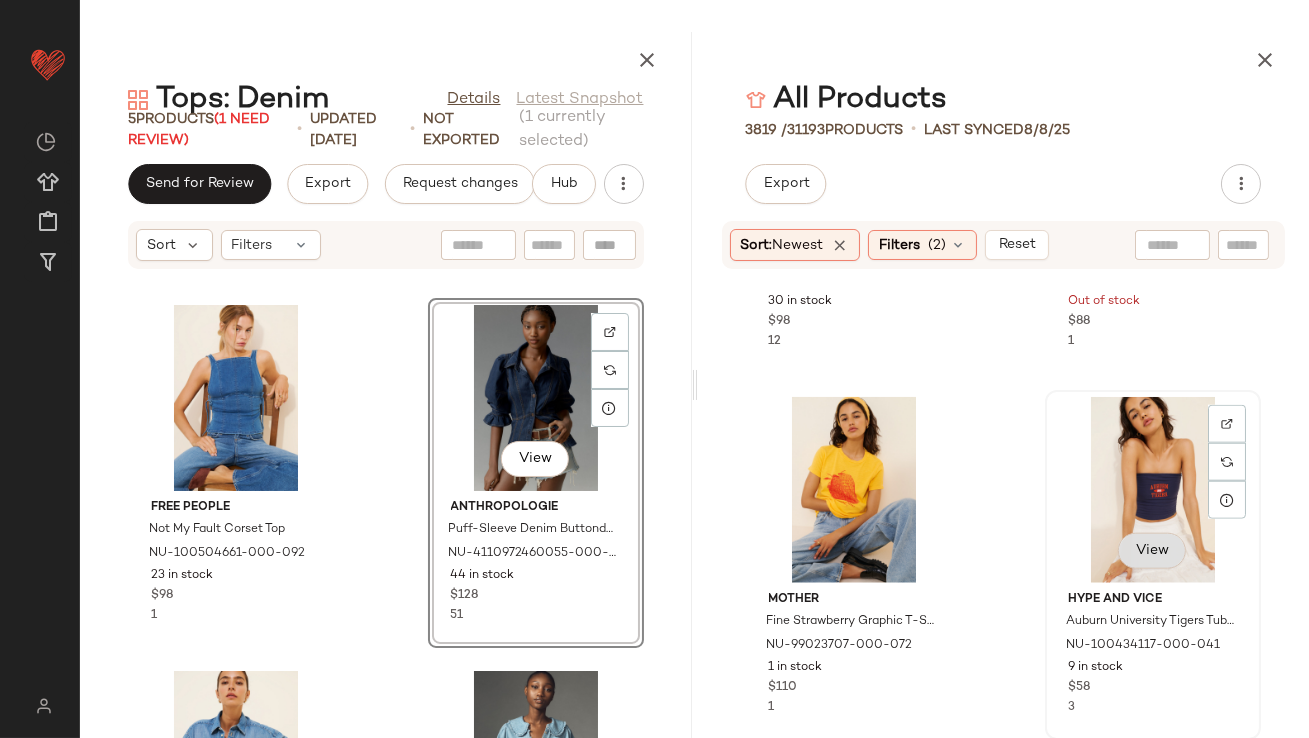 click on "View" 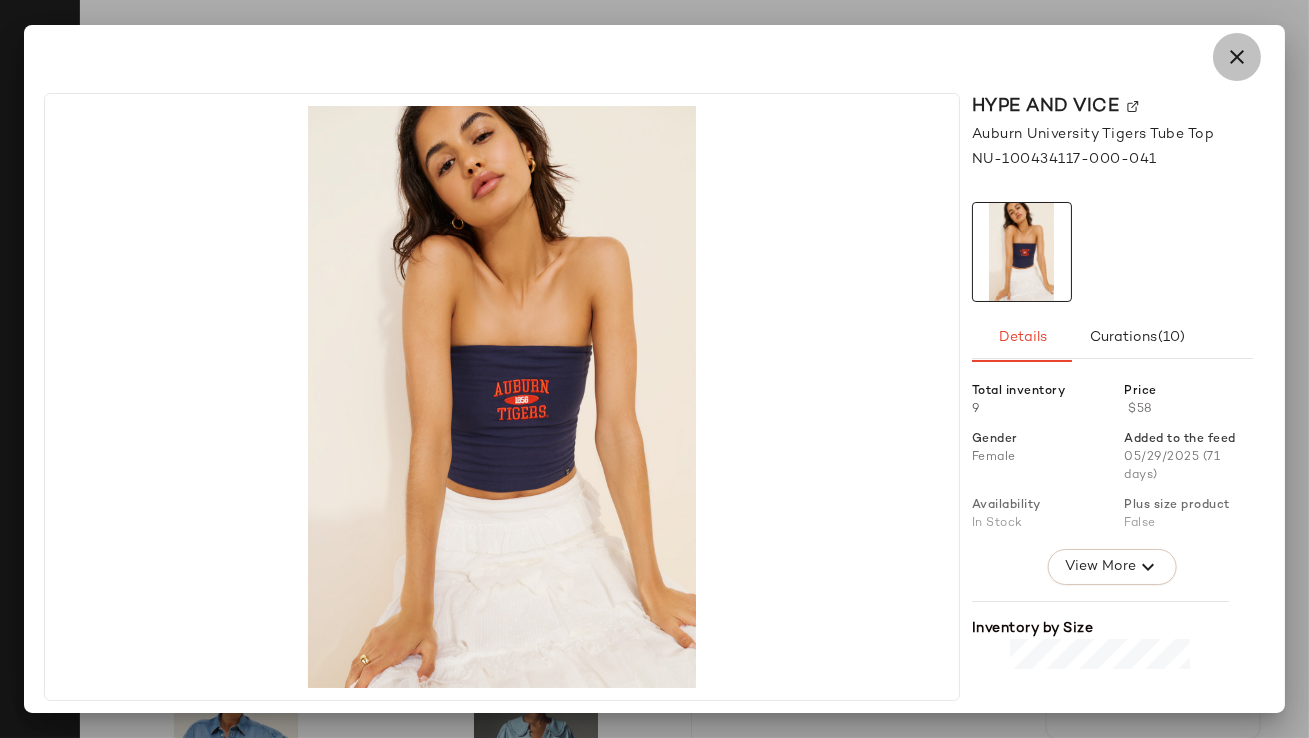 click at bounding box center [1237, 57] 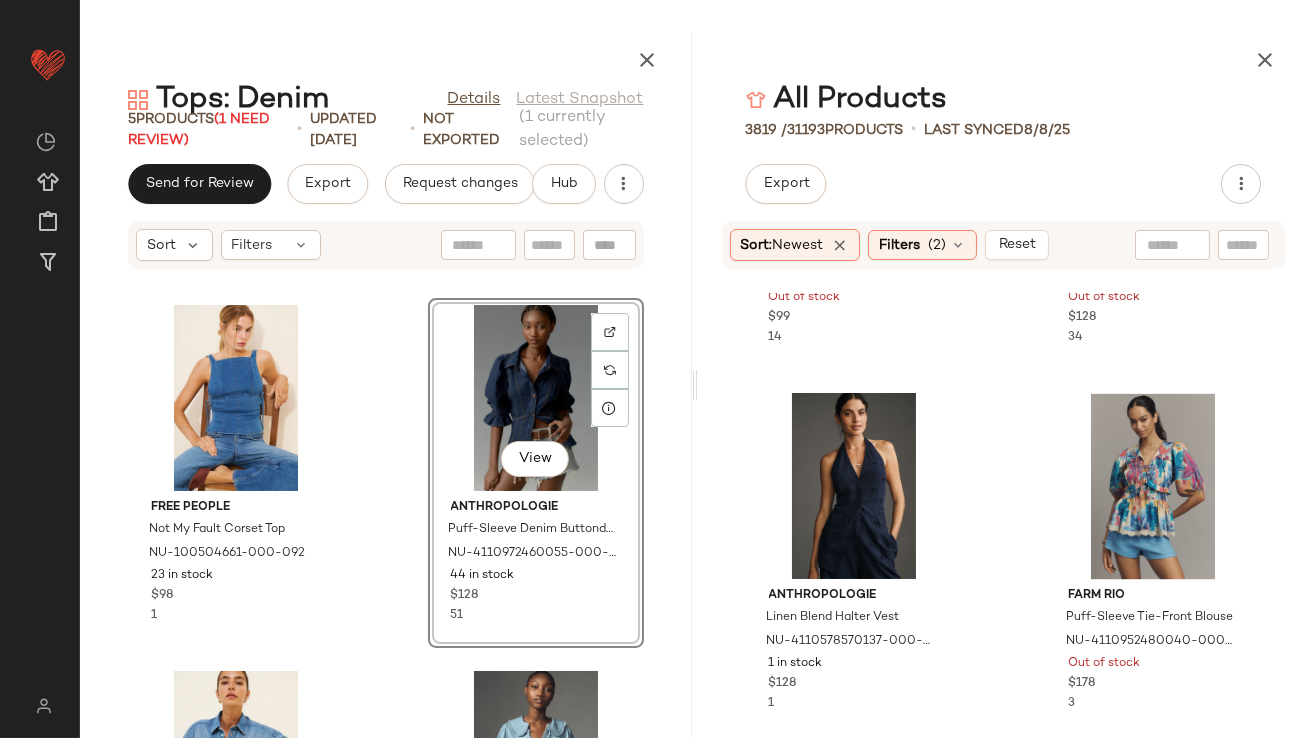 scroll, scrollTop: 50803, scrollLeft: 0, axis: vertical 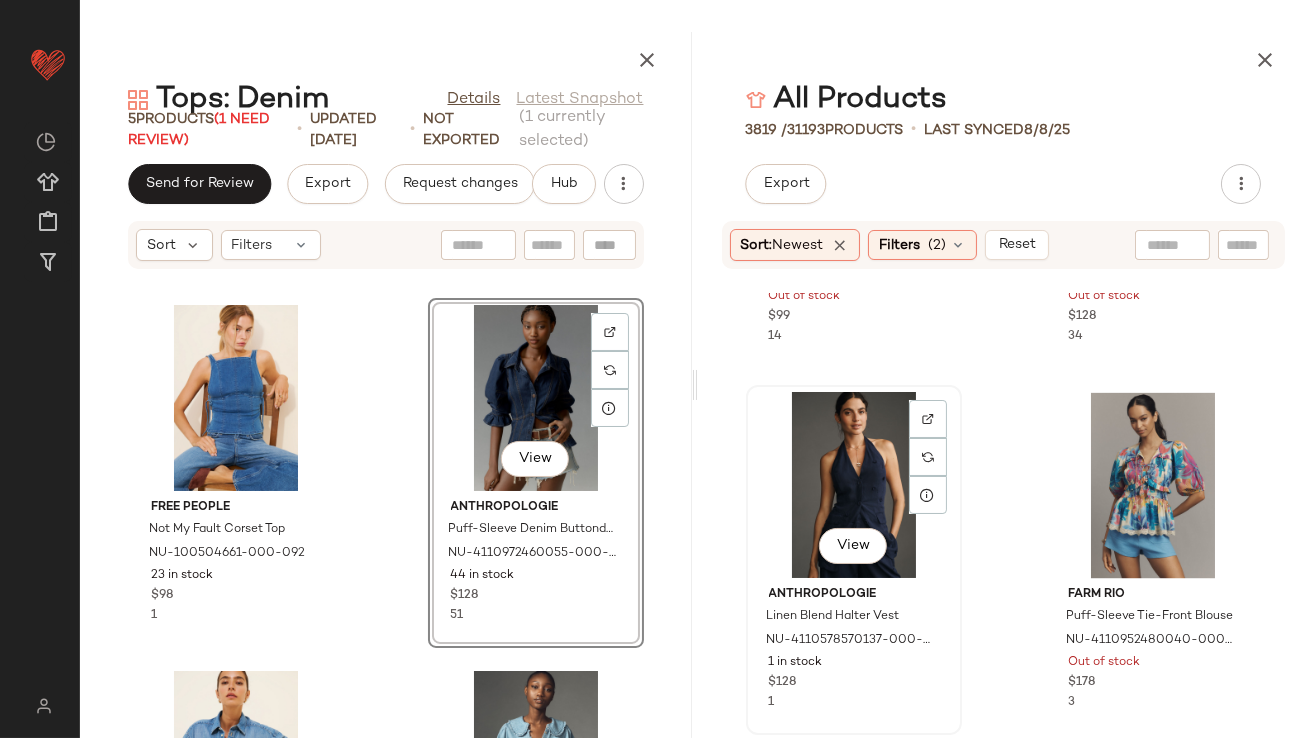click on "View" 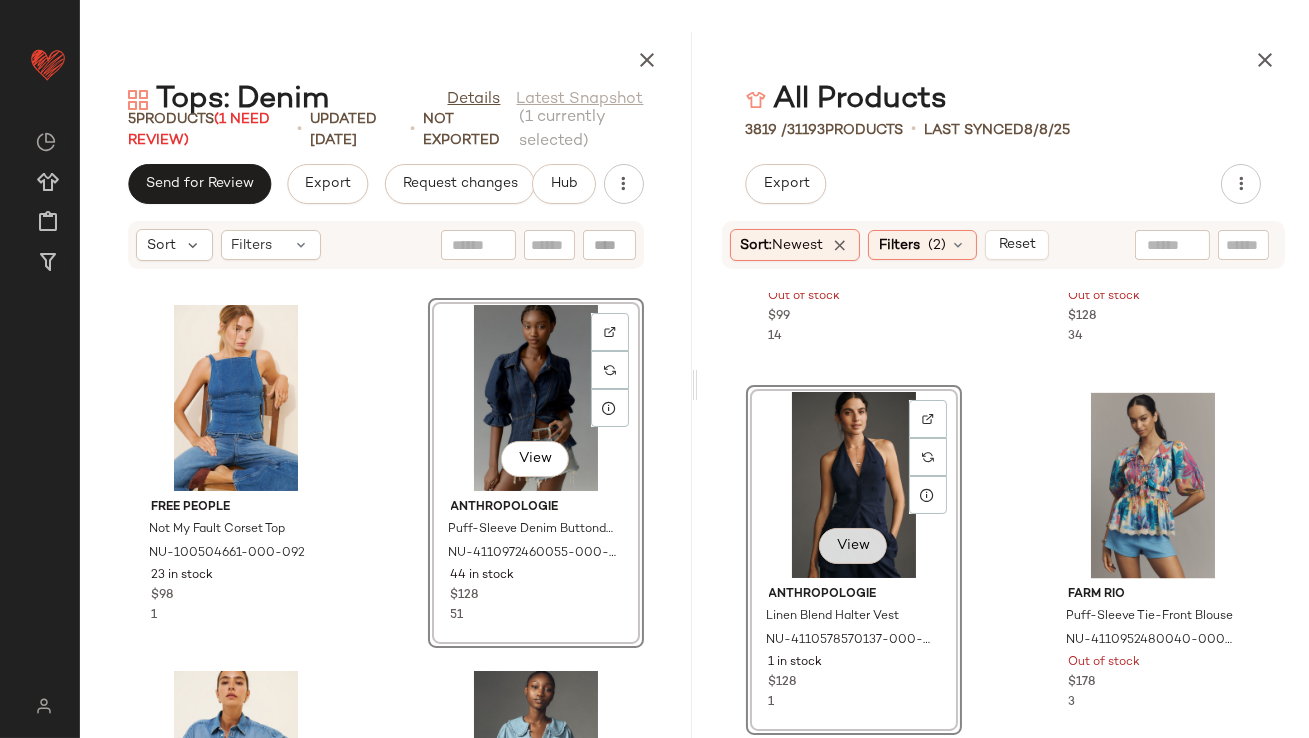 click on "View" 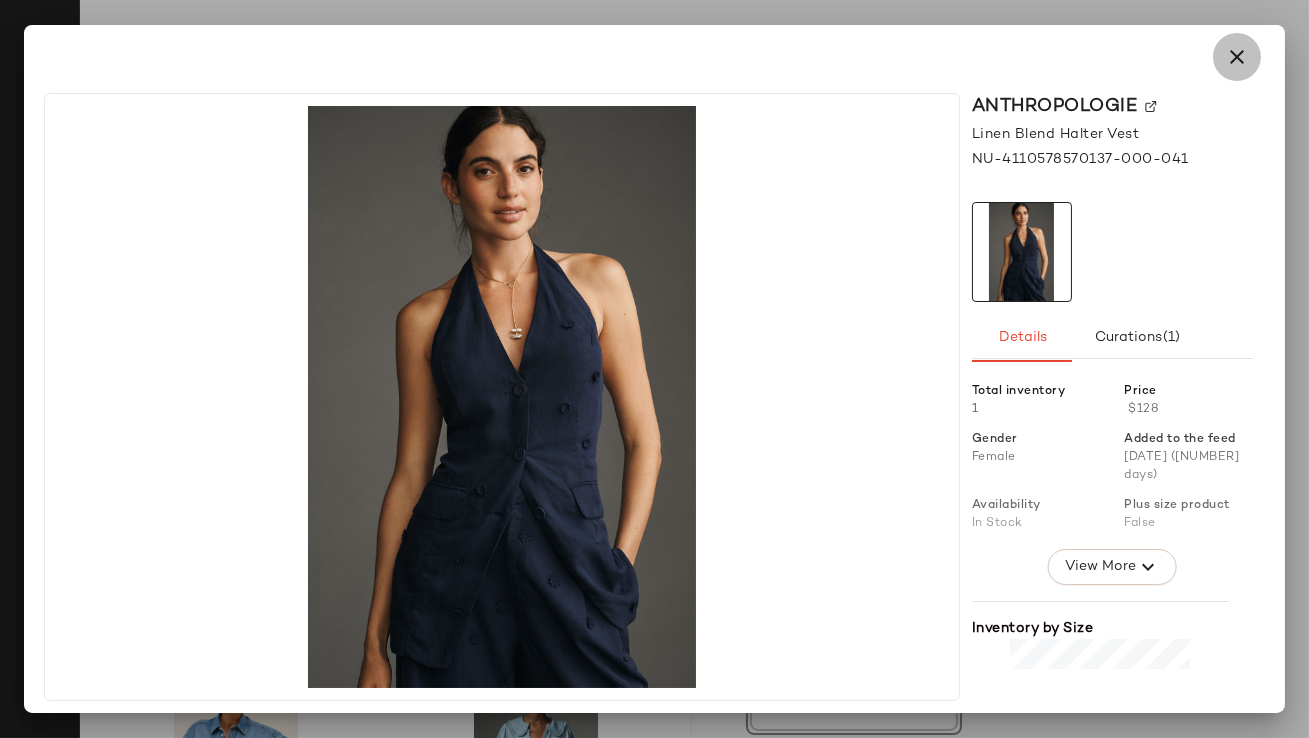 click at bounding box center [1237, 57] 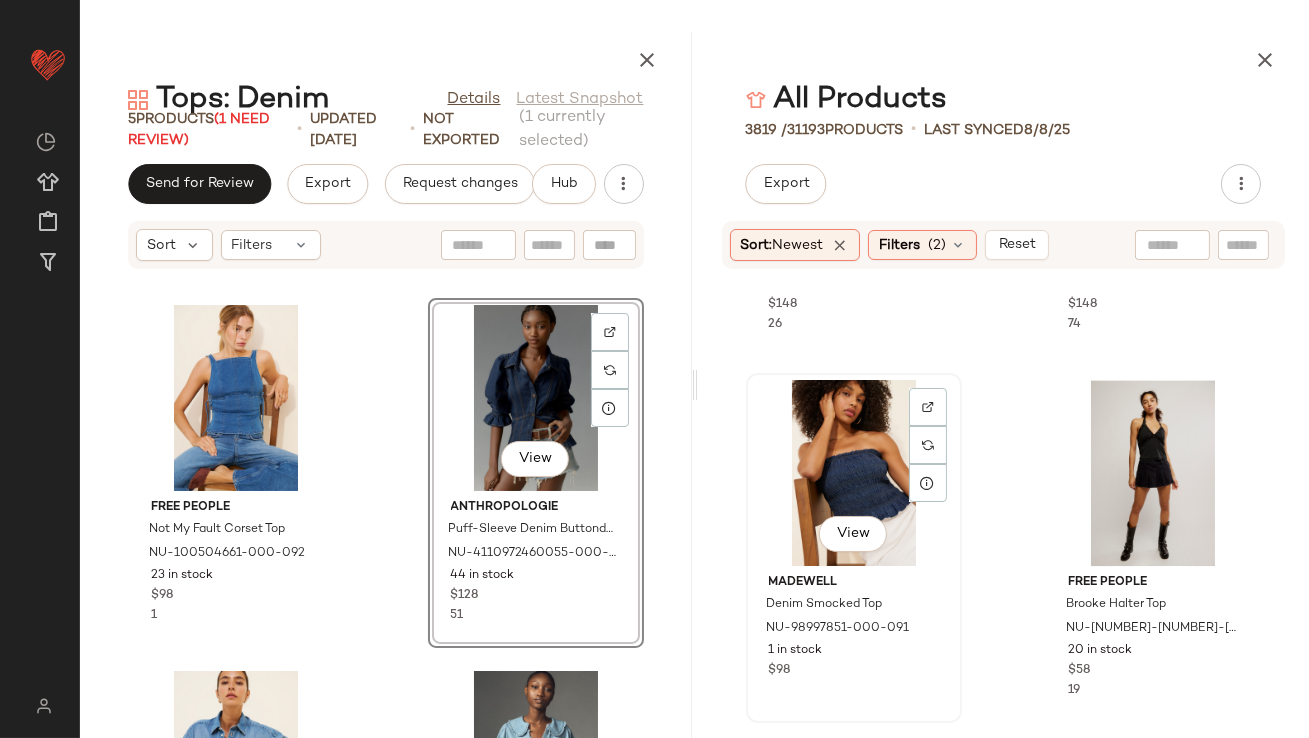 scroll, scrollTop: 53032, scrollLeft: 0, axis: vertical 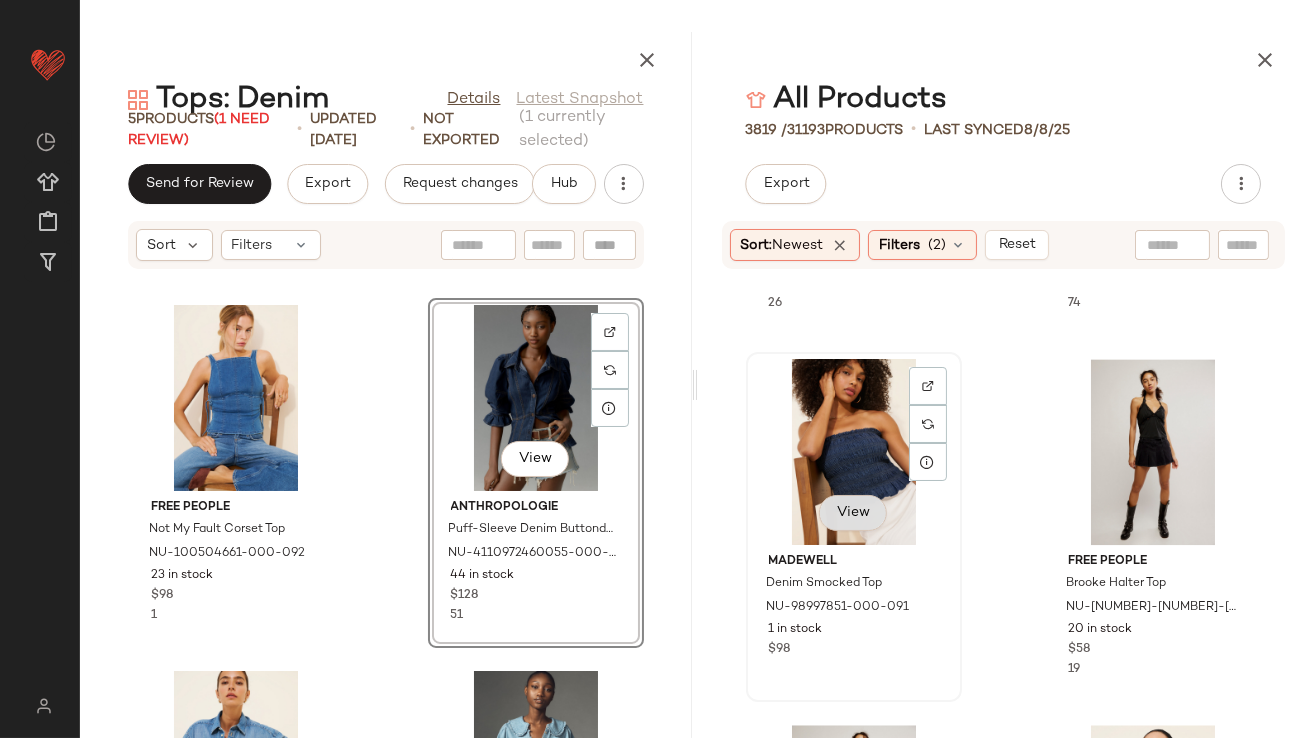 click on "View" 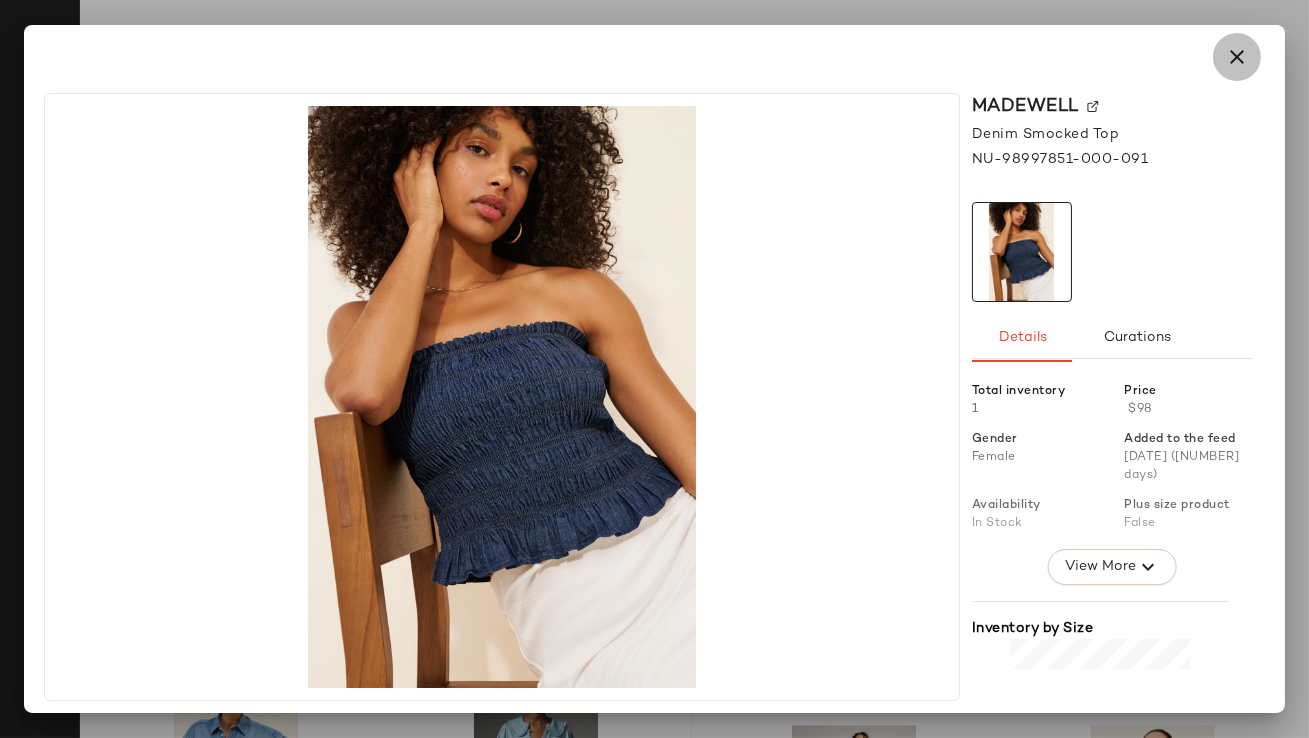 click at bounding box center [1237, 57] 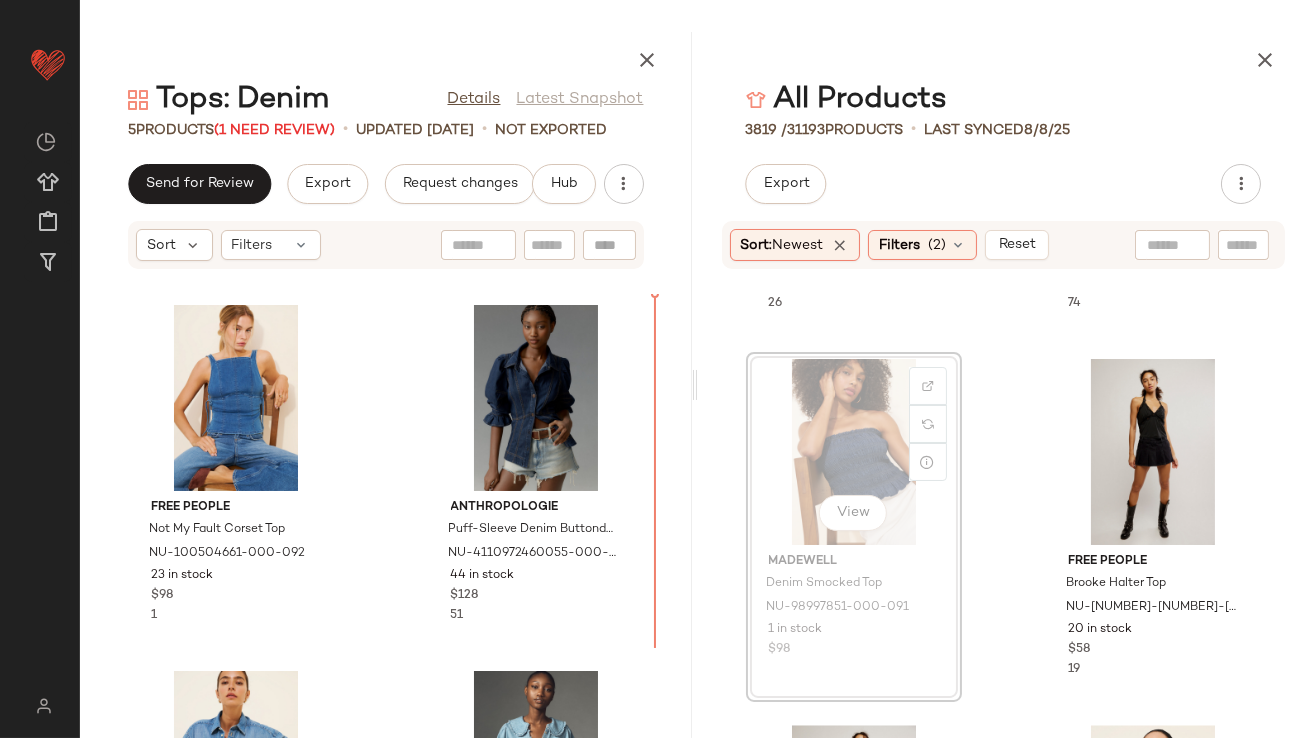 scroll, scrollTop: 53030, scrollLeft: 0, axis: vertical 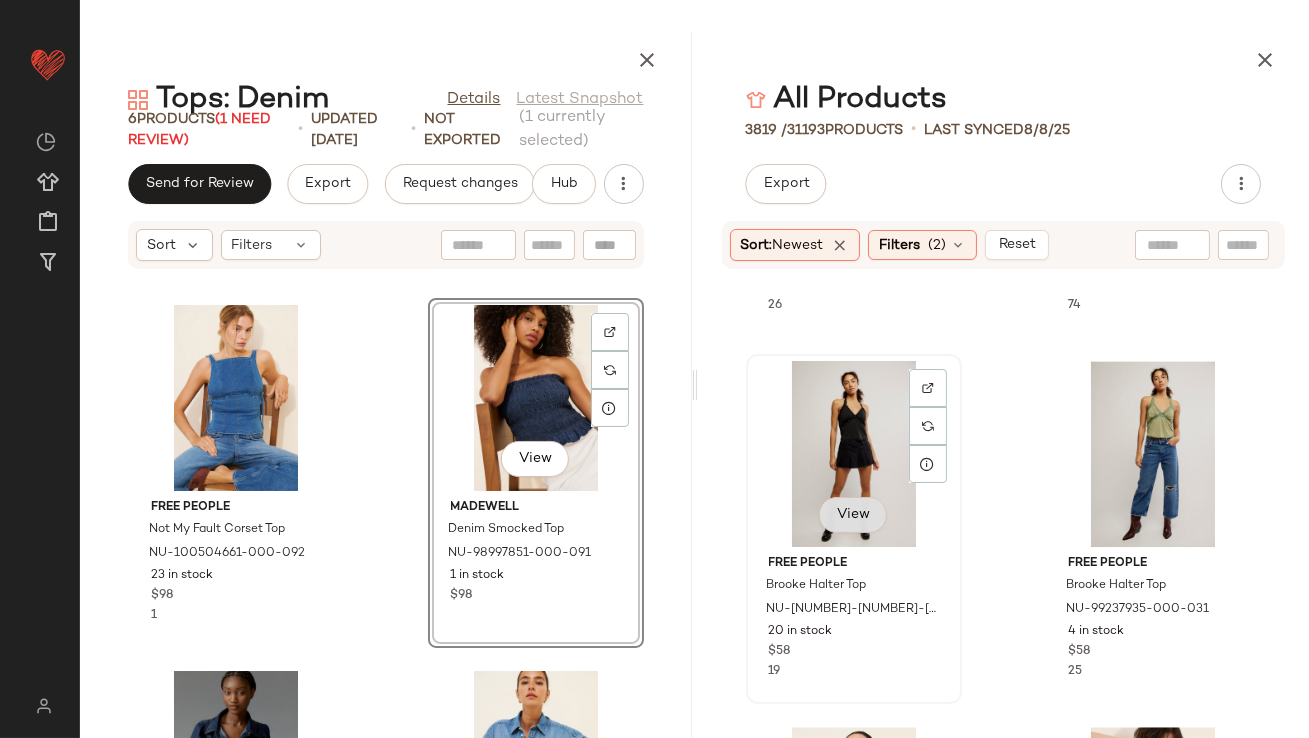 click on "View" 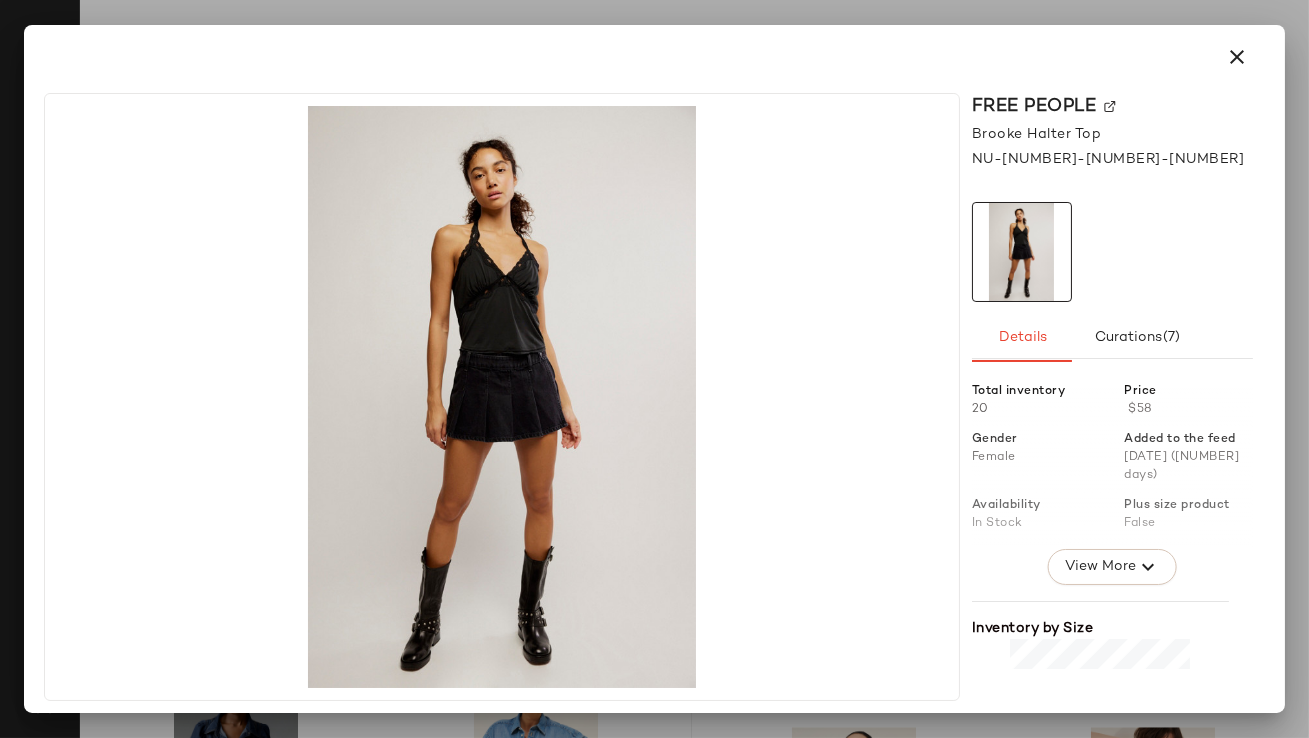 click at bounding box center [1237, 57] 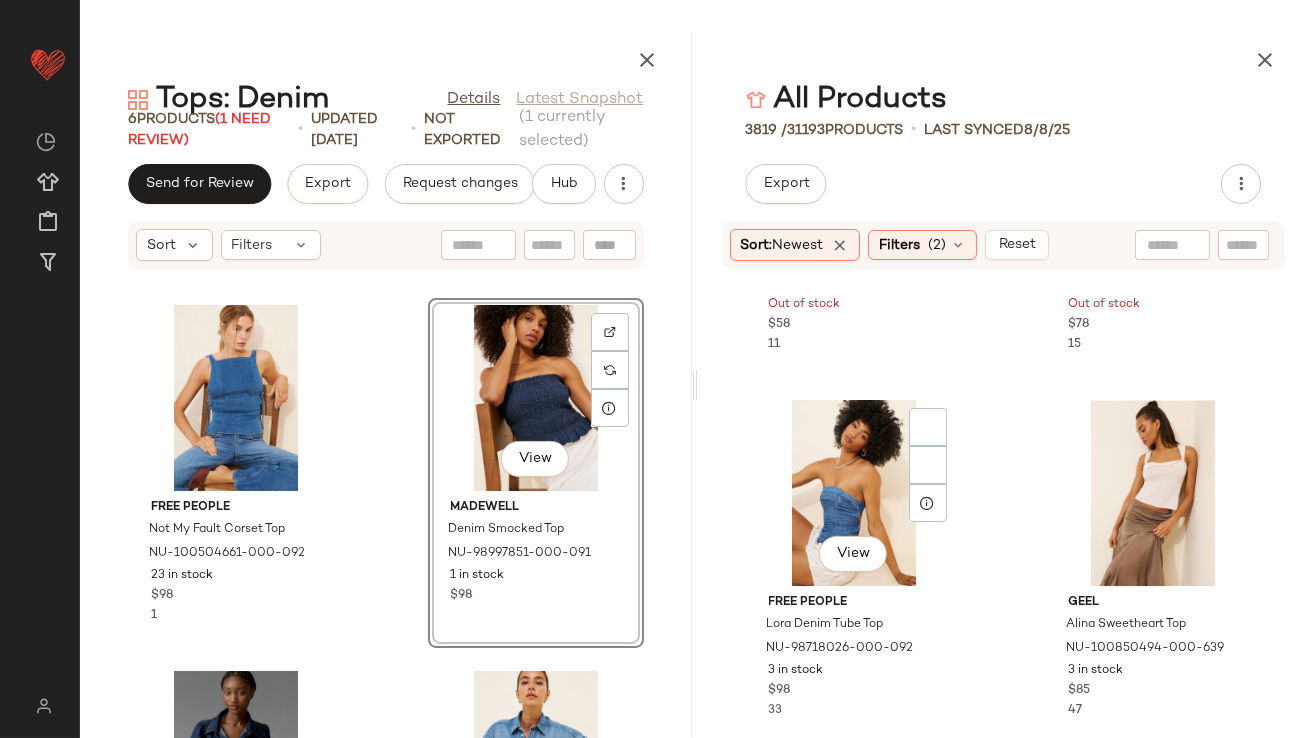 scroll, scrollTop: 55225, scrollLeft: 0, axis: vertical 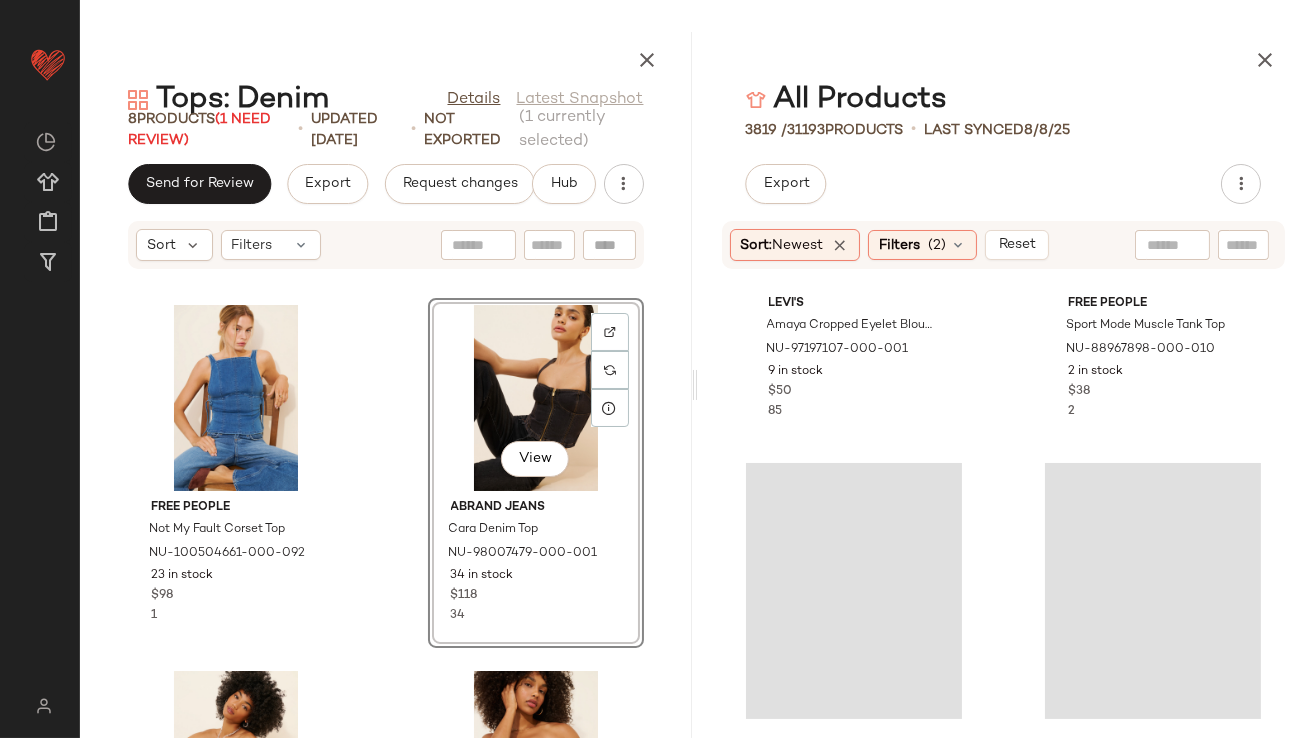 click 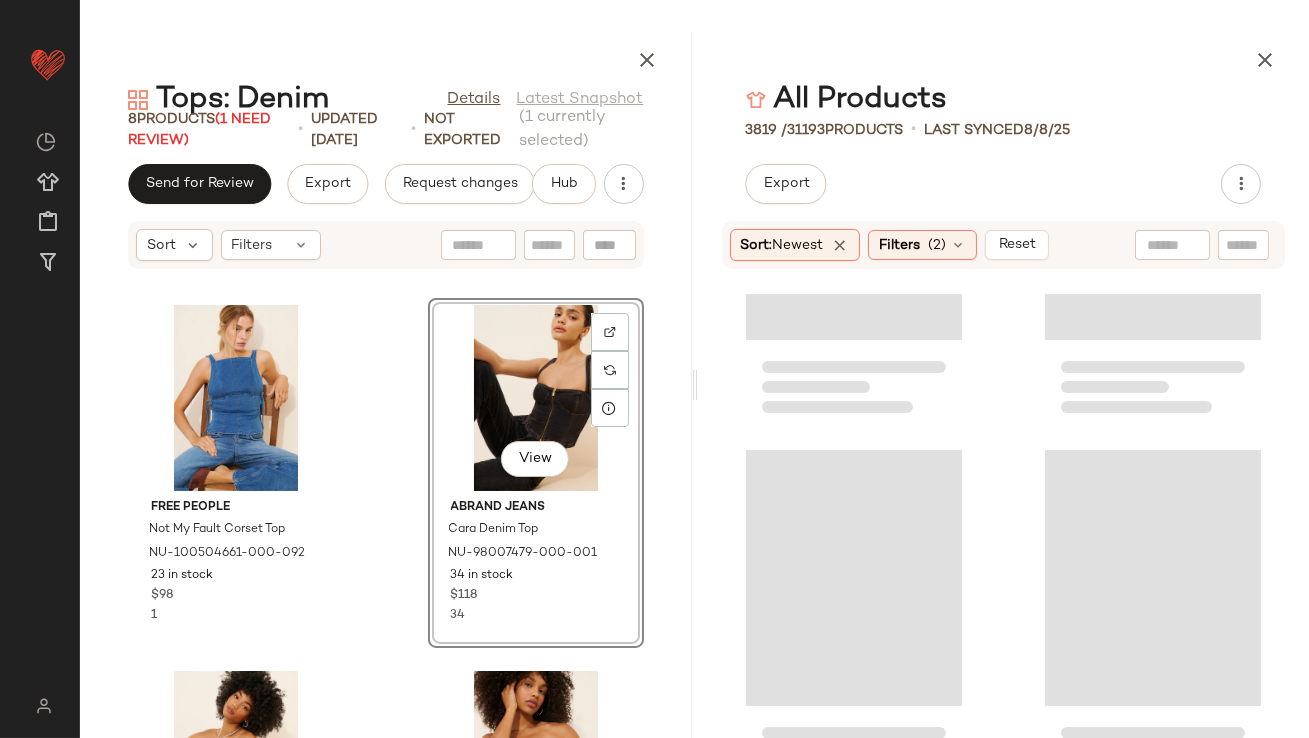 scroll, scrollTop: 62216, scrollLeft: 0, axis: vertical 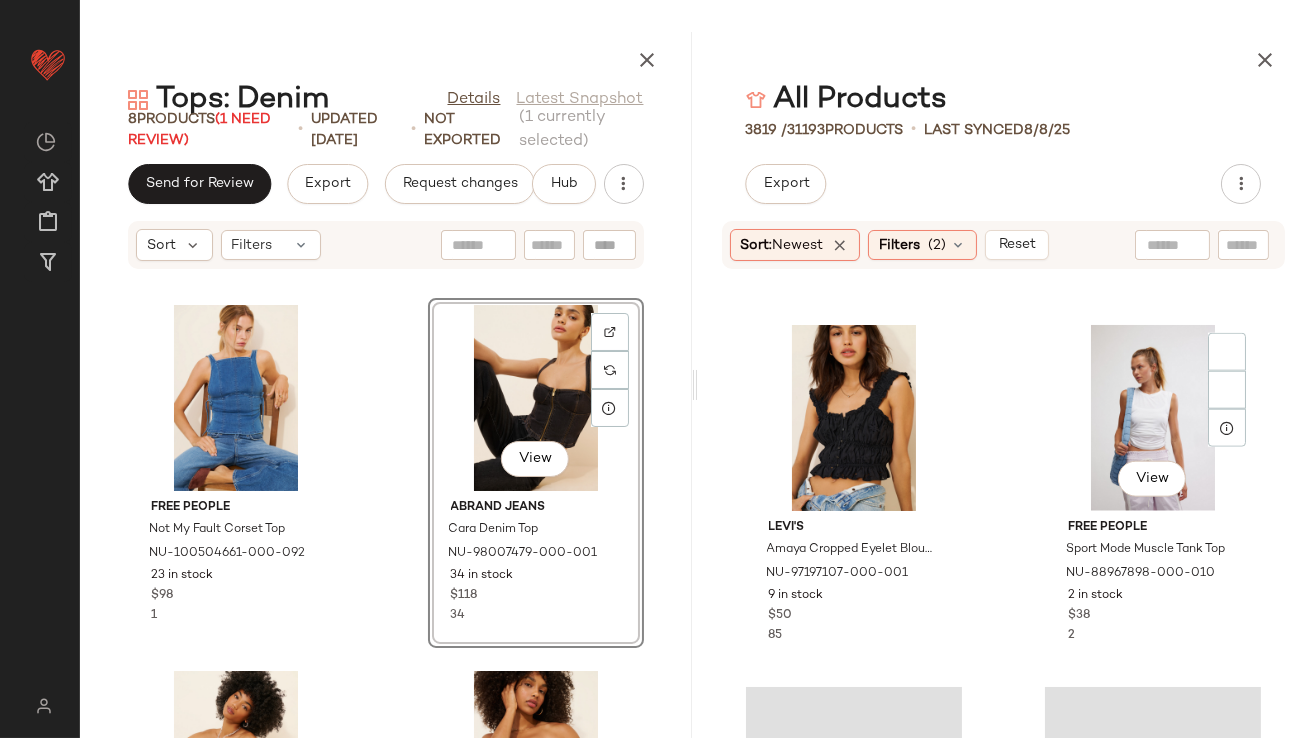 click on "Levi's Amaya Cropped Eyelet Blouse NU-97197107-000-001 9 in stock $50 85  View  Free People Sport Mode Muscle Tank Top NU-88967898-000-010 2 in stock $38 2" 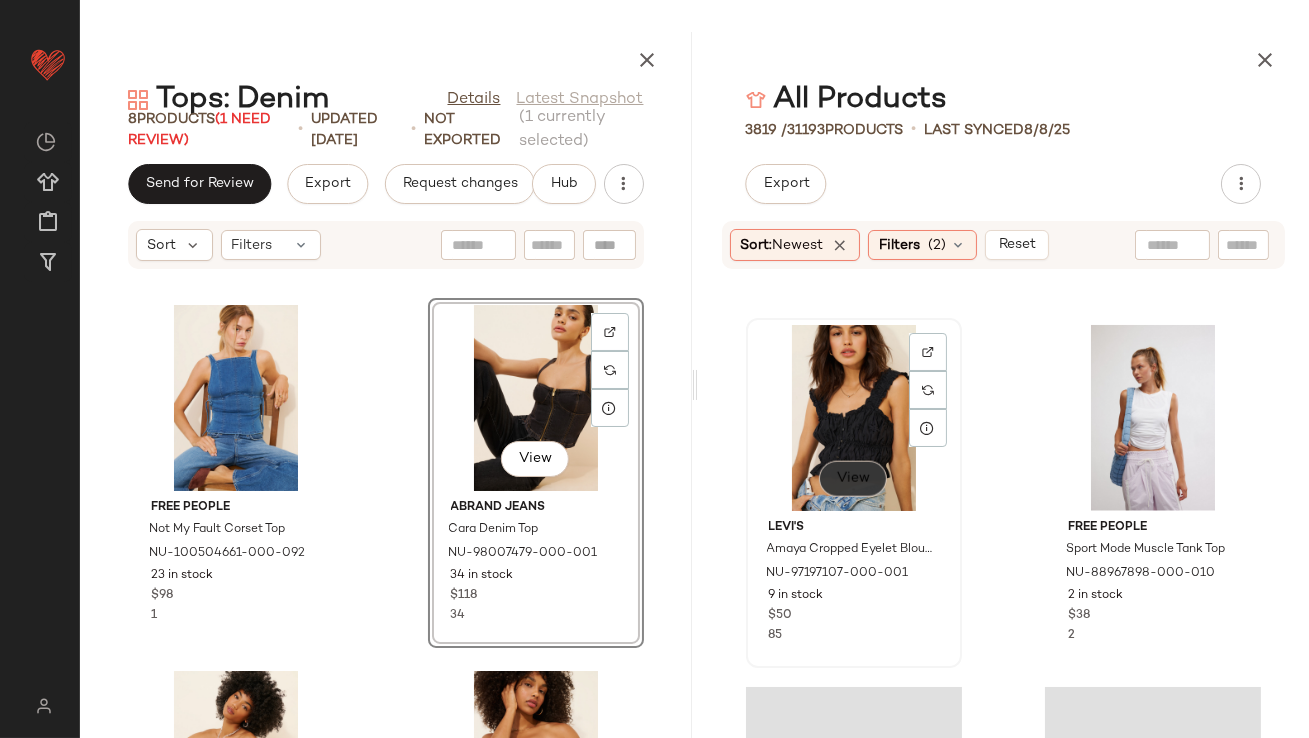 click on "View" at bounding box center (853, 479) 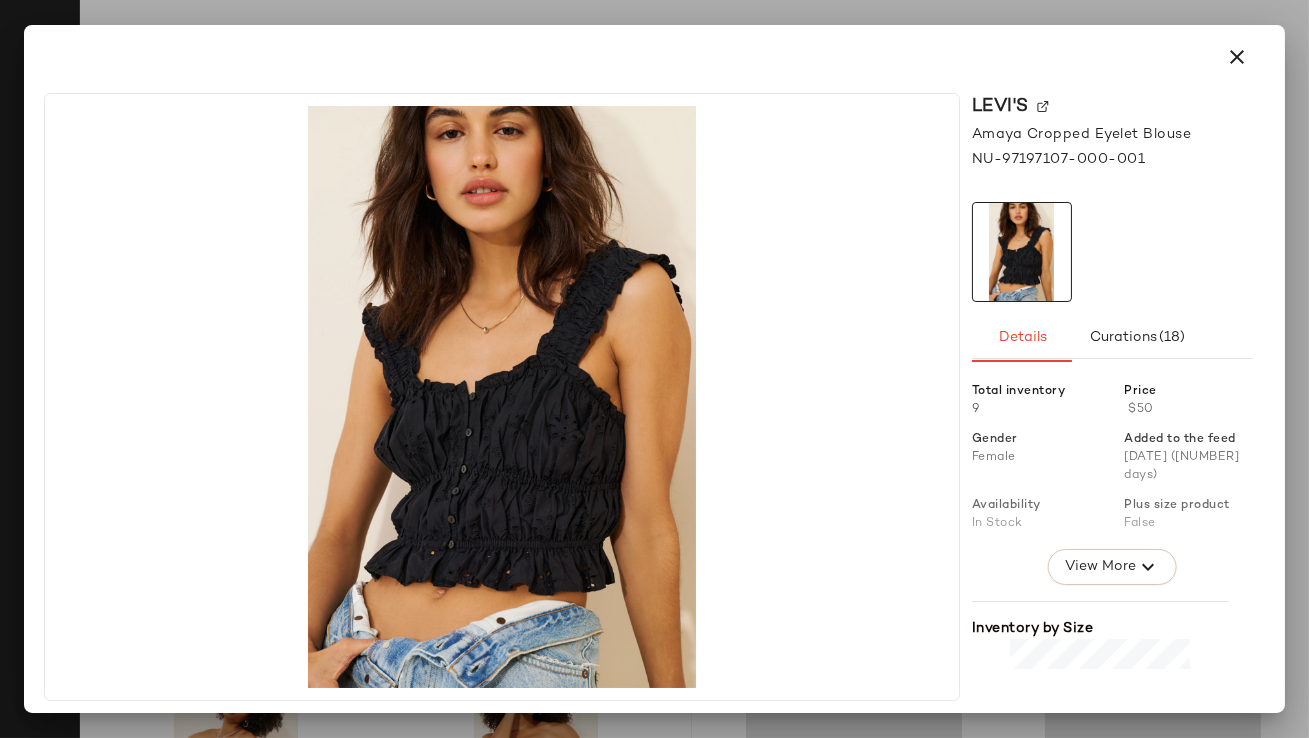 drag, startPoint x: 1238, startPoint y: 62, endPoint x: 1177, endPoint y: 129, distance: 90.60905 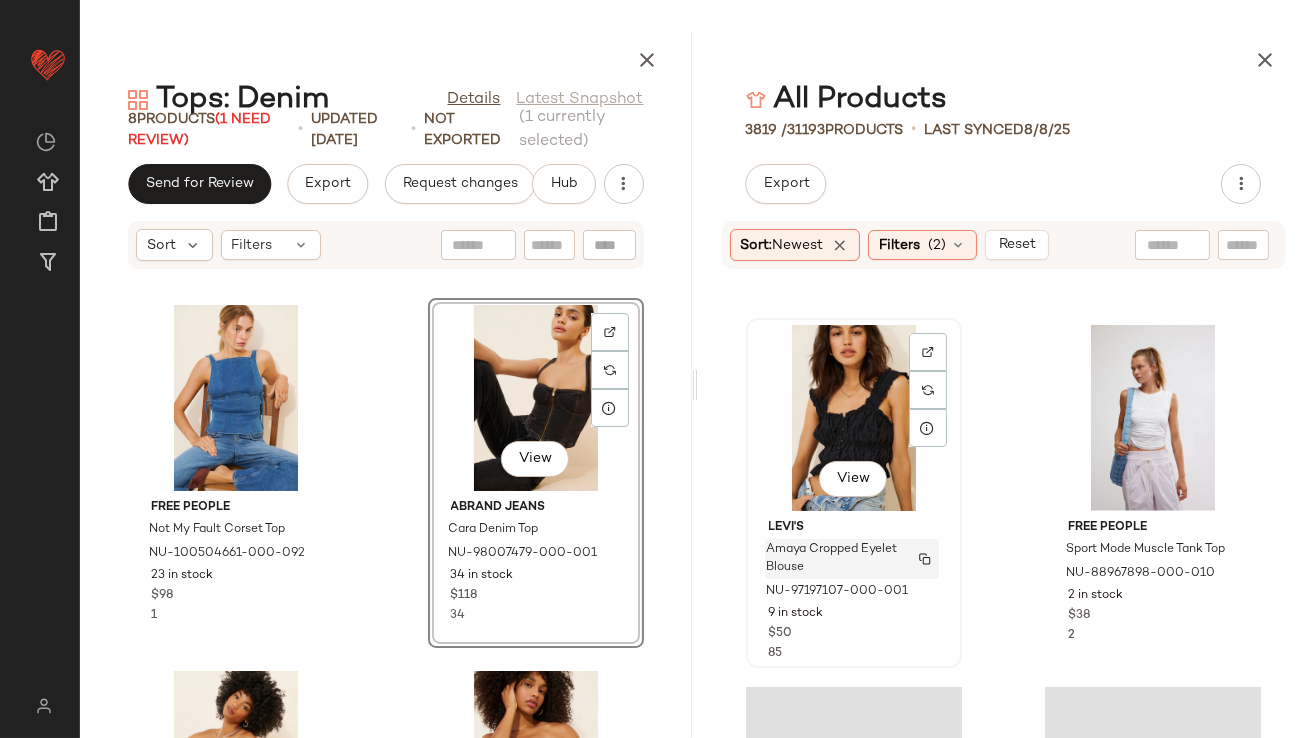 scroll, scrollTop: 62495, scrollLeft: 0, axis: vertical 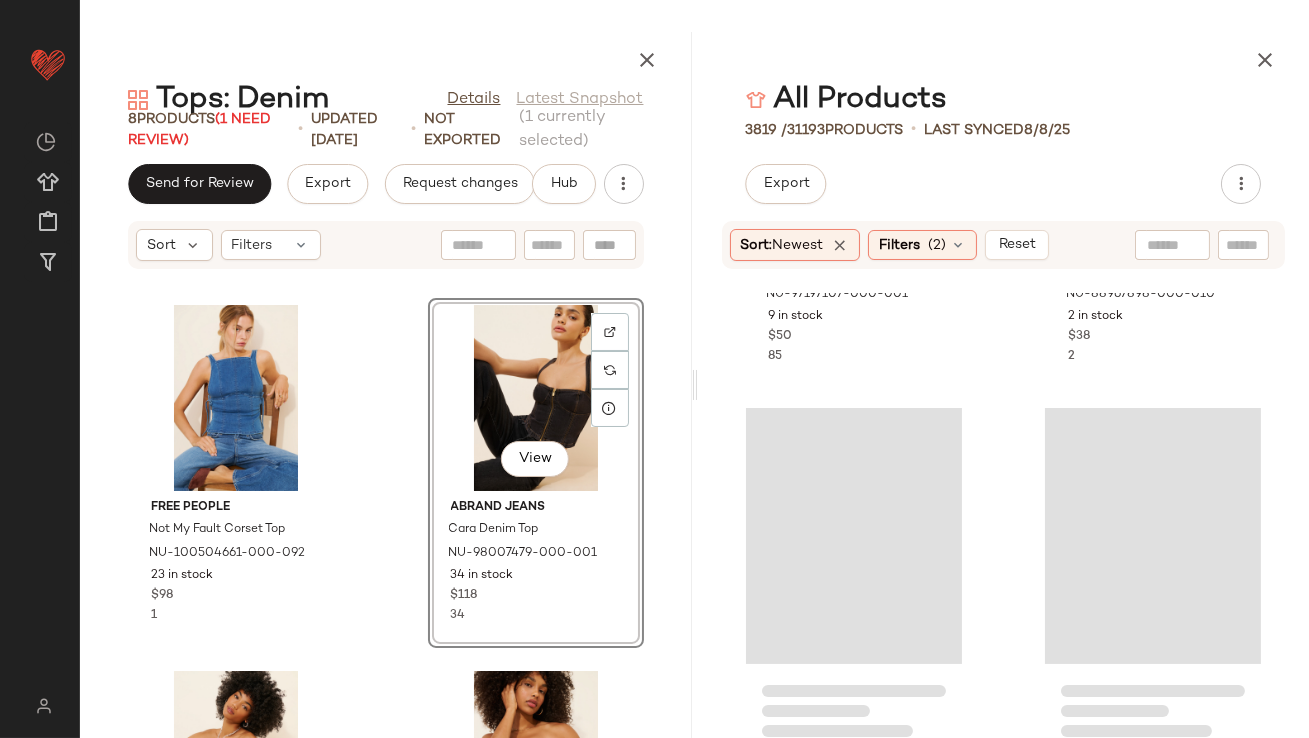 click 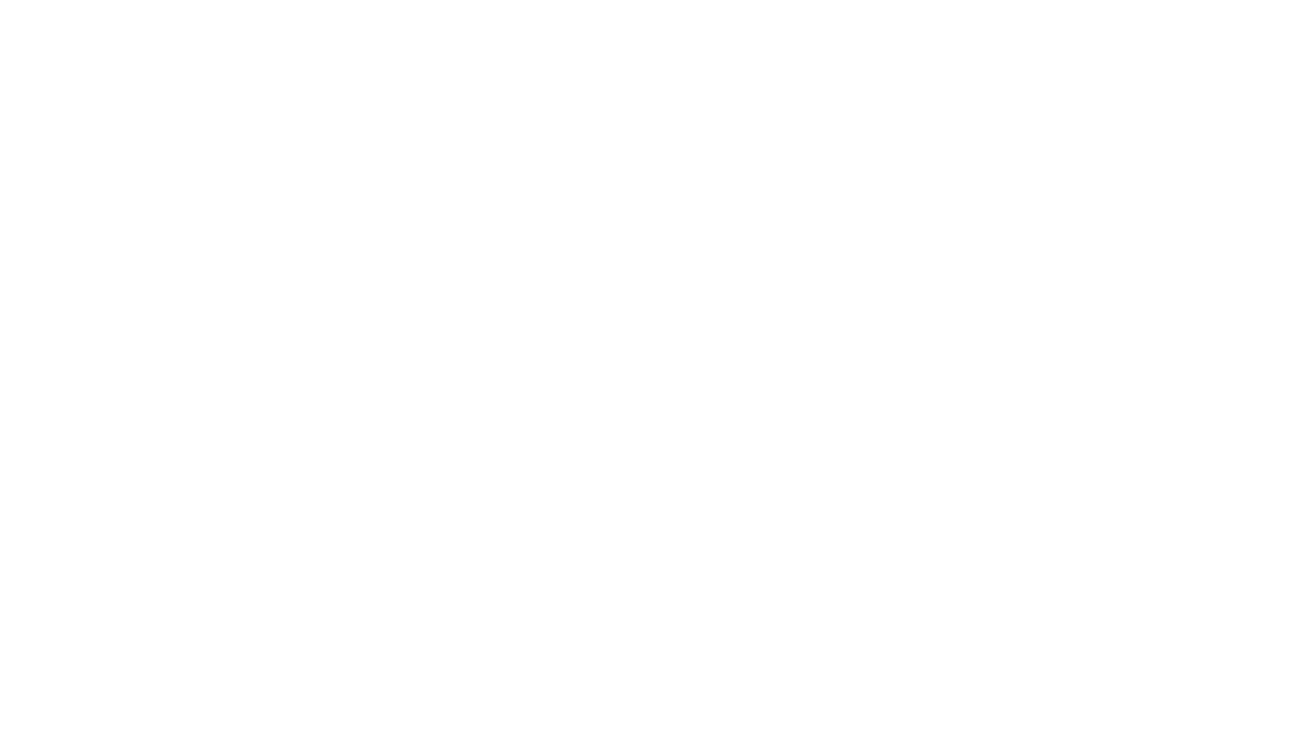 scroll, scrollTop: 0, scrollLeft: 0, axis: both 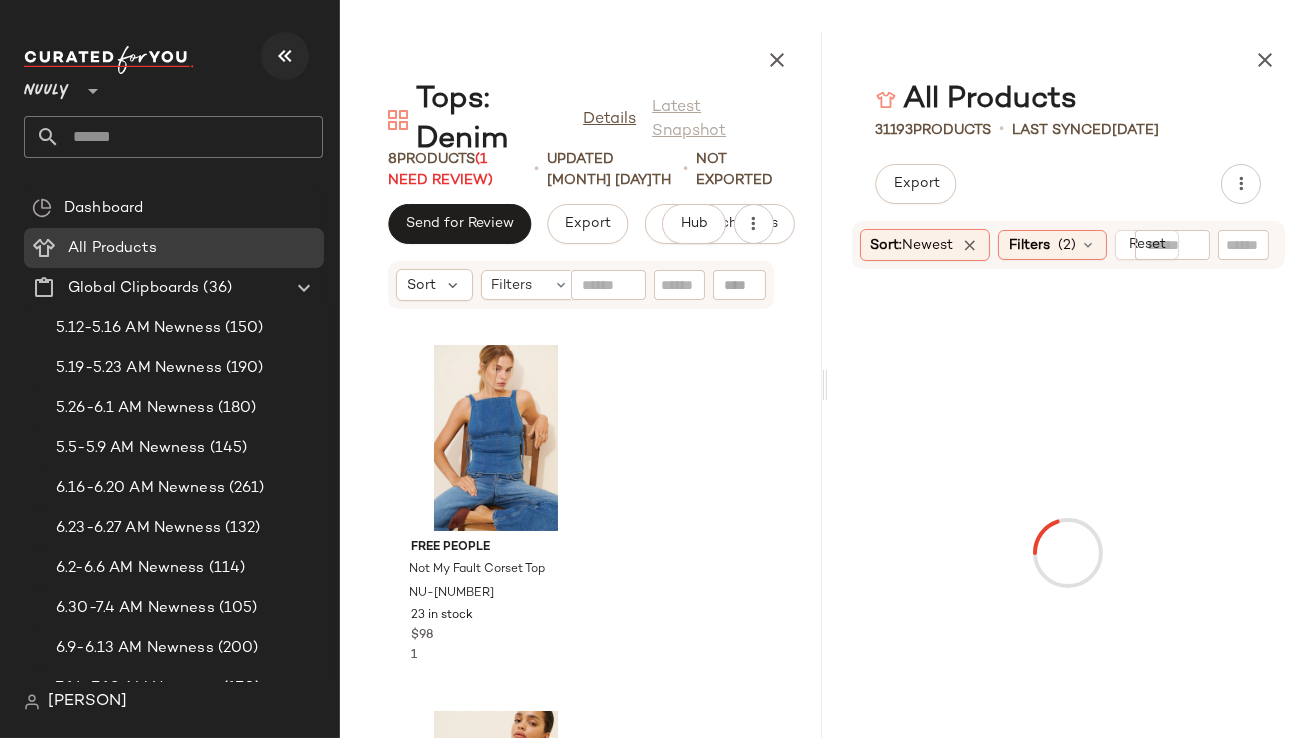 click at bounding box center (285, 56) 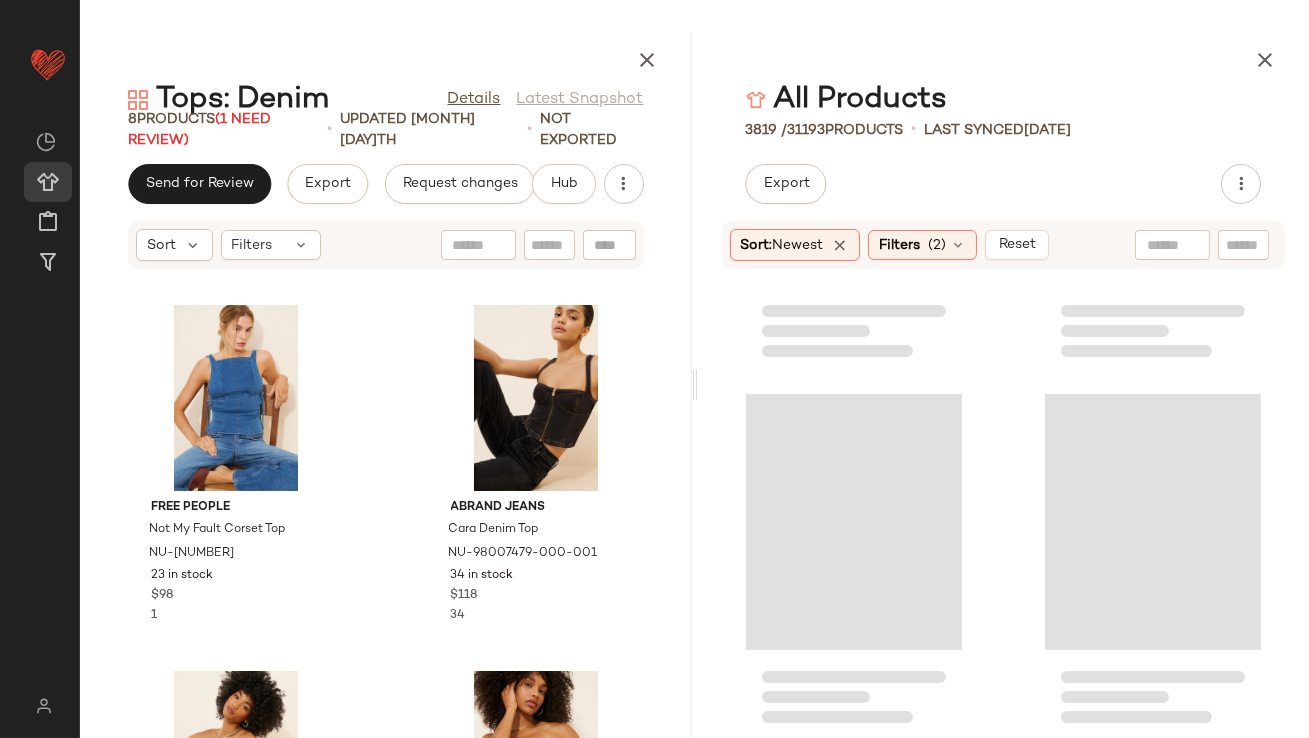 scroll, scrollTop: 84841, scrollLeft: 0, axis: vertical 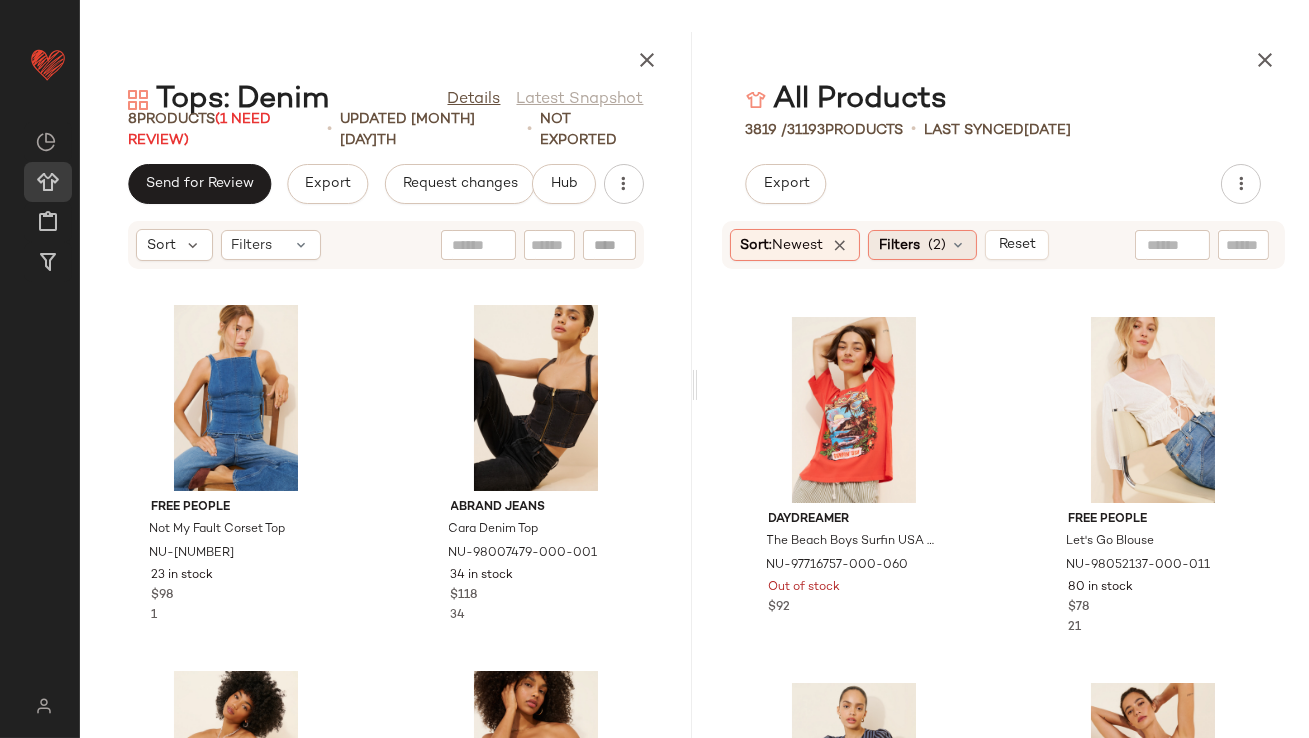click on "(2)" at bounding box center [937, 245] 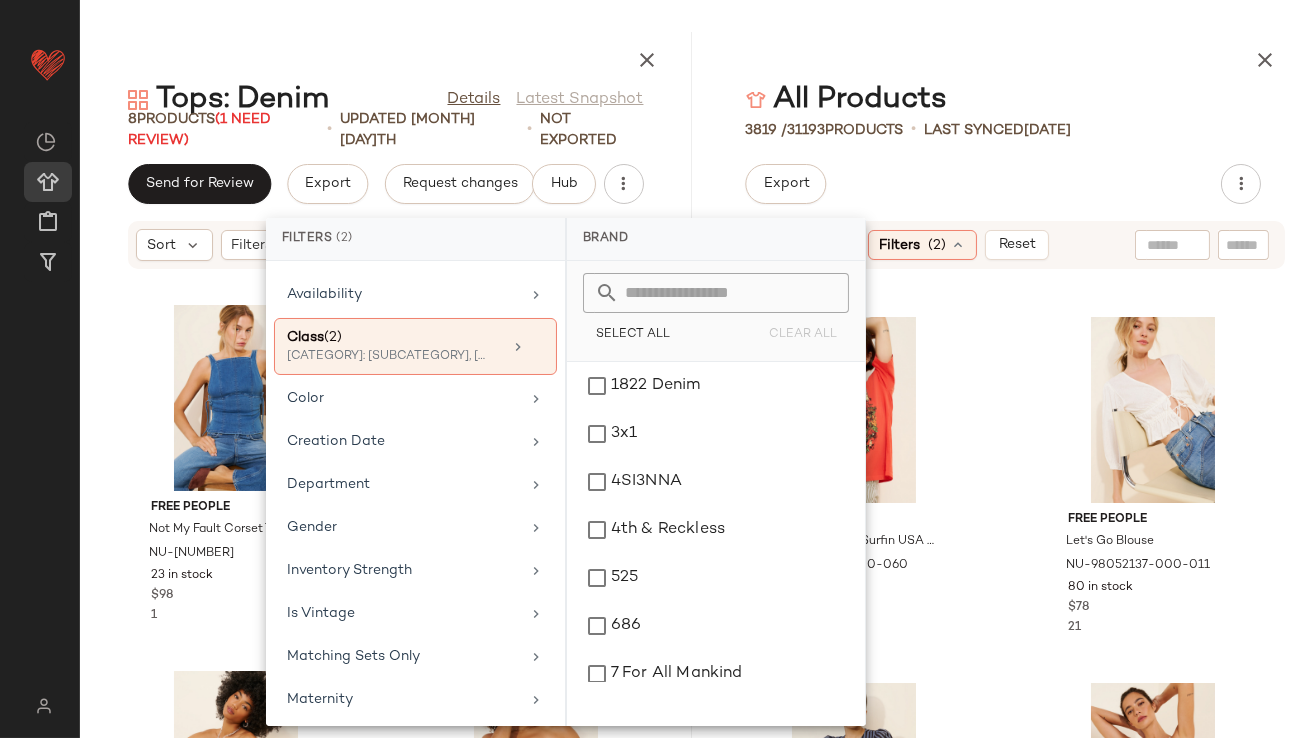 scroll, scrollTop: 0, scrollLeft: 0, axis: both 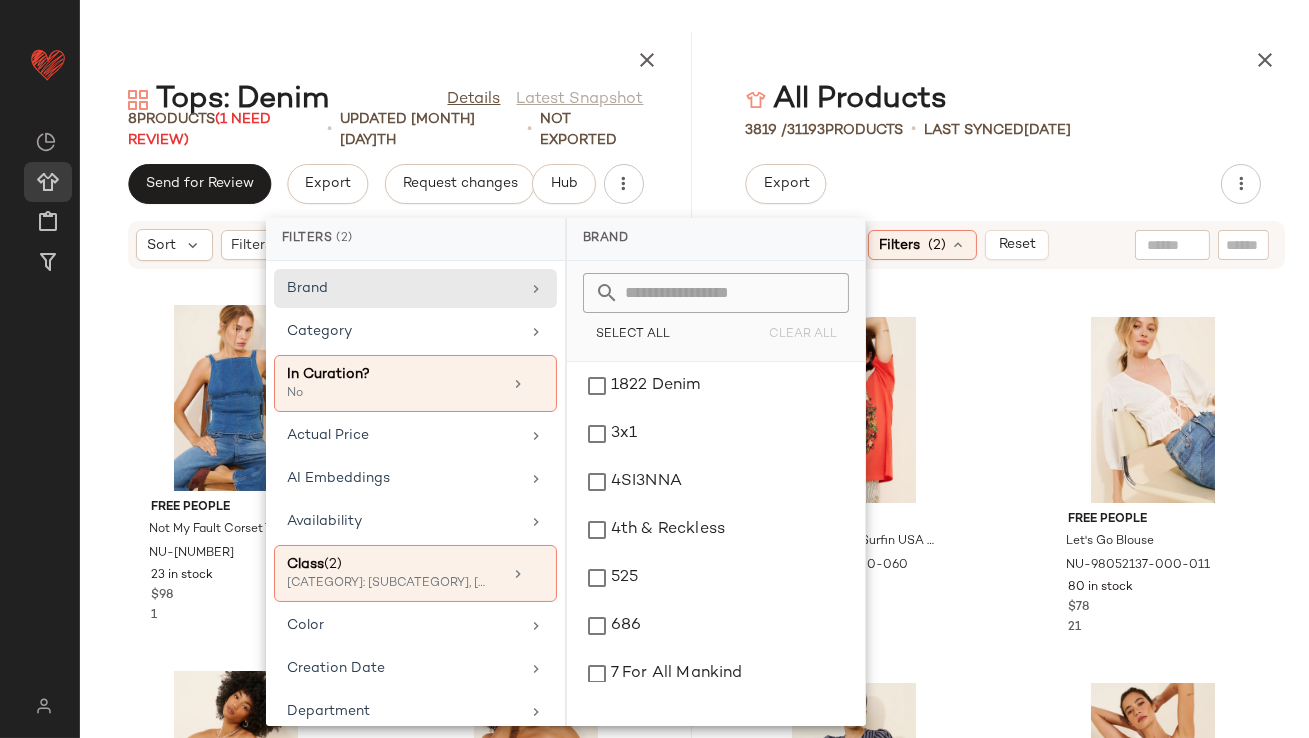 click on "All Products 3819 /  31193   Products   •   Last synced  [DATE]  Export  Sort:   Newest Filters  (2)   Reset  Daydreamer The Beach Boys Surfin USA Graphic T-Shirt NU-97716757-000-060 Out of stock $92 Free People Let's Go Blouse NU-98052137-000-011 80 in stock $78 21 Glamorous Striped Tie Front Blouse NU-98792583-000-040 58 in stock $74 32 FRENCHMAUVE Kass Tie Blouse NU-98977259-000-010 43 in stock $158 82 Untitled in Motion Poma Handkerchief Top NU-99024333-000-000 Out of stock $198 13  SET  Ownley Patrice Strapless Top NU-99557043-000-045 Out of stock $119 1 Another Girl Picnic Print Mesh Tank Top NU-98858244-000-000 3 in stock $55 Madewell Suki Linen Top NU-97202154-000-011 1 in stock $78 2" at bounding box center [1004, 385] 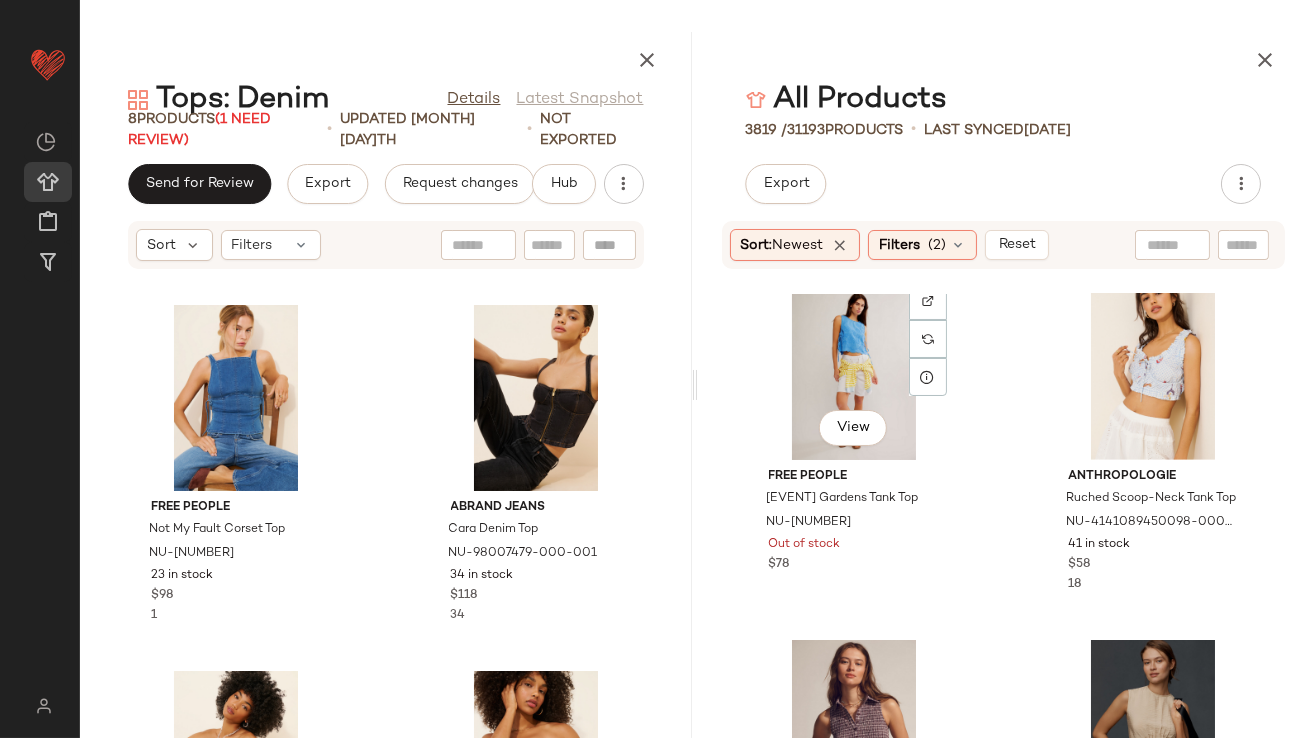 scroll, scrollTop: 88986, scrollLeft: 0, axis: vertical 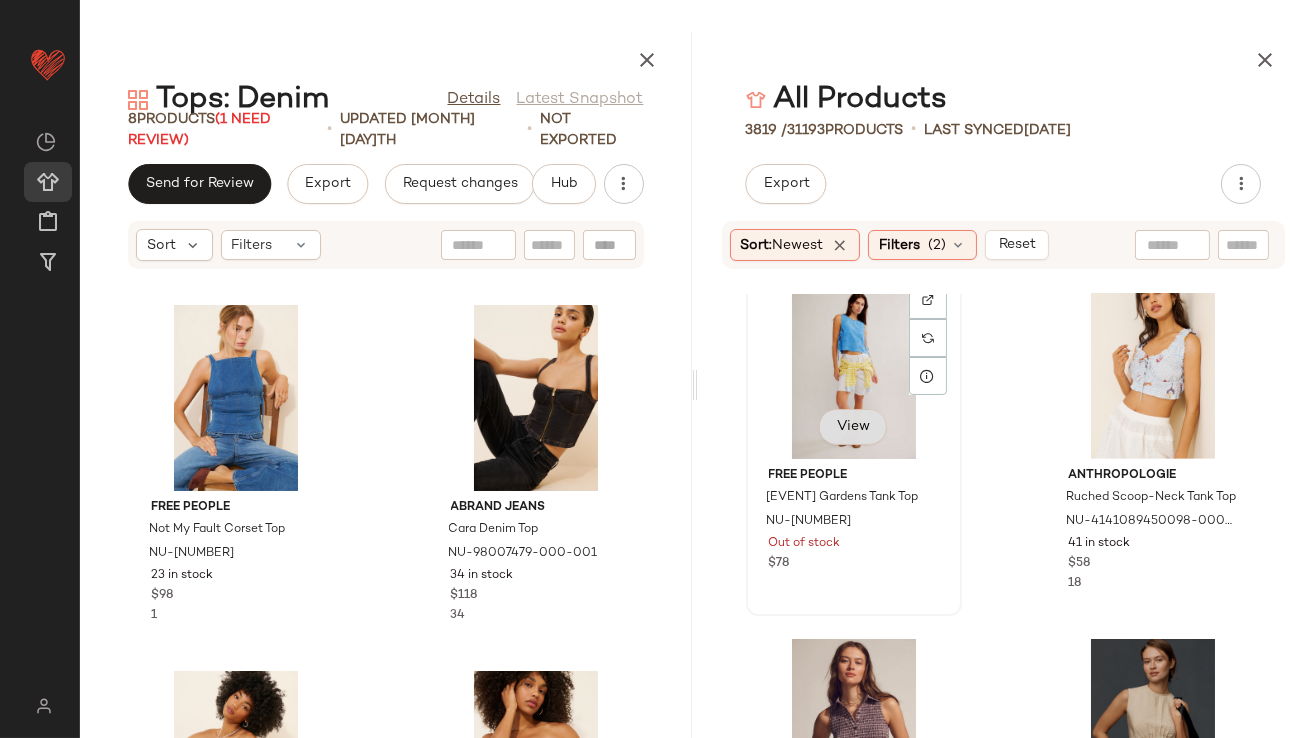 click on "View" 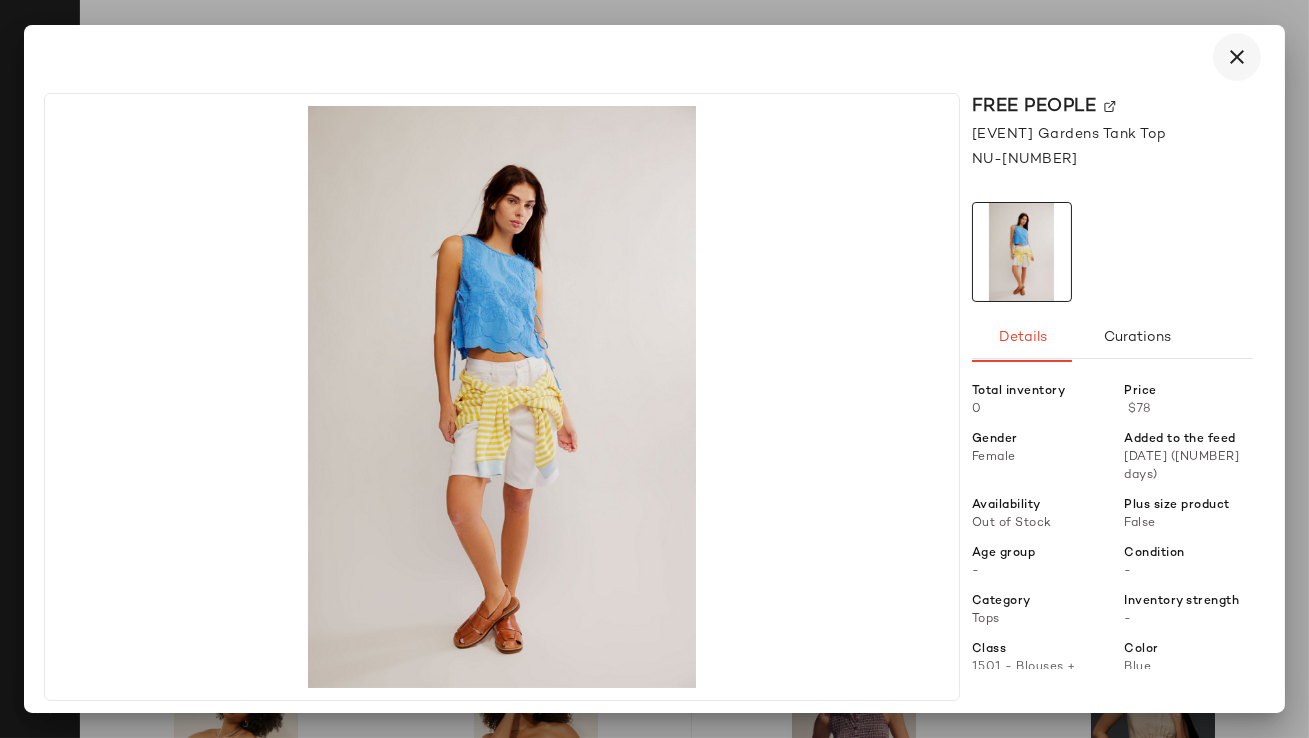 click at bounding box center (1237, 57) 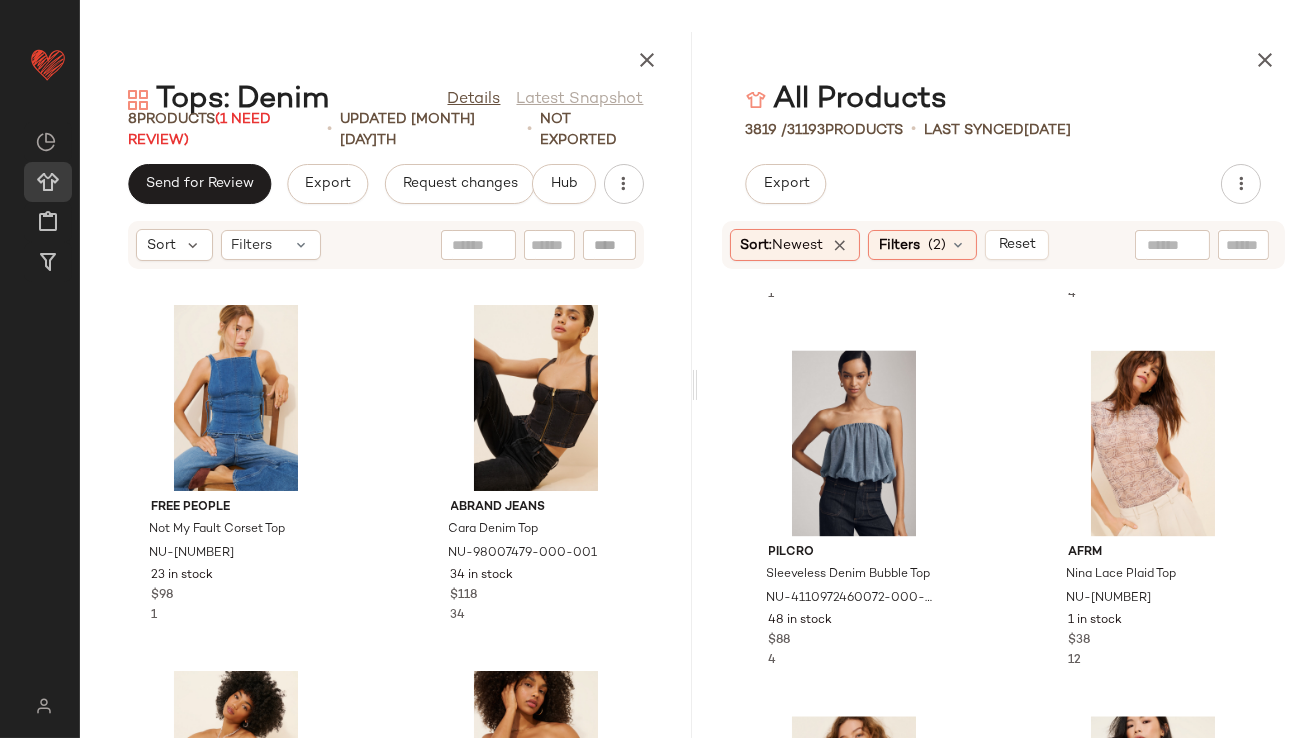 scroll, scrollTop: 95143, scrollLeft: 0, axis: vertical 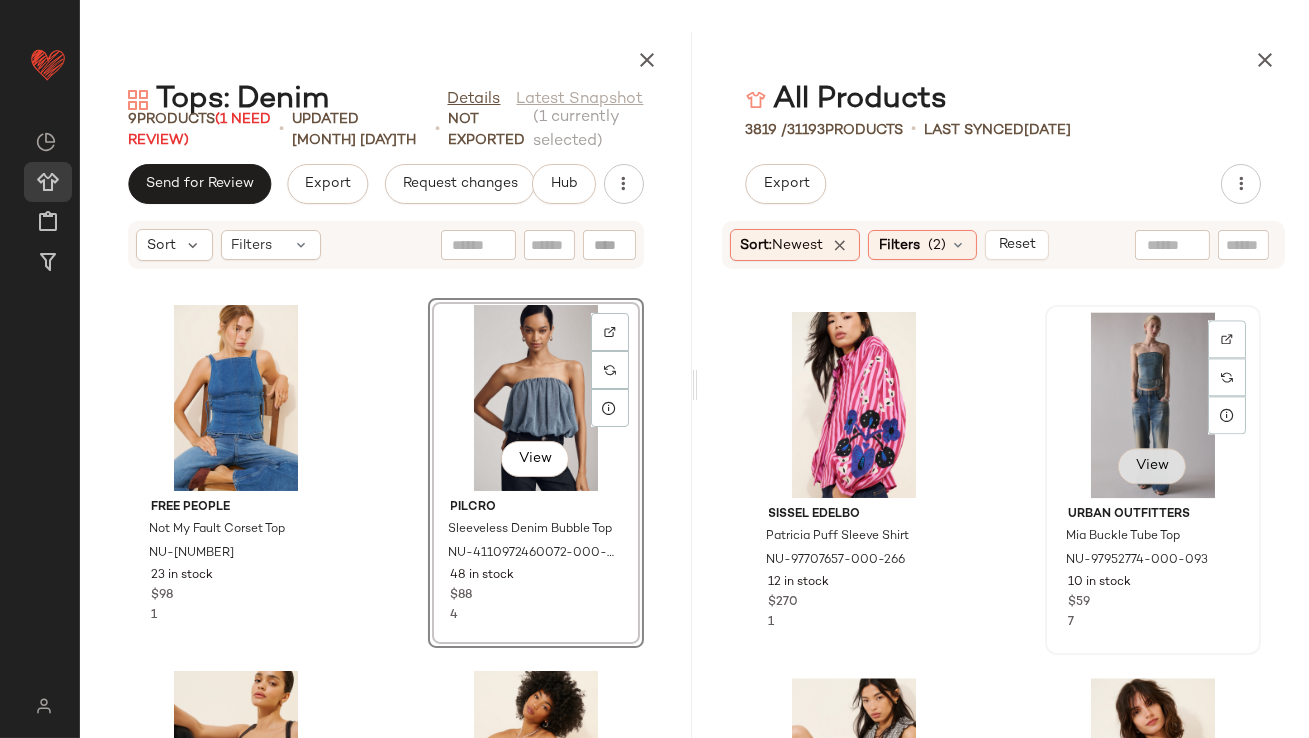 click on "View" at bounding box center (1152, 466) 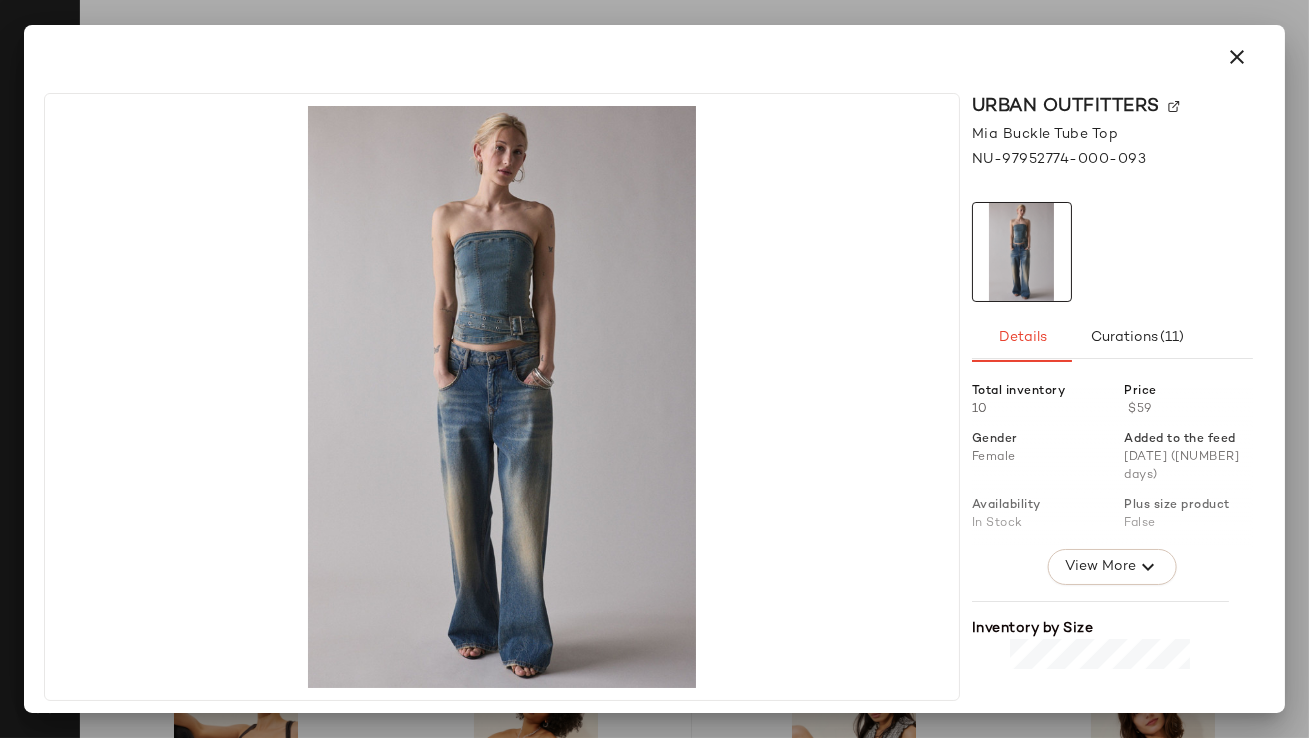 click at bounding box center (1237, 57) 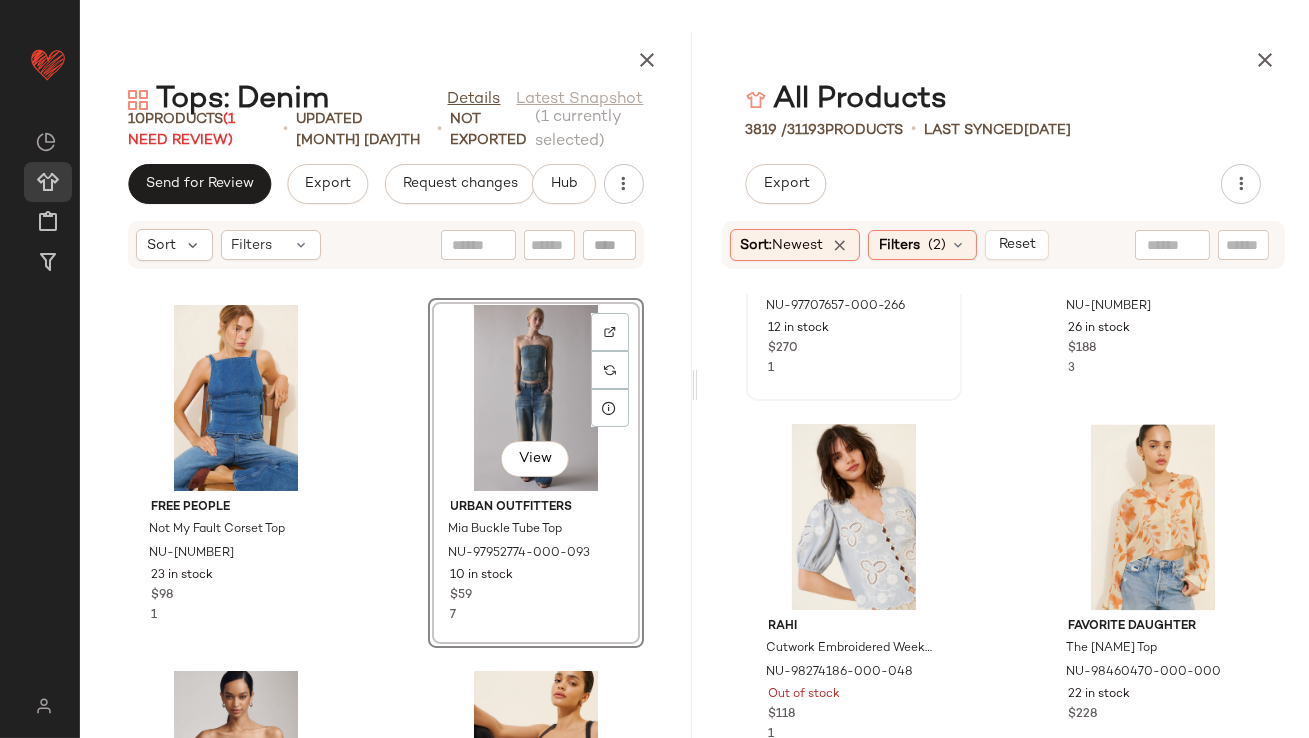 scroll, scrollTop: 95794, scrollLeft: 0, axis: vertical 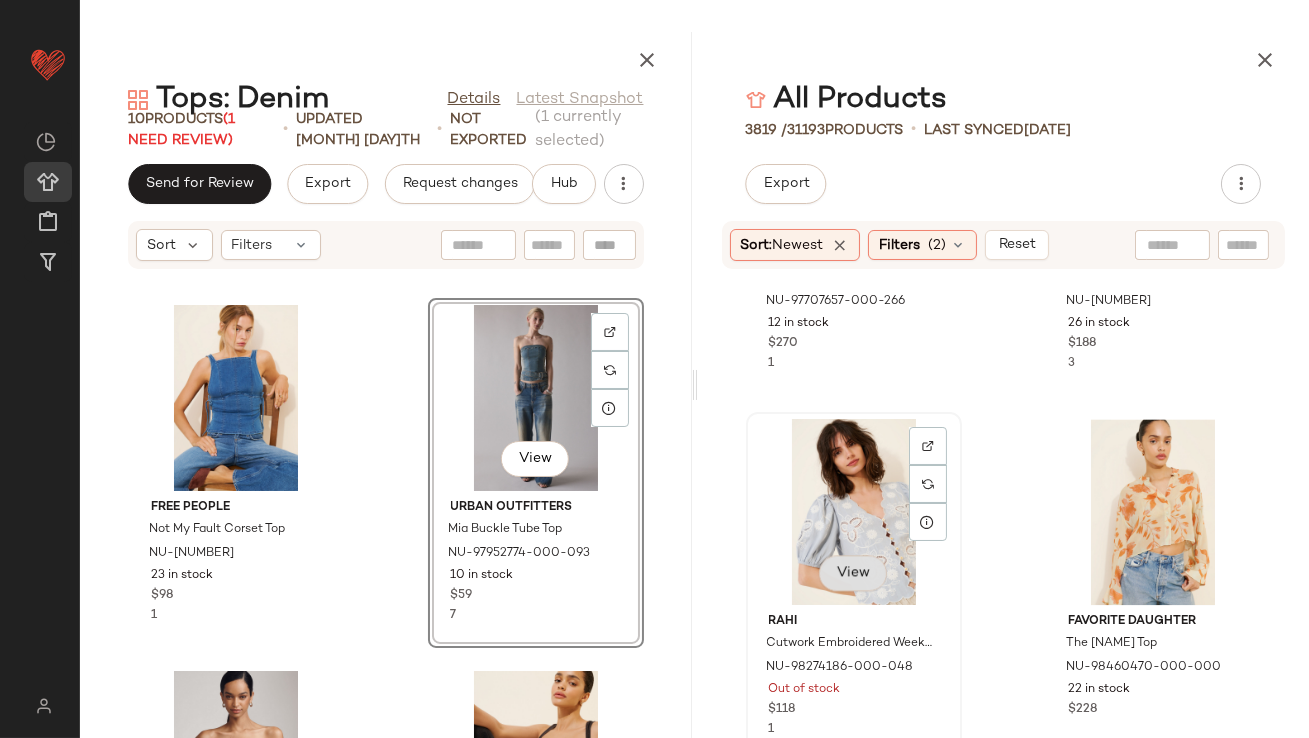 click on "View" at bounding box center [853, 573] 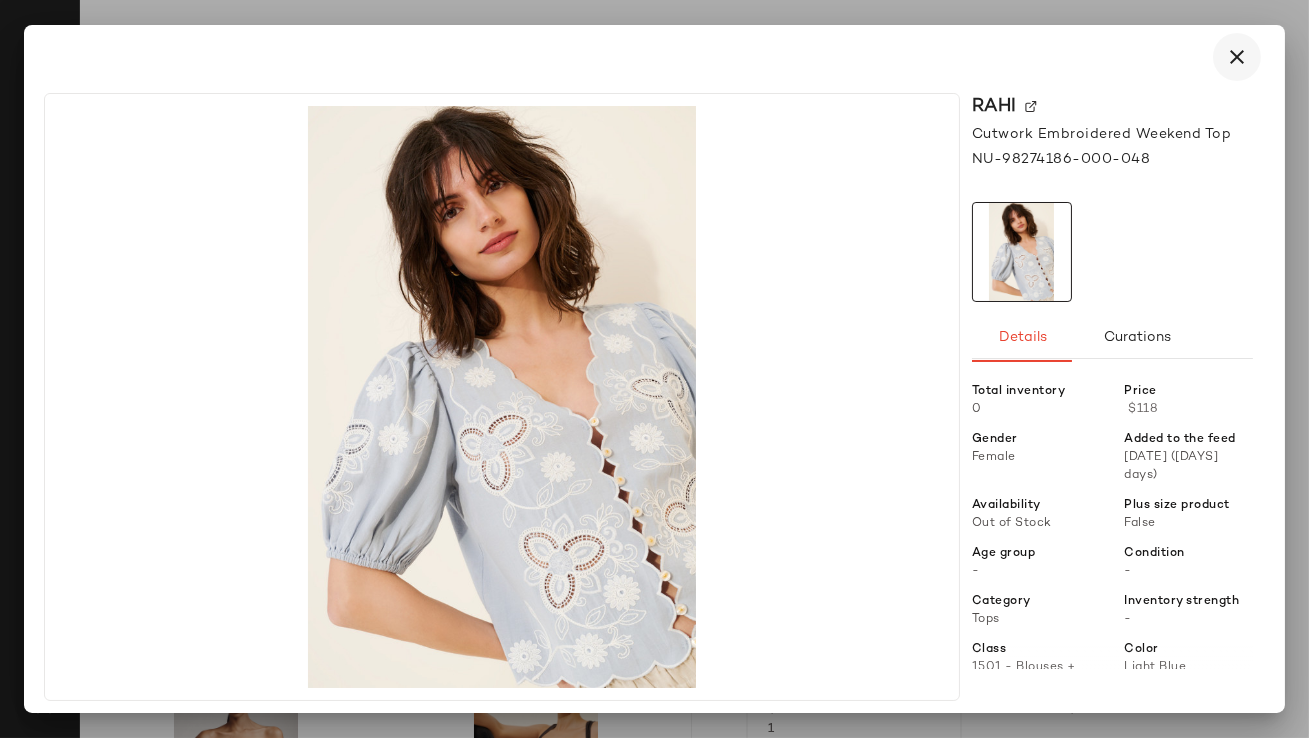click at bounding box center (1237, 57) 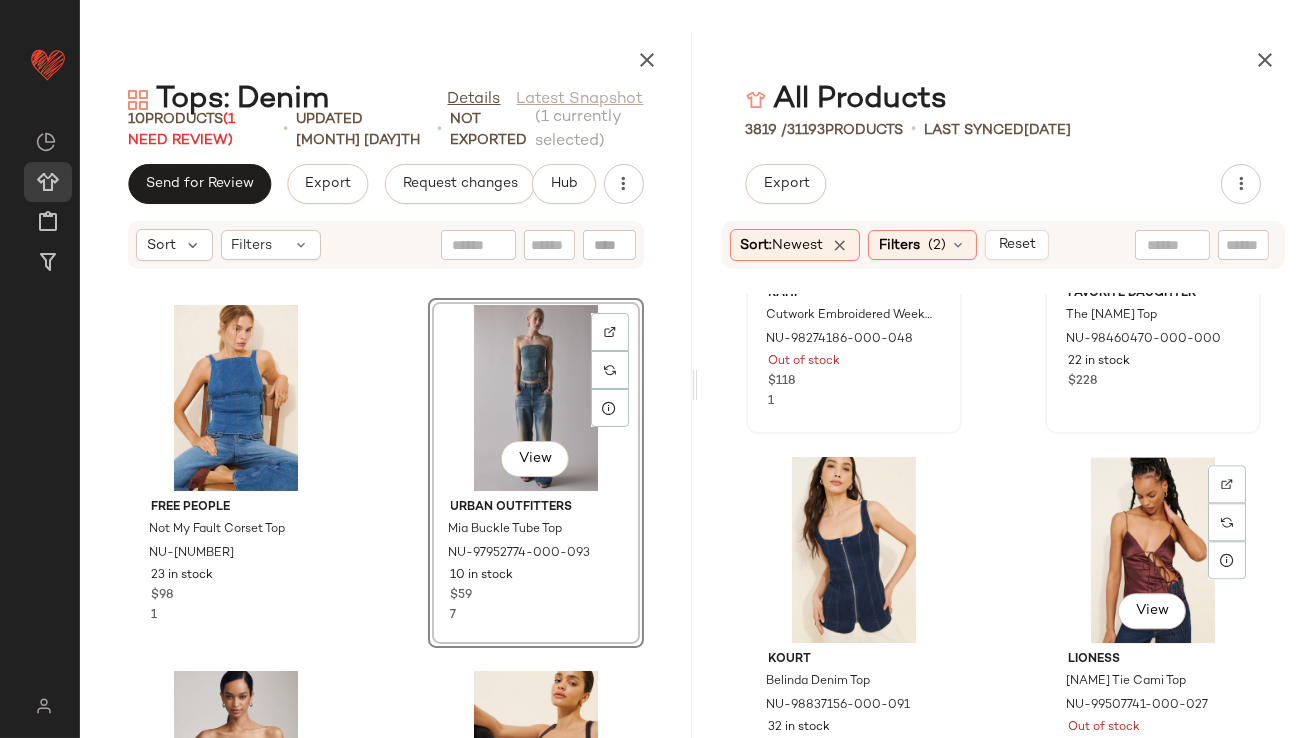 scroll, scrollTop: 96236, scrollLeft: 0, axis: vertical 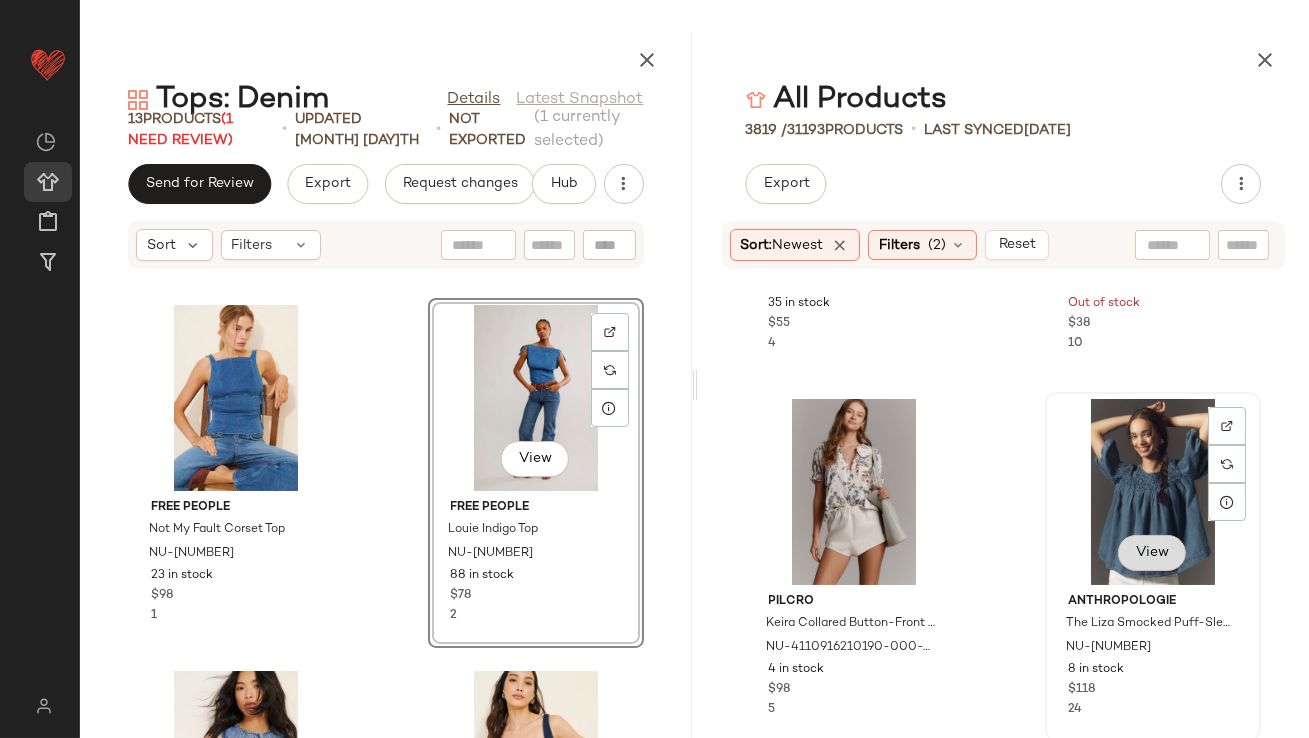 click on "View" at bounding box center (1152, 553) 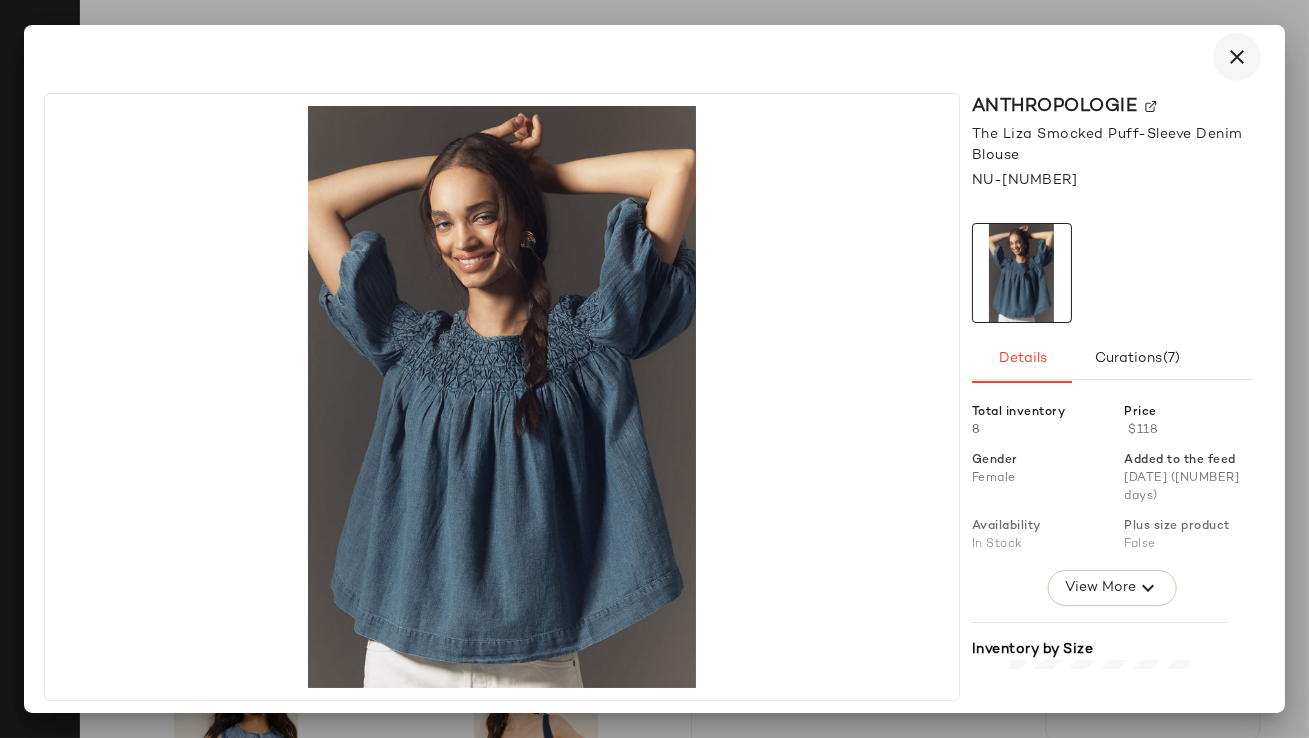 click at bounding box center (1237, 57) 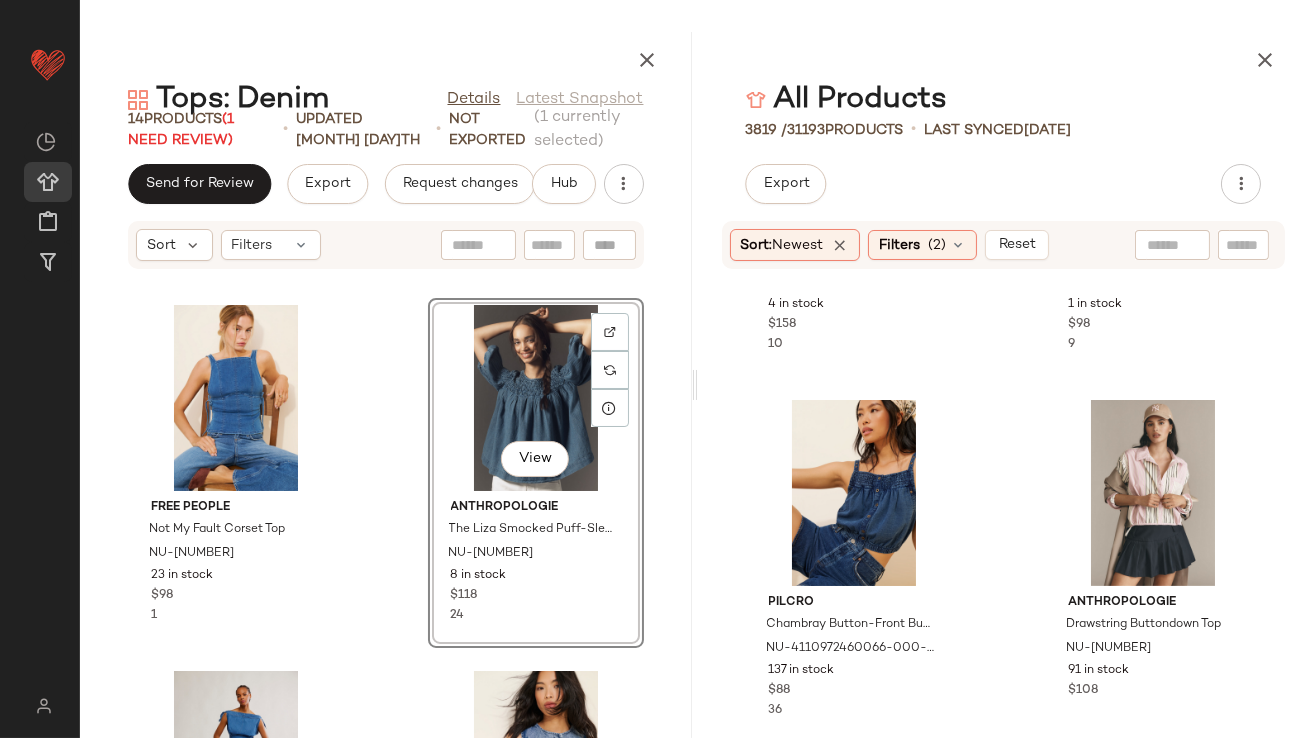 scroll, scrollTop: 102448, scrollLeft: 0, axis: vertical 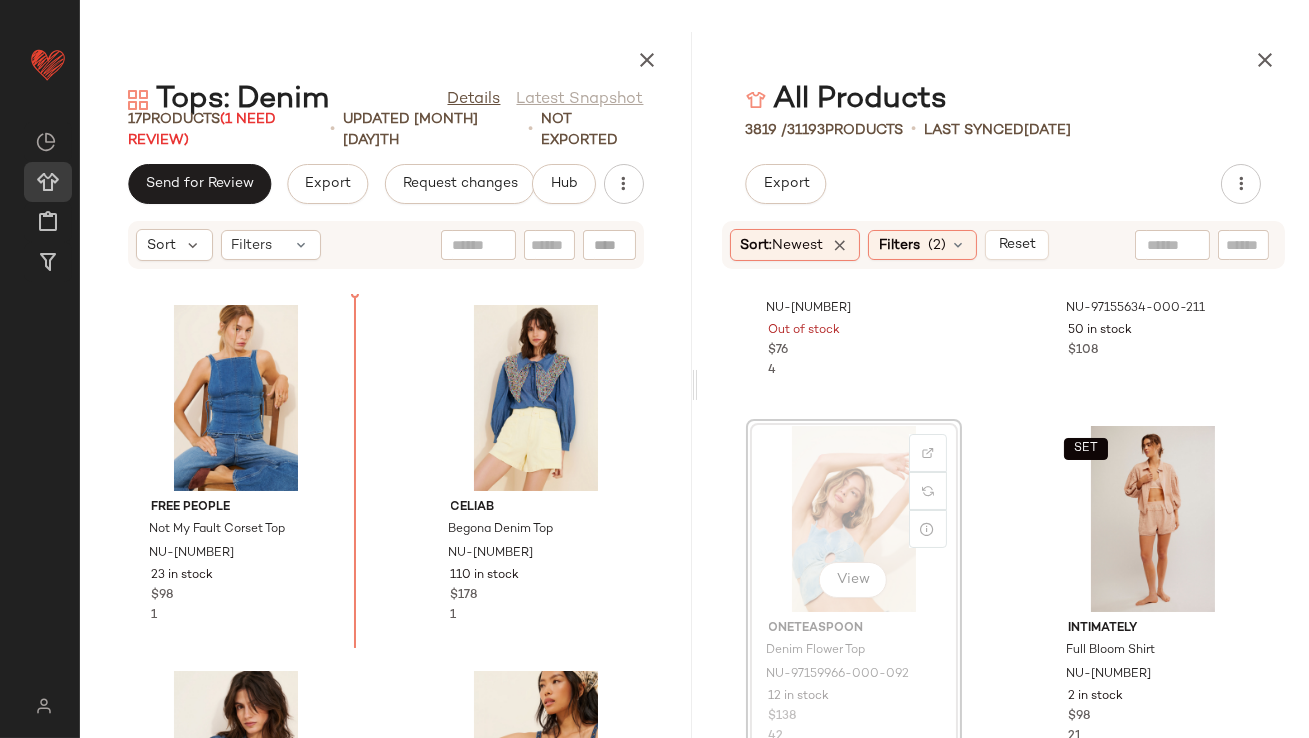 drag, startPoint x: 870, startPoint y: 542, endPoint x: 858, endPoint y: 541, distance: 12.0415945 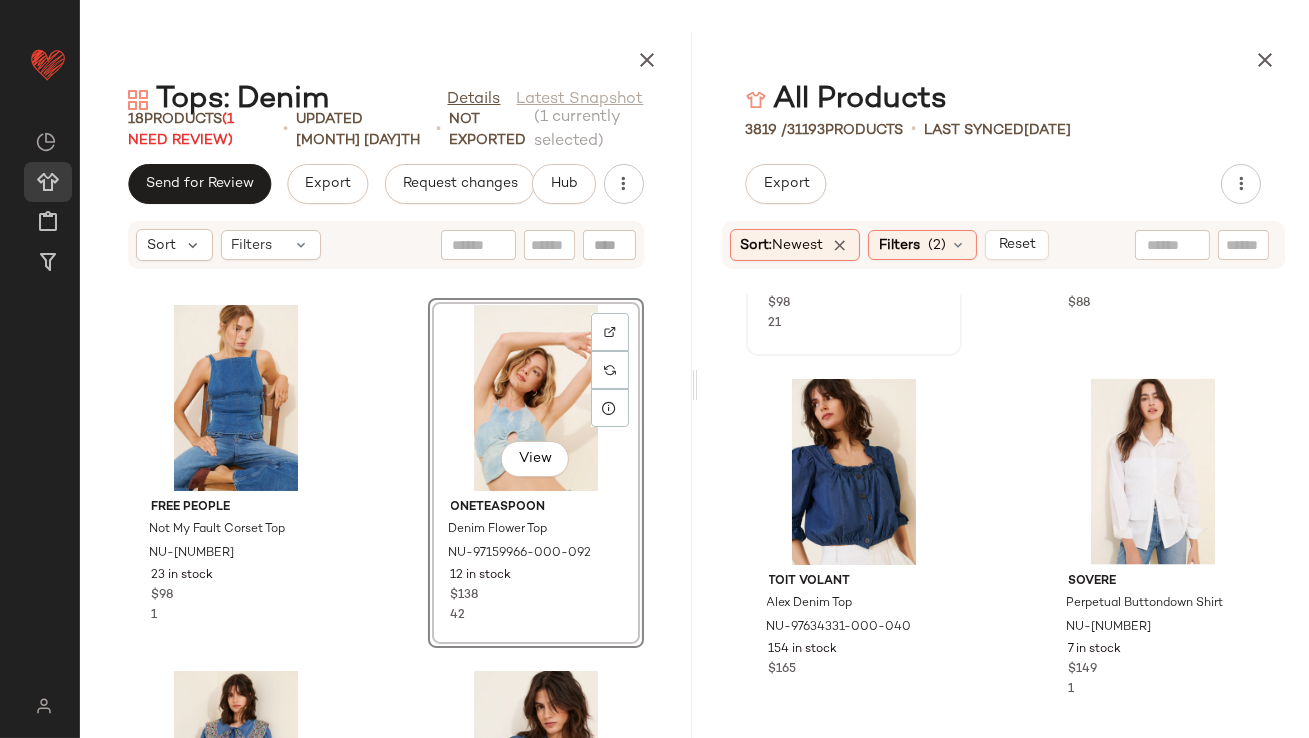 scroll, scrollTop: 106445, scrollLeft: 0, axis: vertical 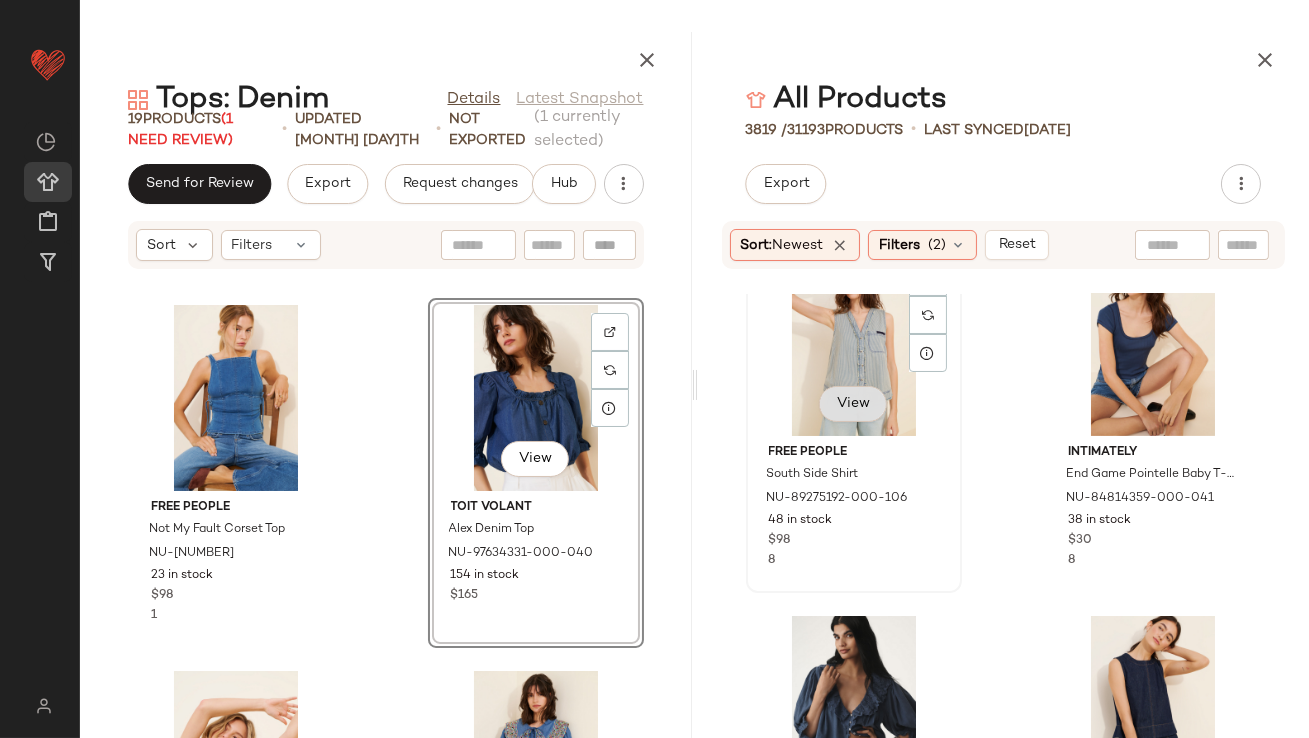 click on "View" 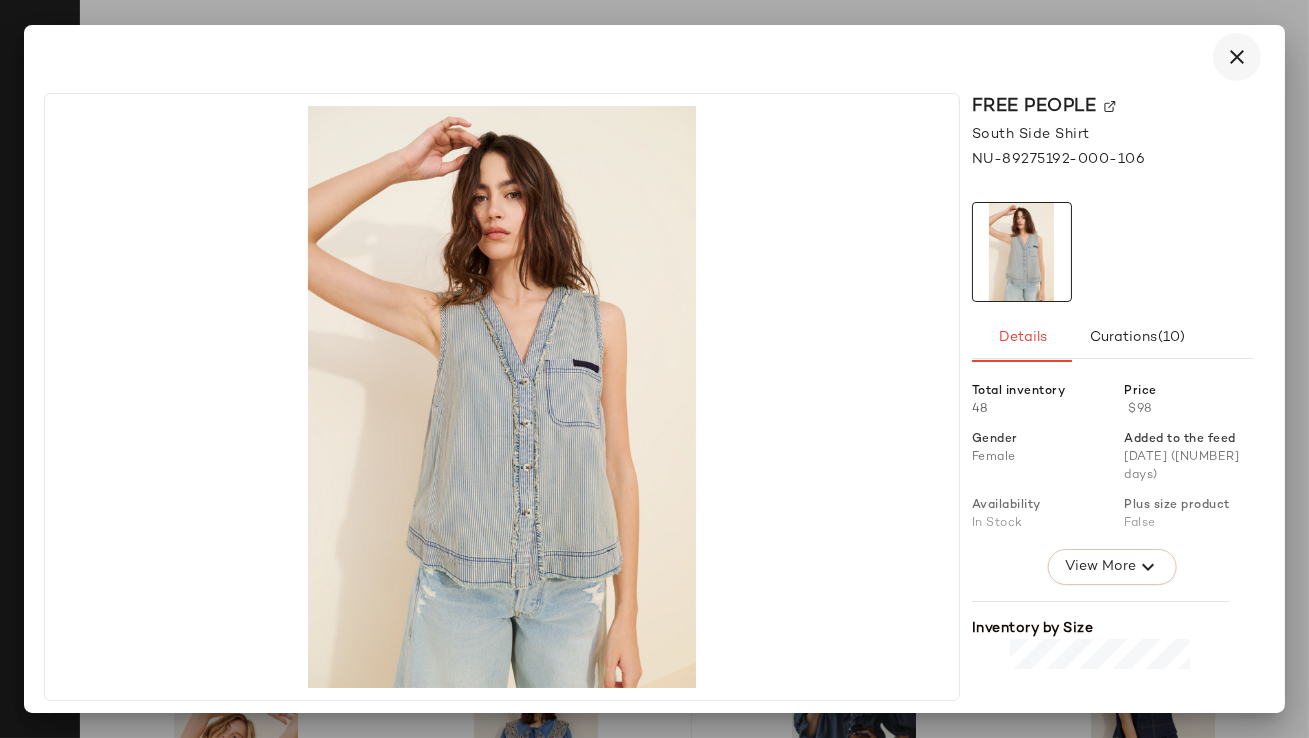 click at bounding box center (1237, 57) 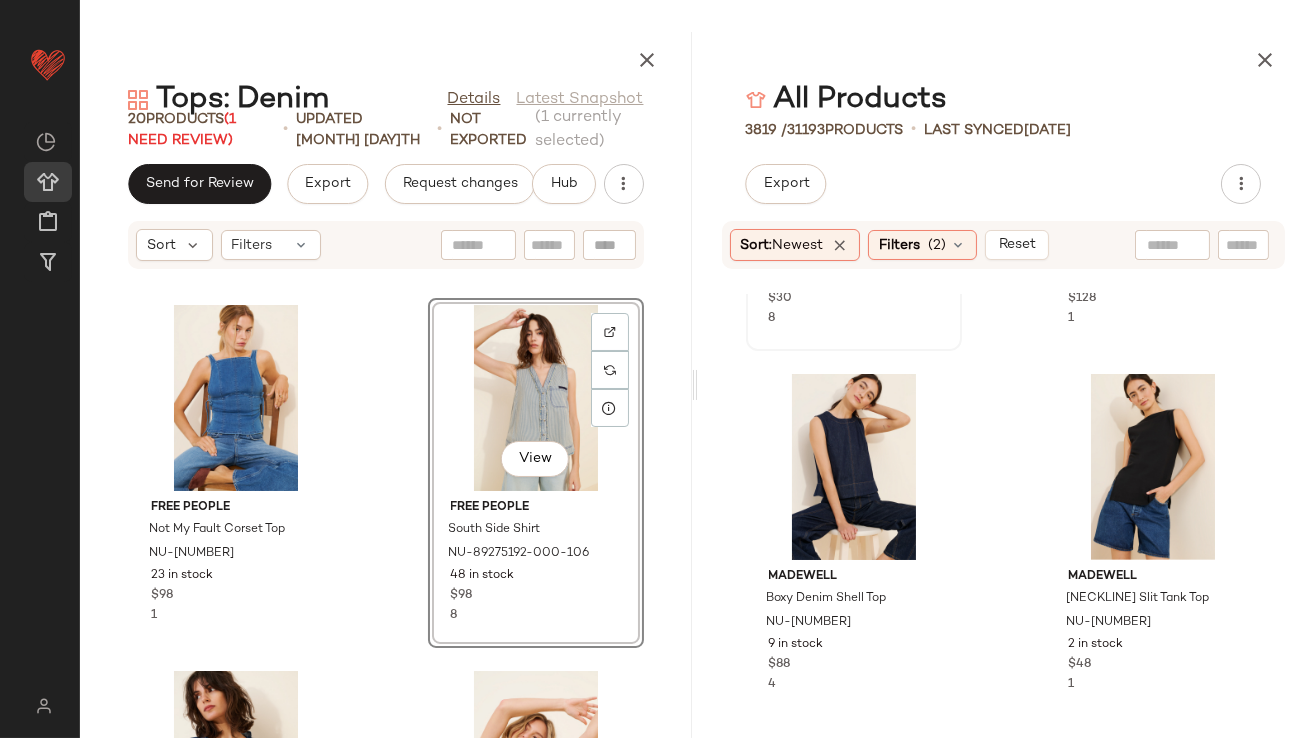 scroll, scrollTop: 117068, scrollLeft: 0, axis: vertical 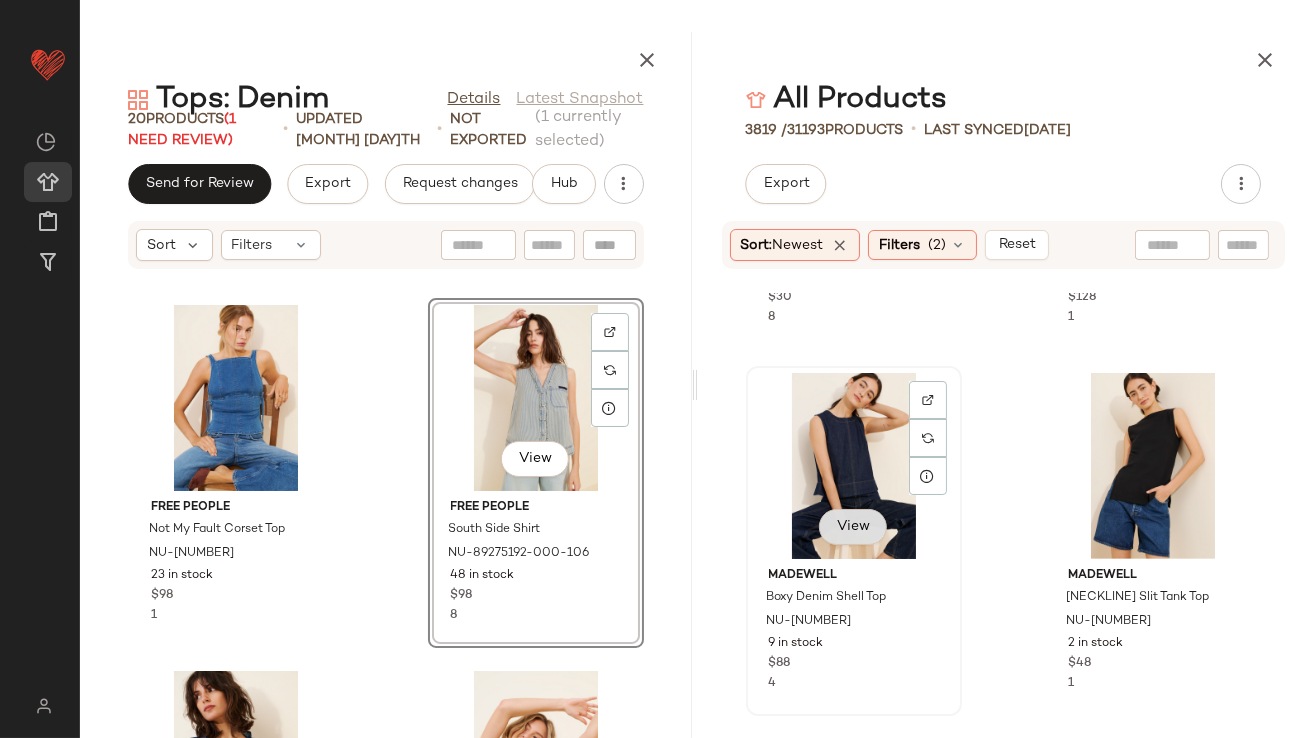 click on "View" 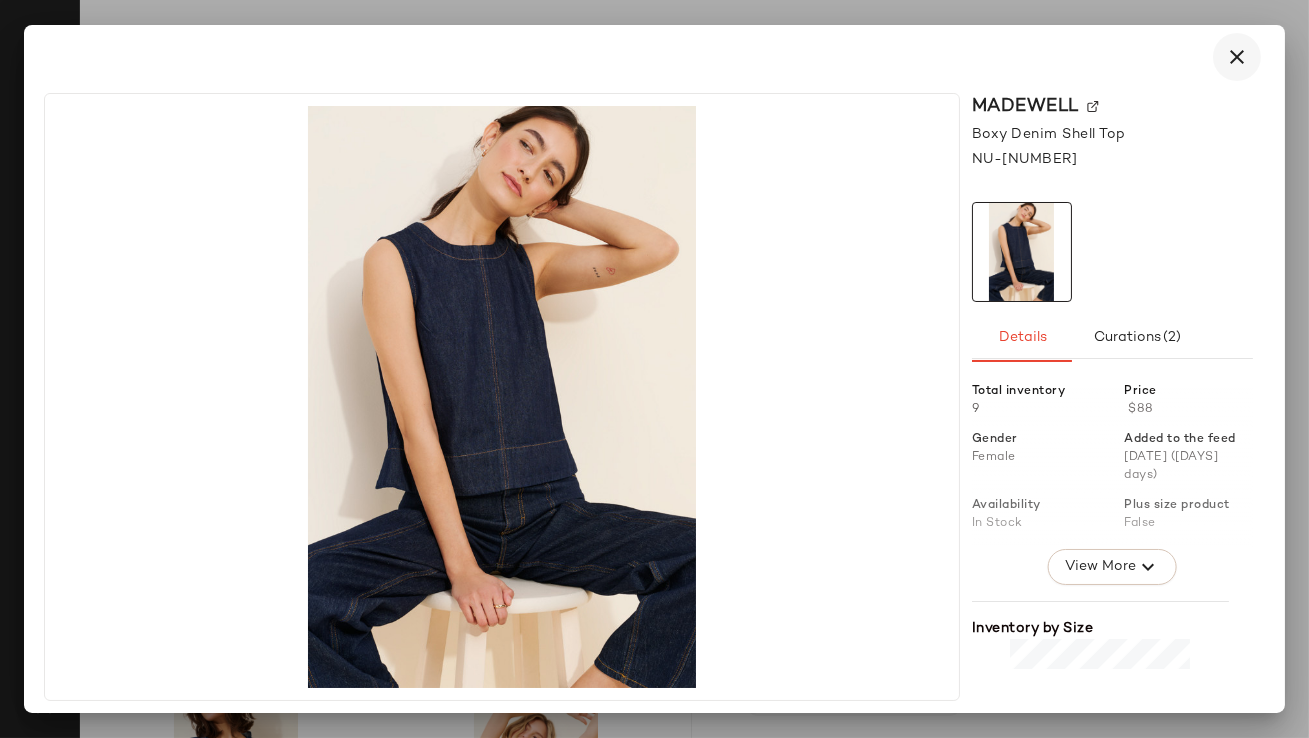 click at bounding box center [1237, 57] 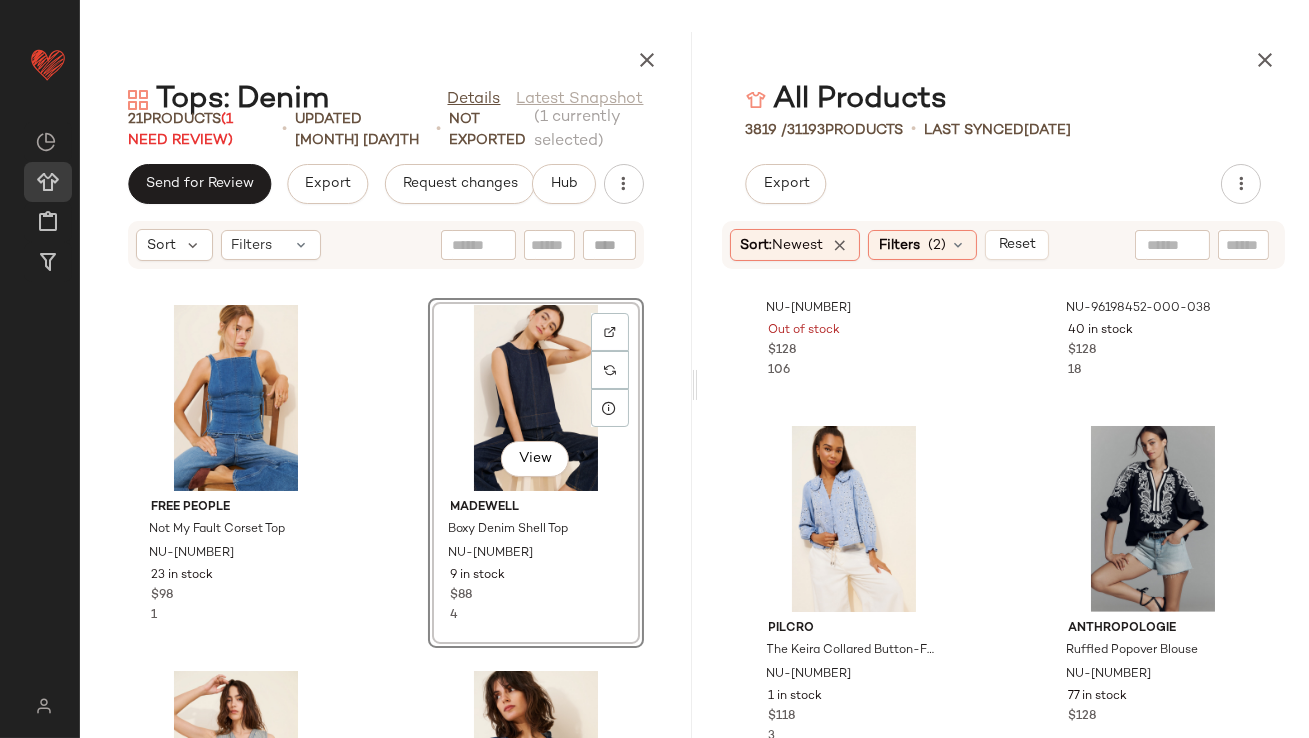 scroll, scrollTop: 117749, scrollLeft: 0, axis: vertical 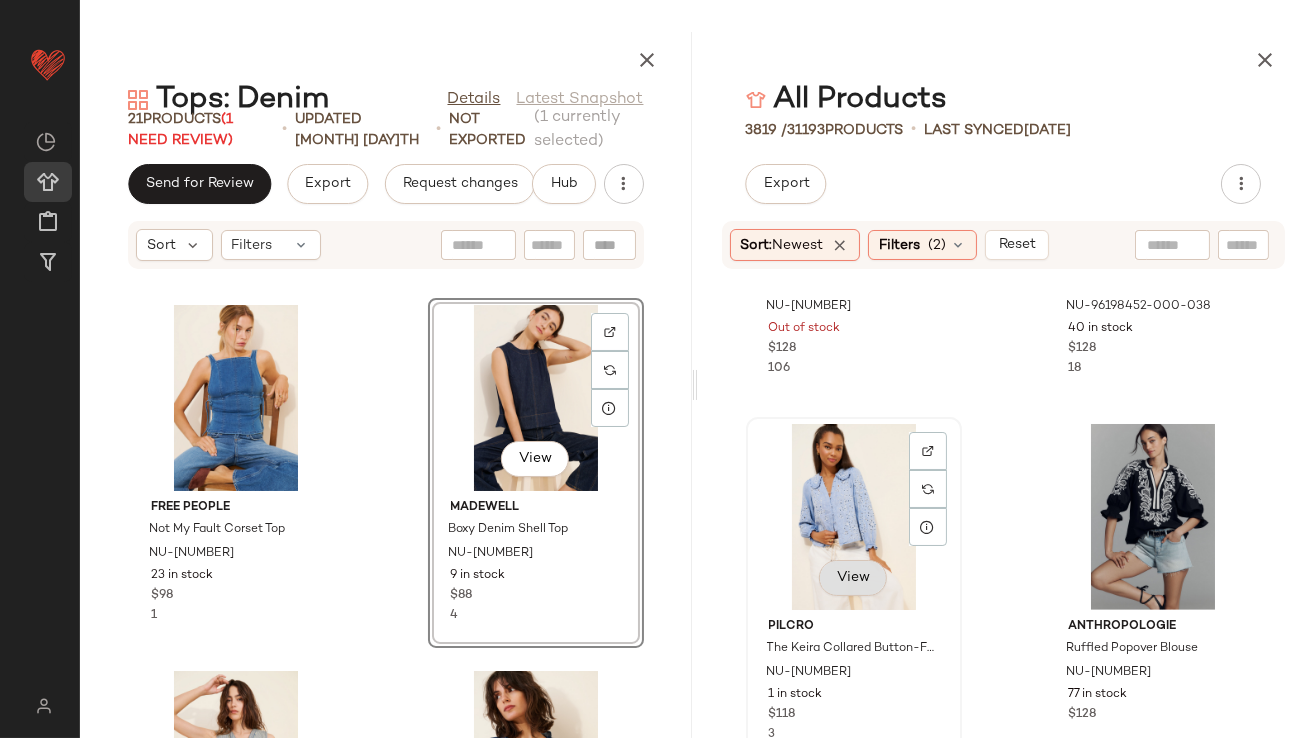 click on "View" 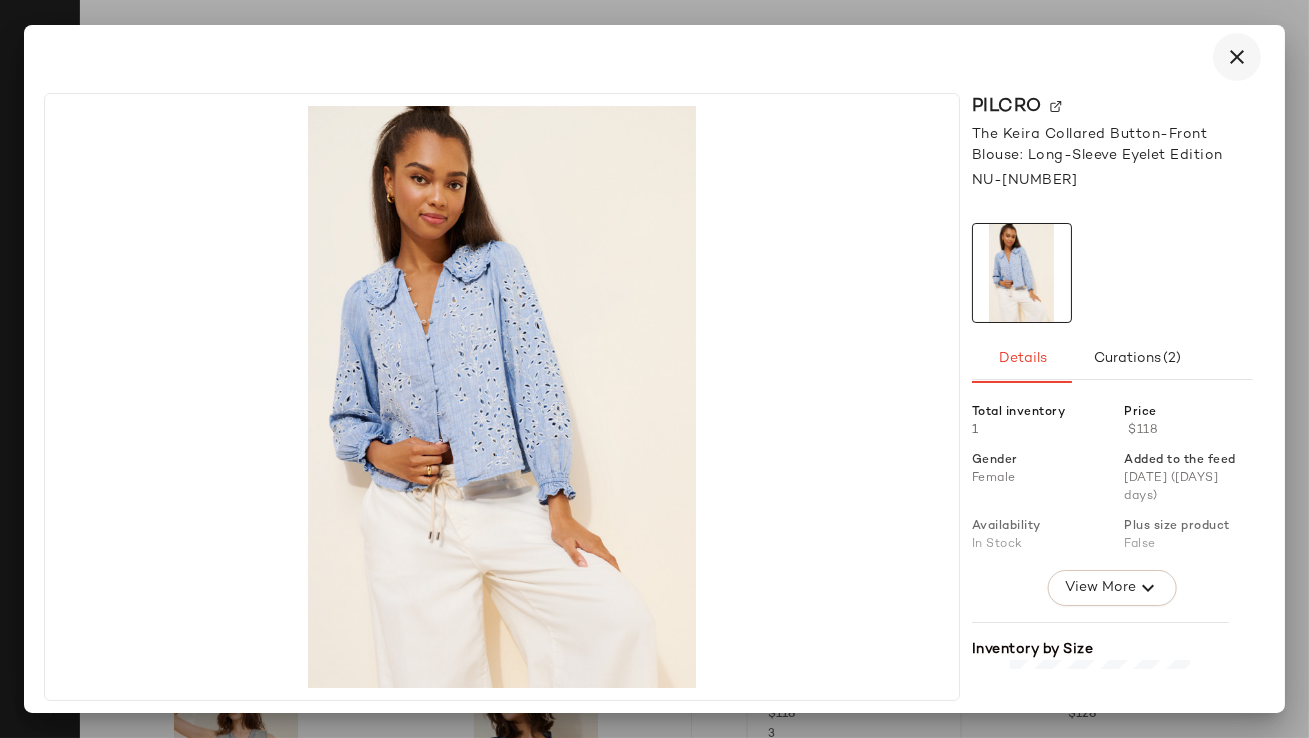 click at bounding box center (1237, 57) 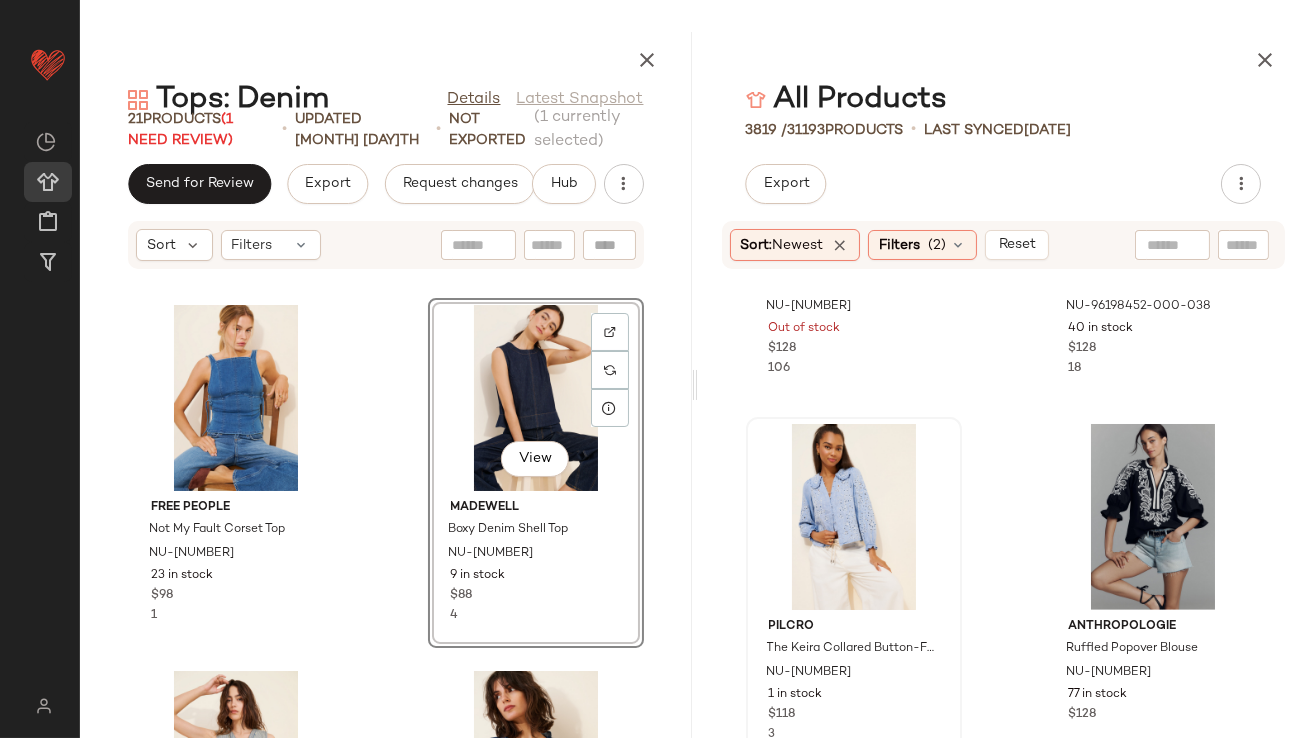 click 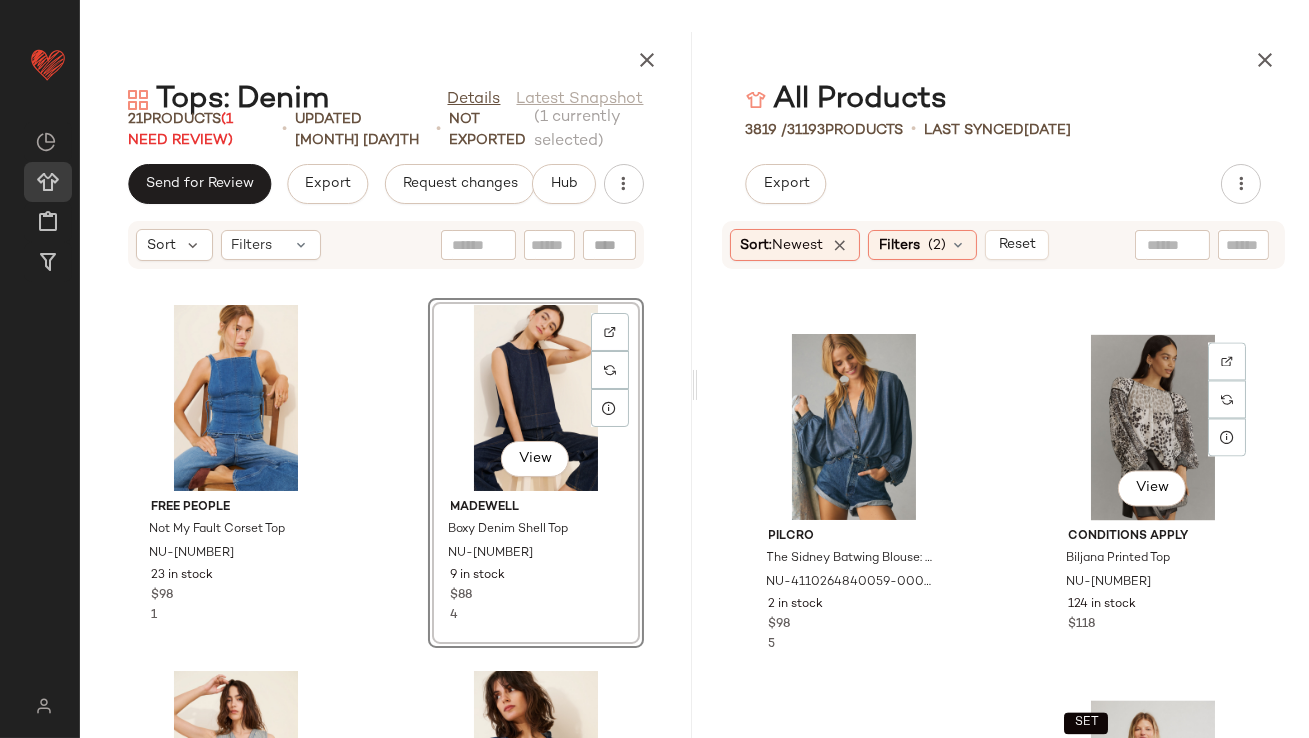 scroll, scrollTop: 123328, scrollLeft: 0, axis: vertical 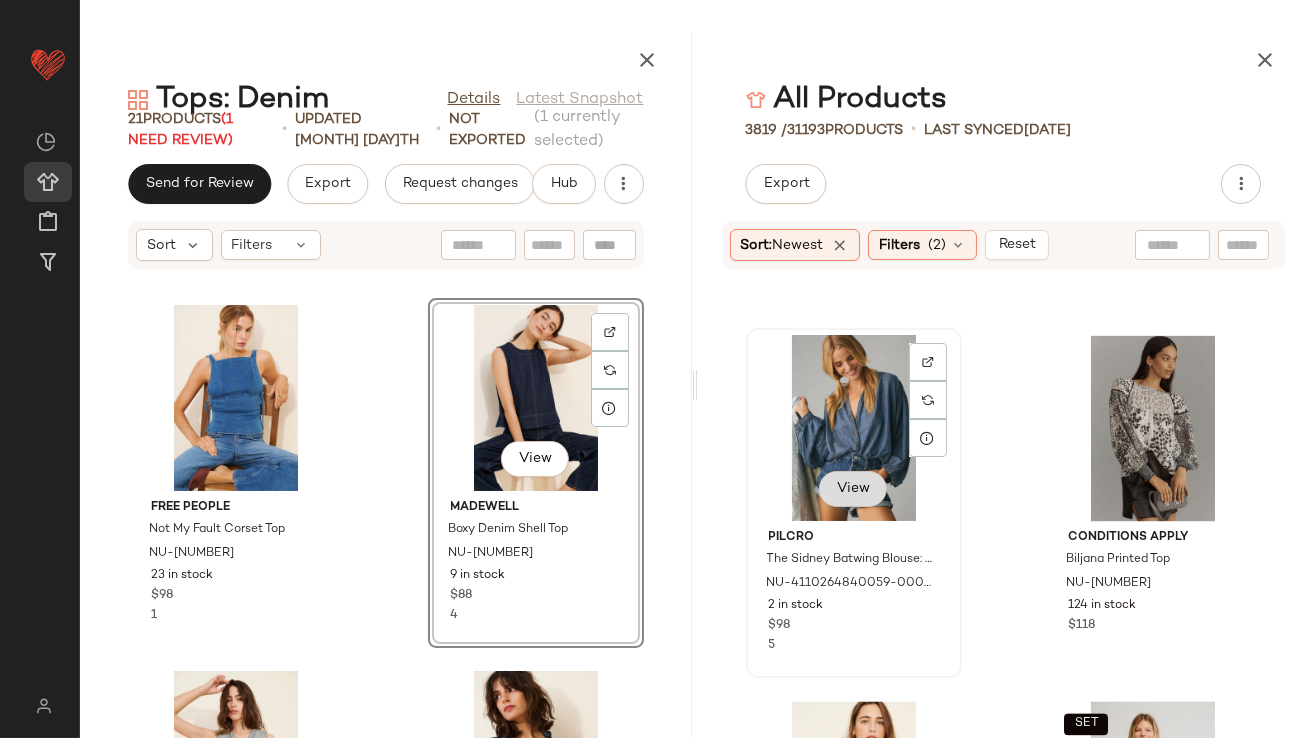 click on "View" 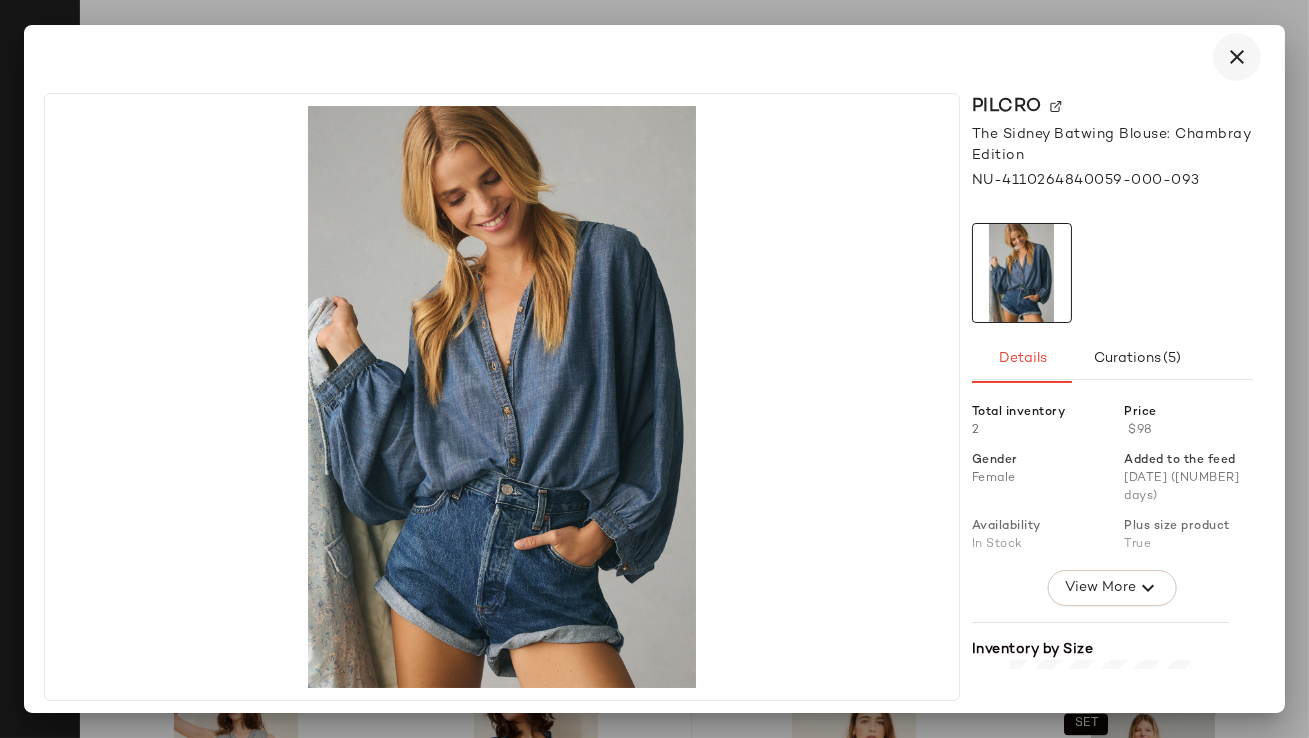 click at bounding box center (1237, 57) 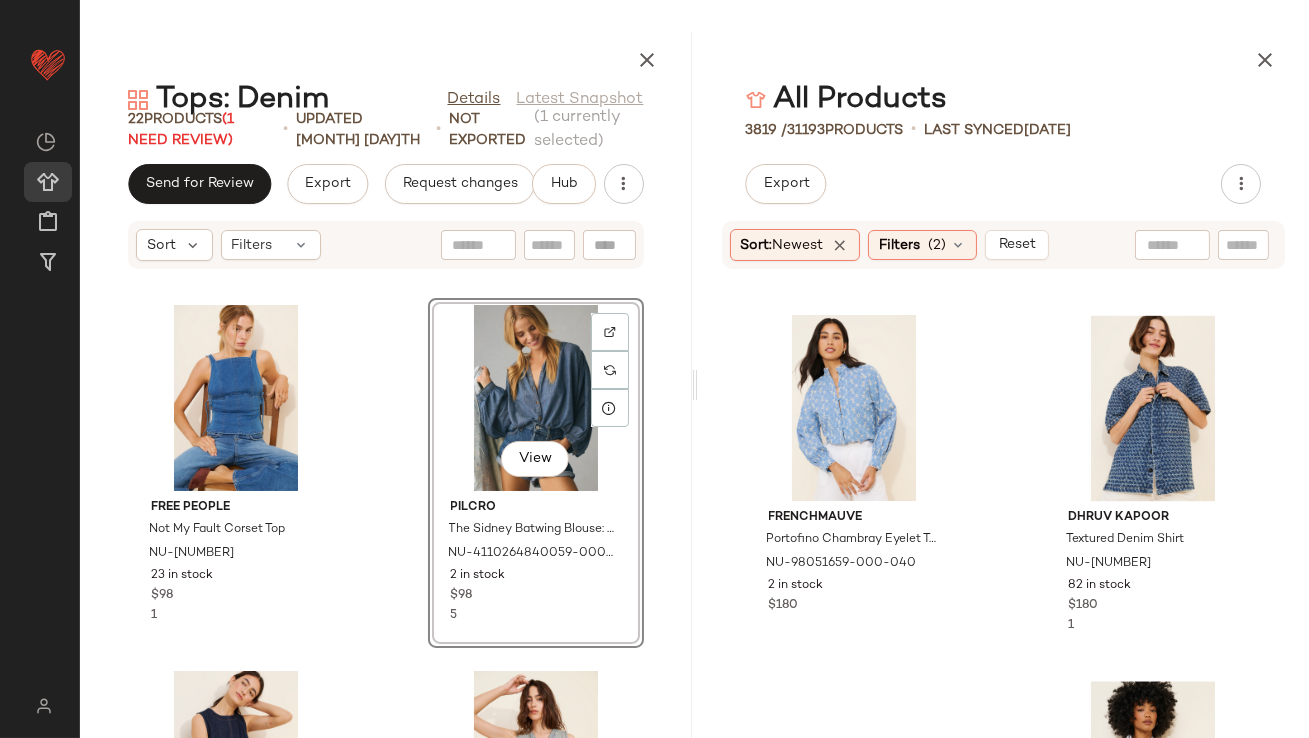 scroll, scrollTop: 124132, scrollLeft: 0, axis: vertical 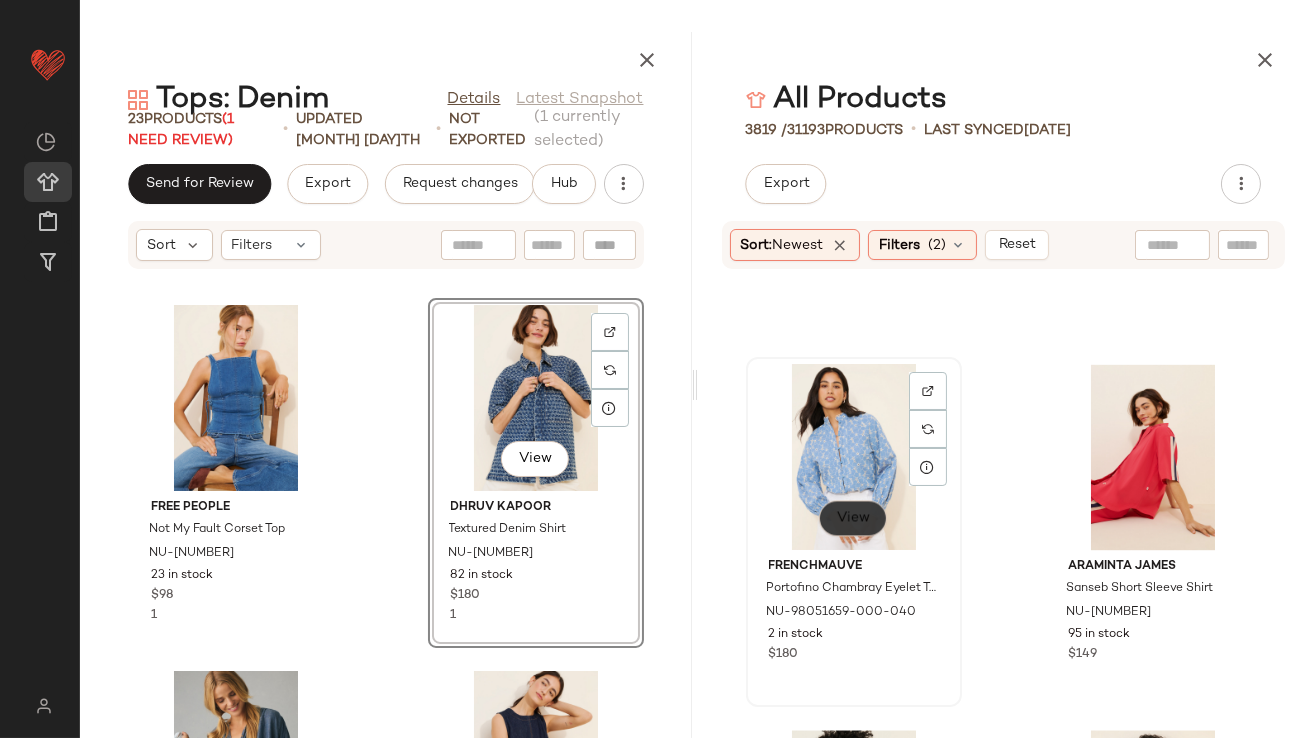 click on "View" 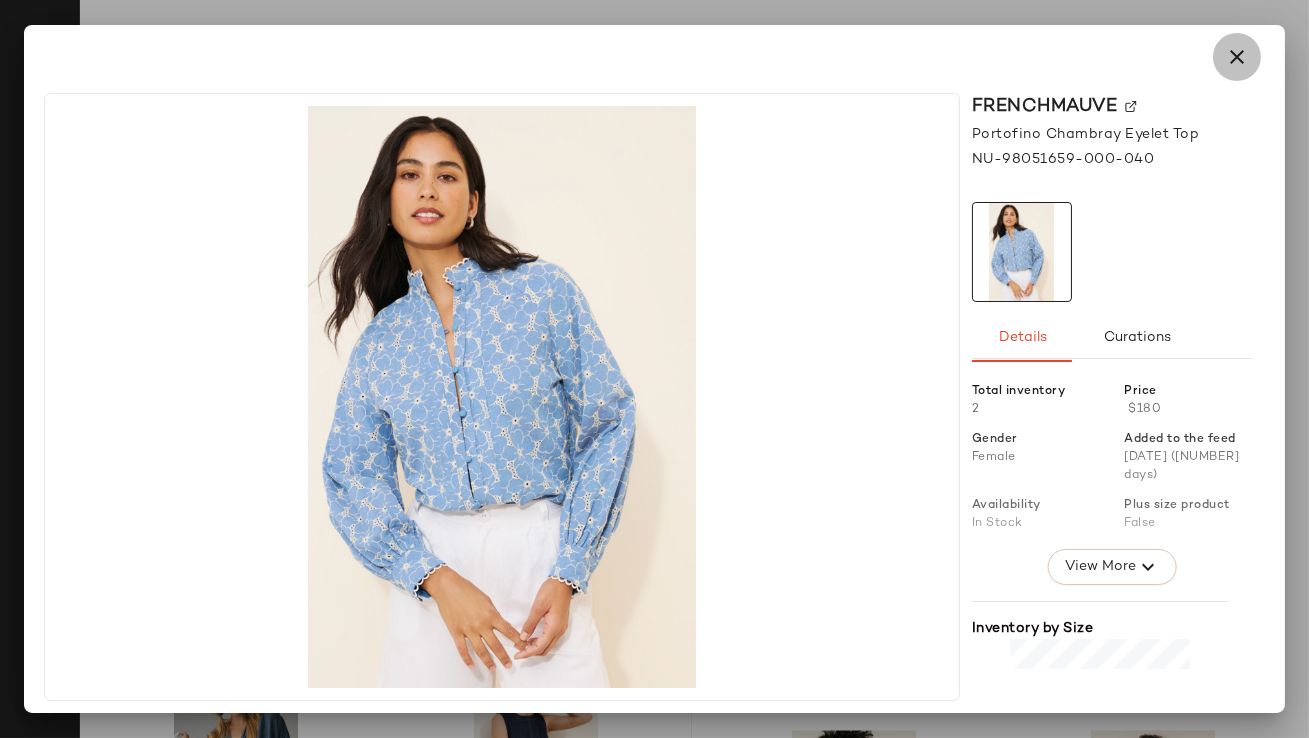 click at bounding box center [1237, 57] 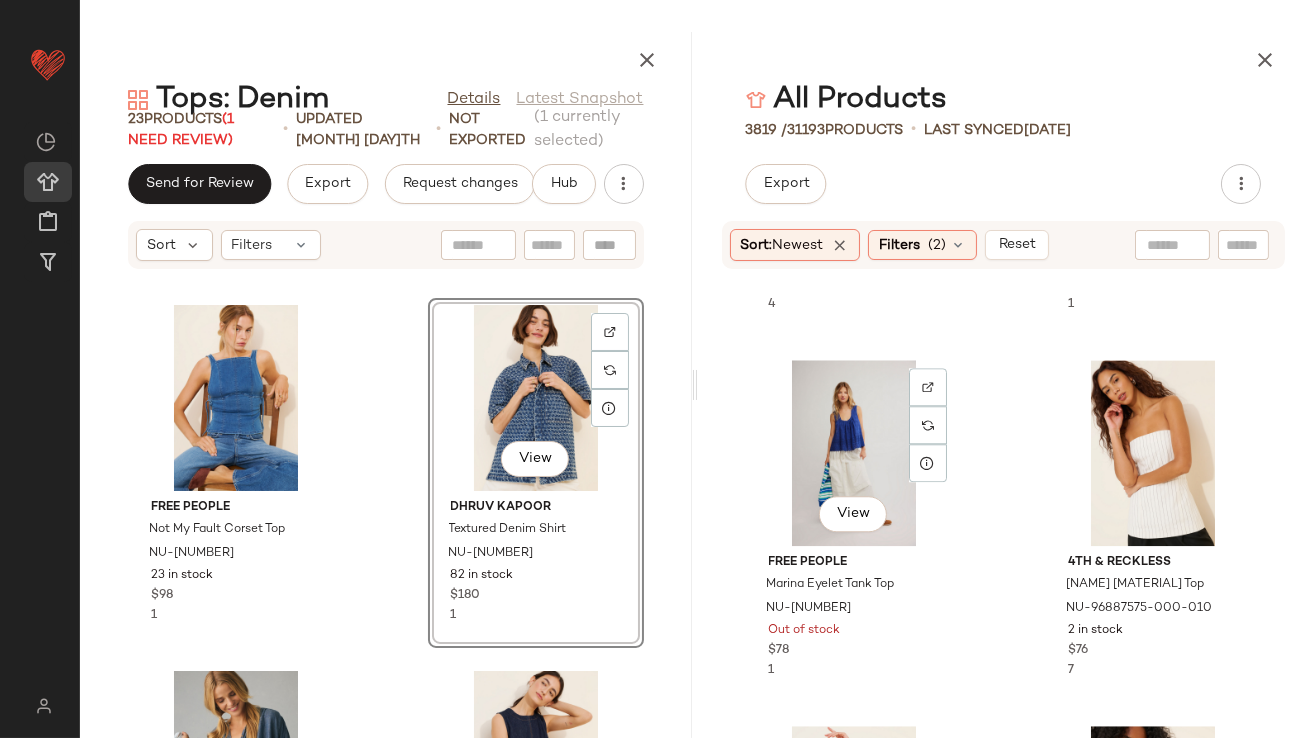 scroll, scrollTop: 125501, scrollLeft: 0, axis: vertical 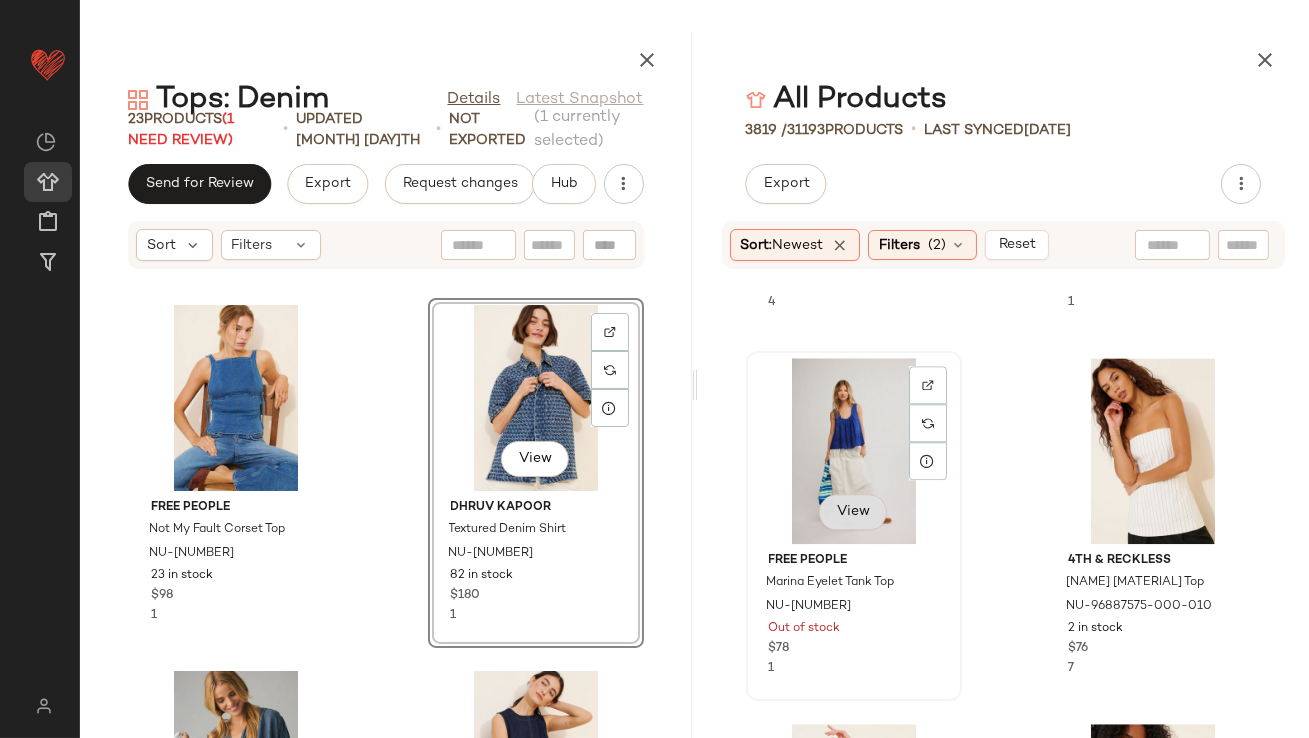 click on "View" at bounding box center [853, 512] 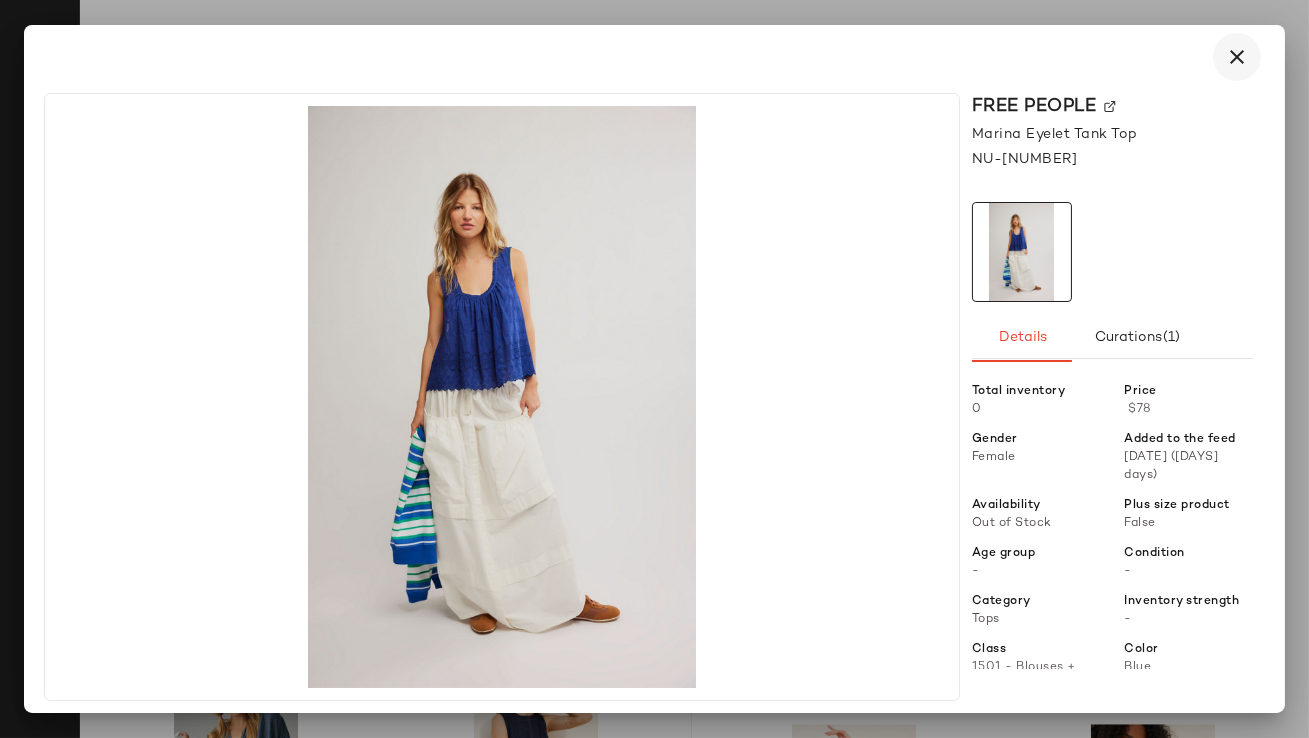 click at bounding box center (1237, 57) 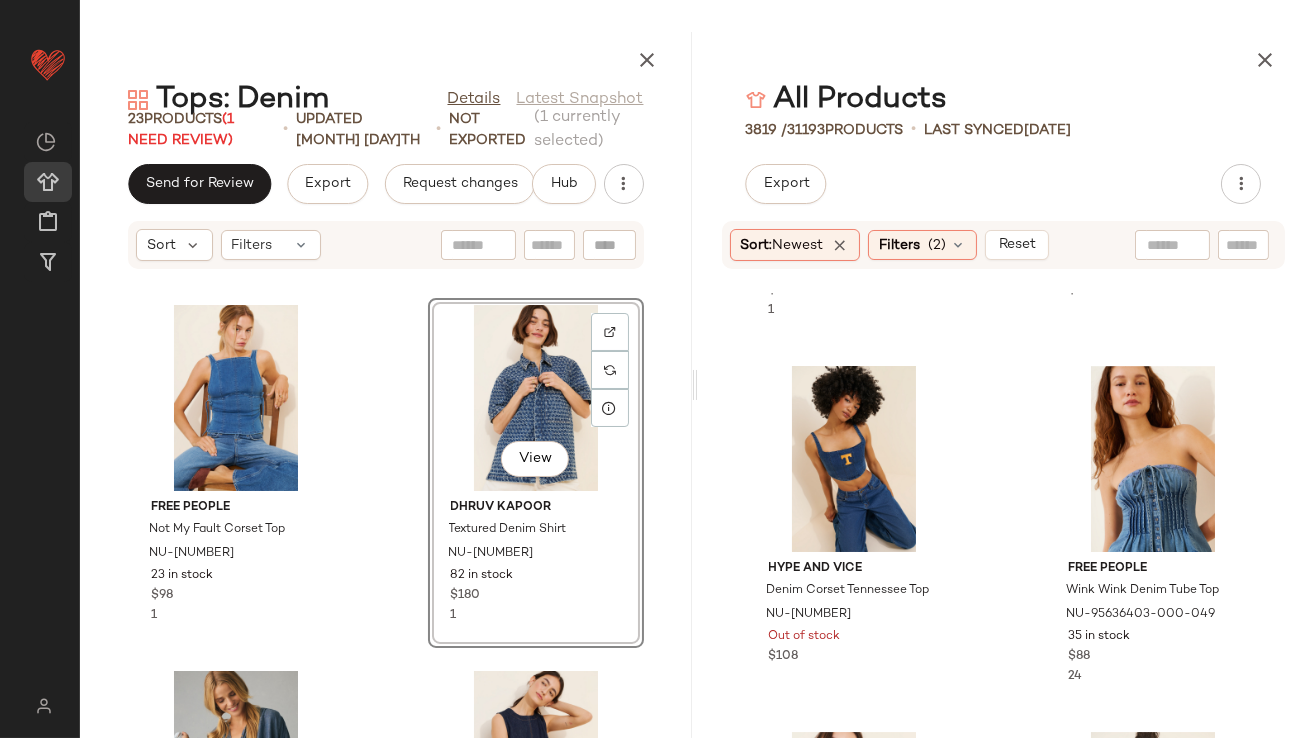 scroll, scrollTop: 128073, scrollLeft: 0, axis: vertical 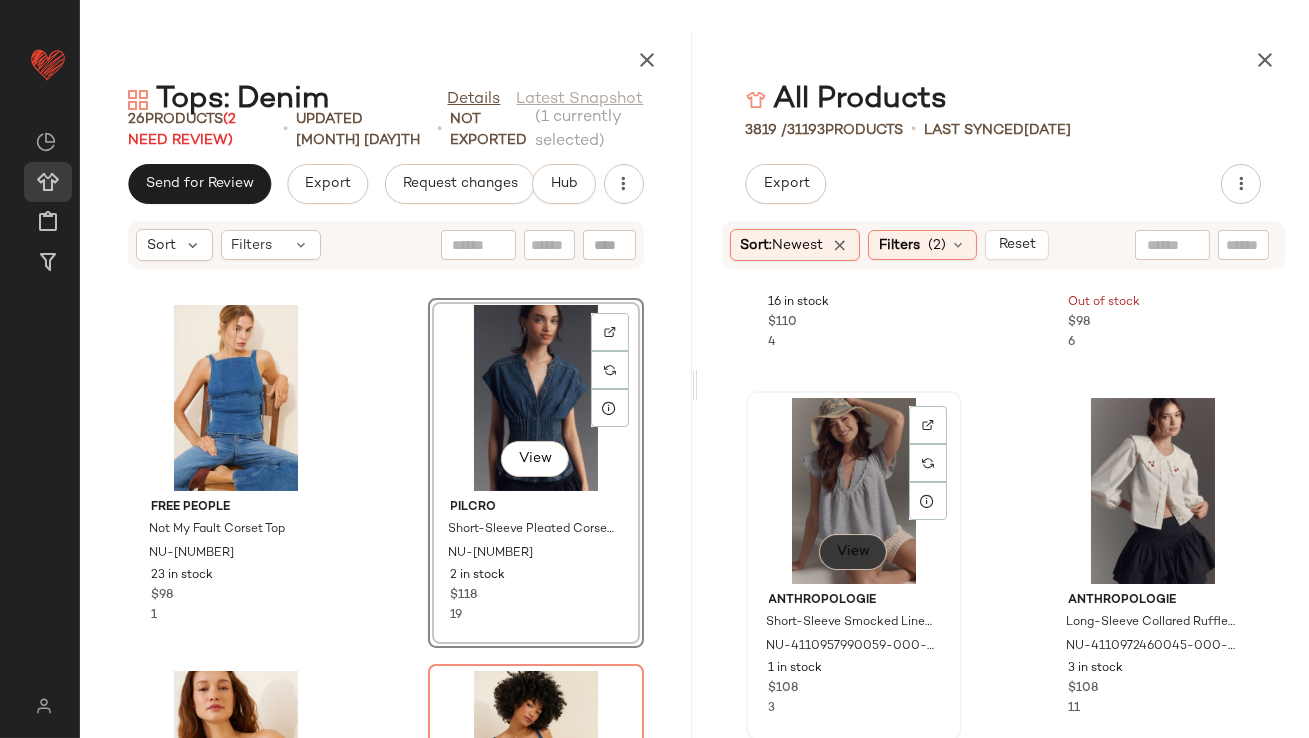 click on "View" 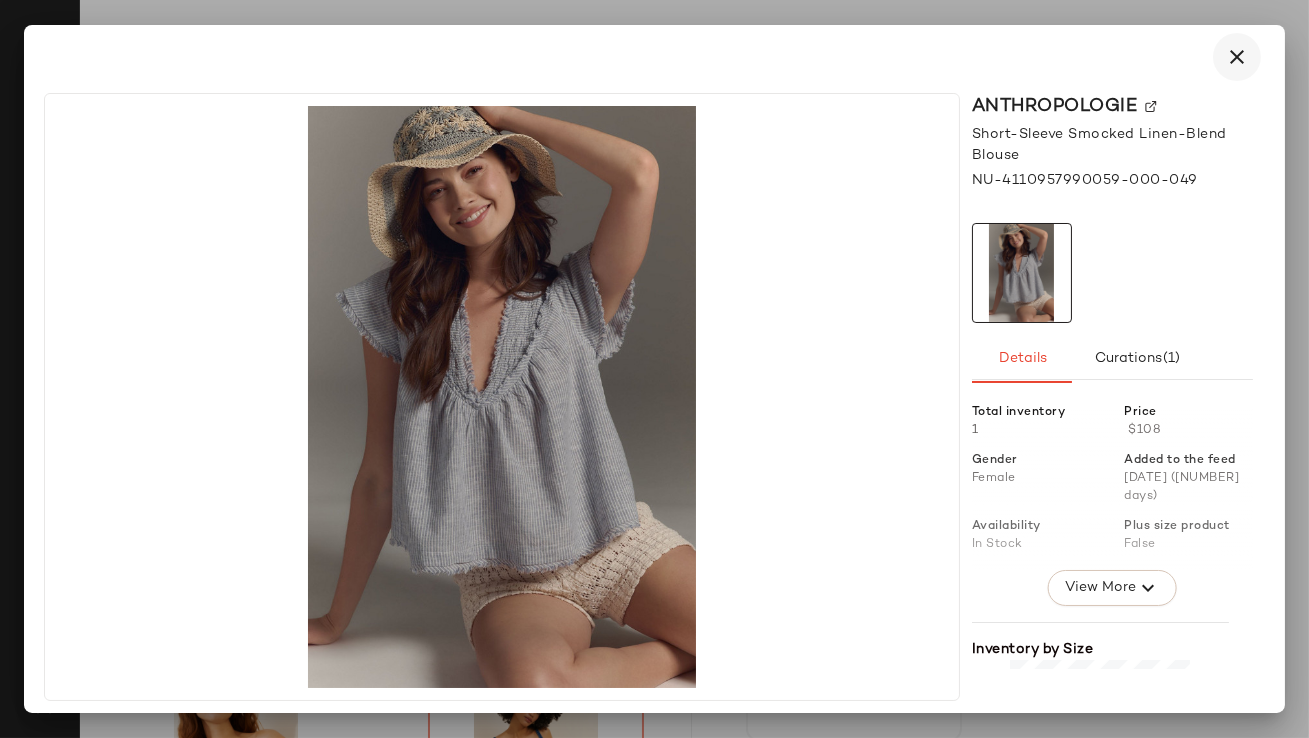 click at bounding box center [1237, 57] 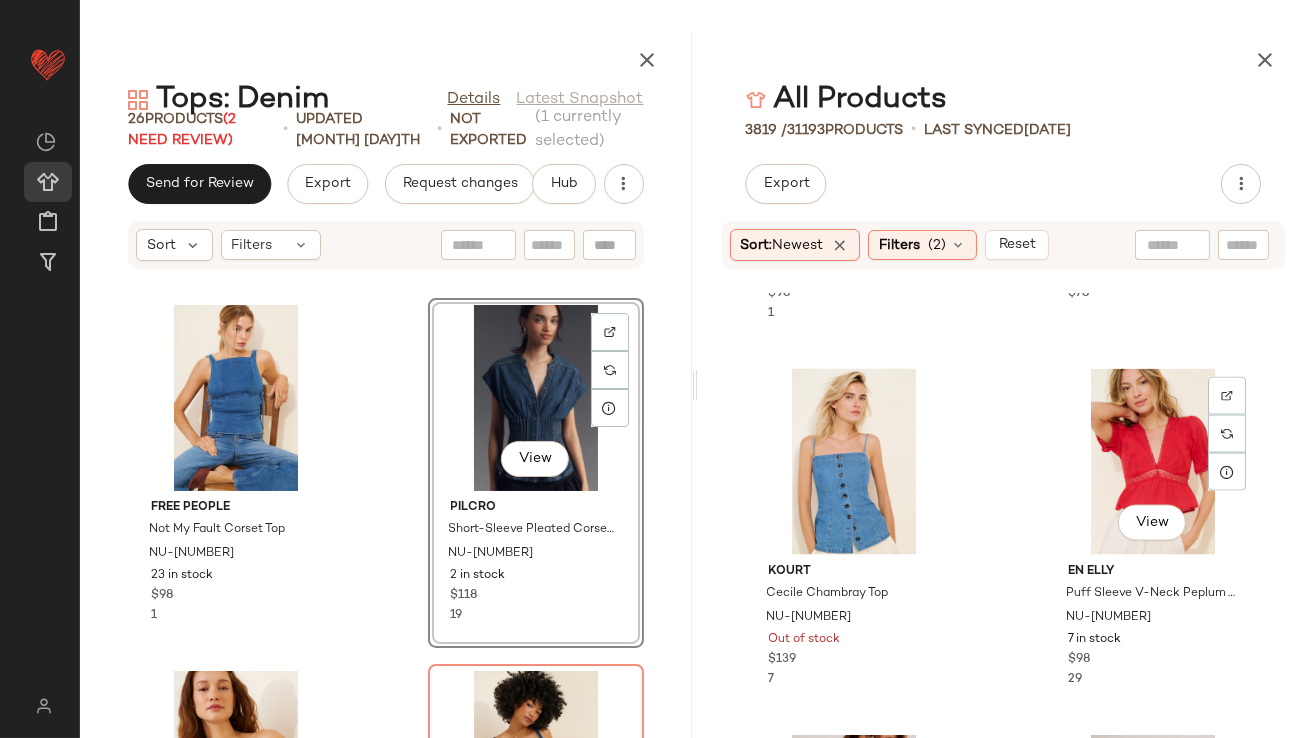 scroll, scrollTop: 136105, scrollLeft: 0, axis: vertical 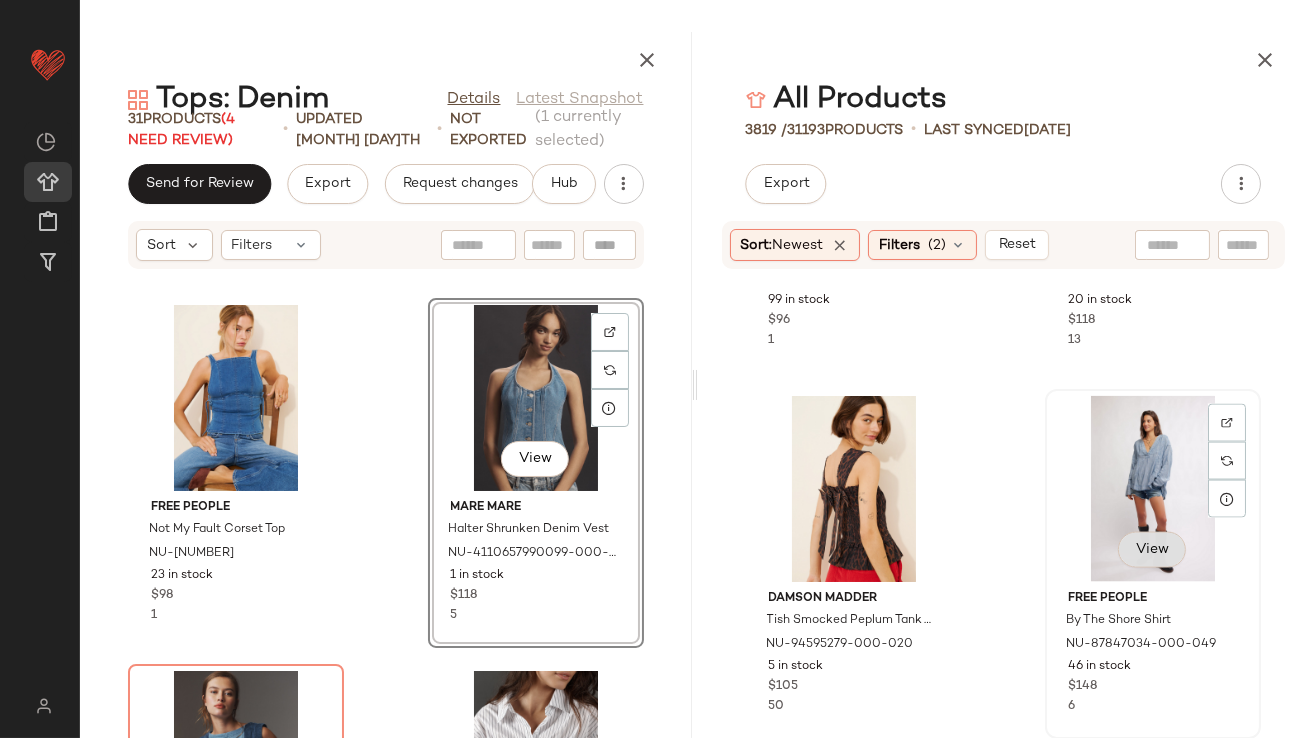 click on "View" at bounding box center (1152, 550) 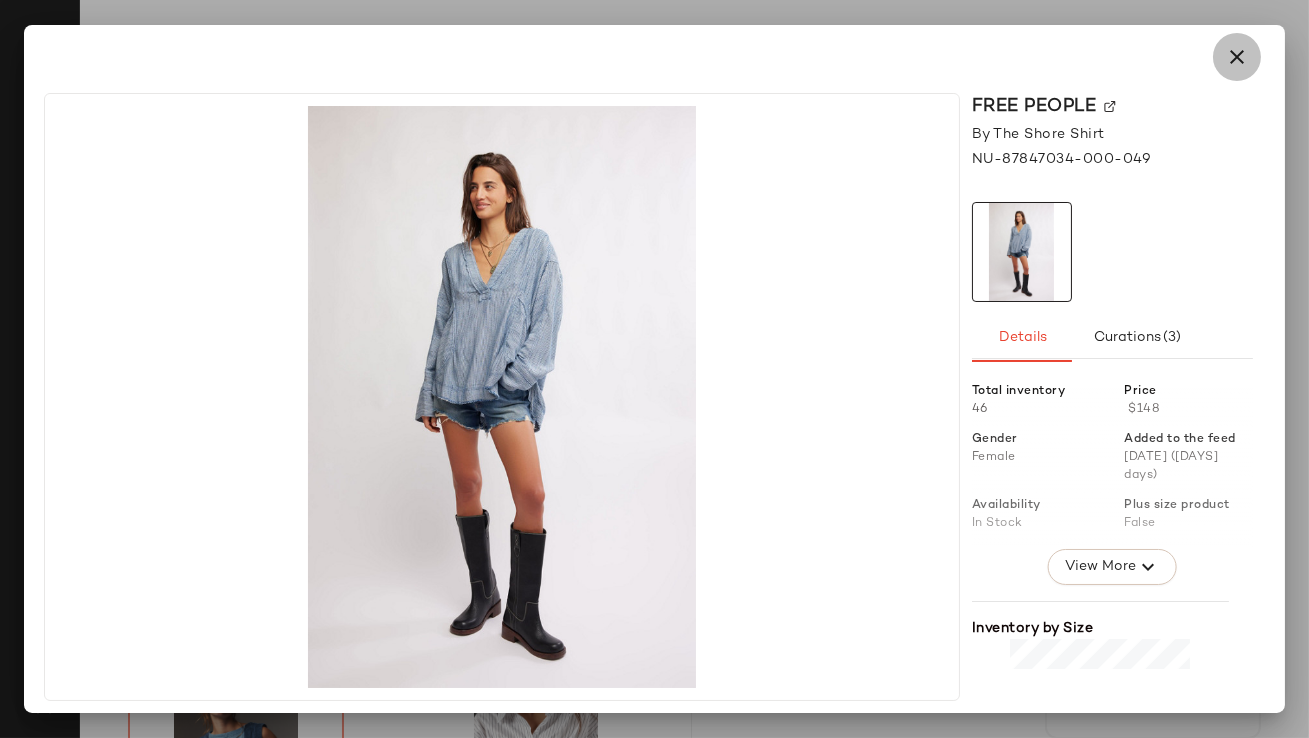 click at bounding box center [1237, 57] 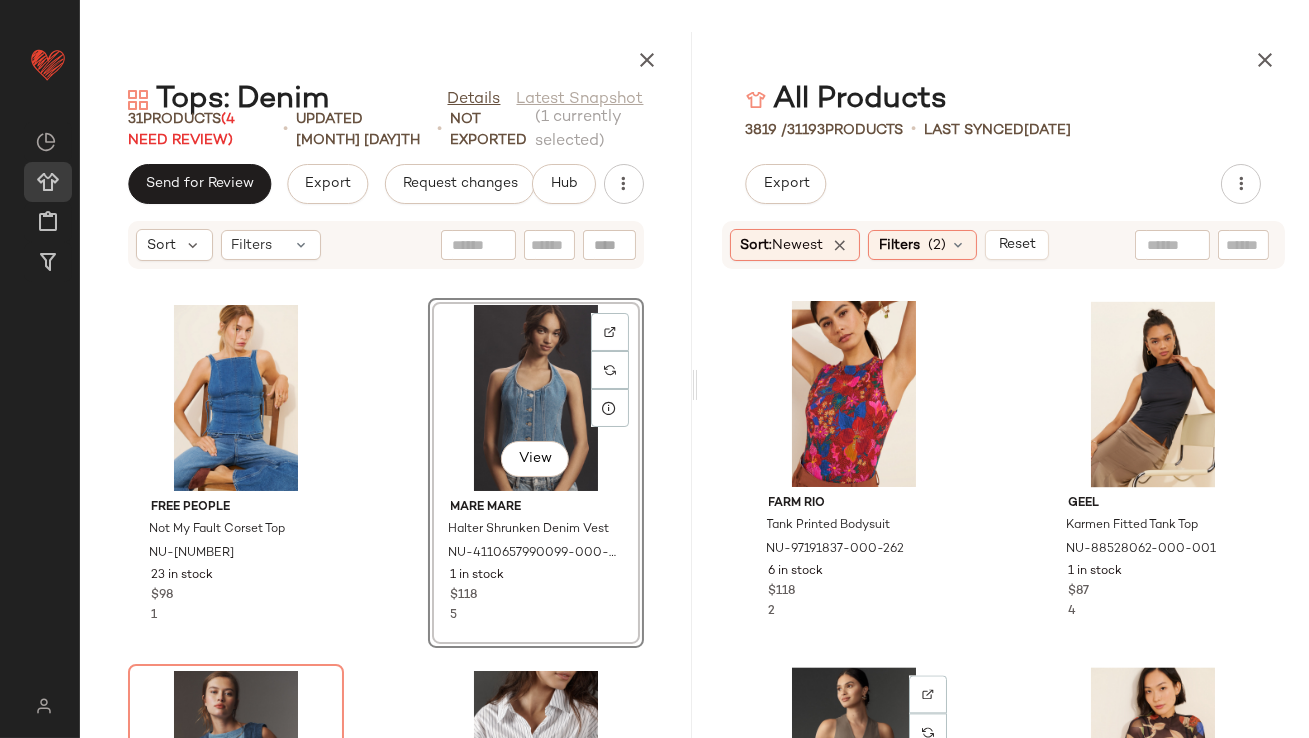 scroll, scrollTop: 152643, scrollLeft: 0, axis: vertical 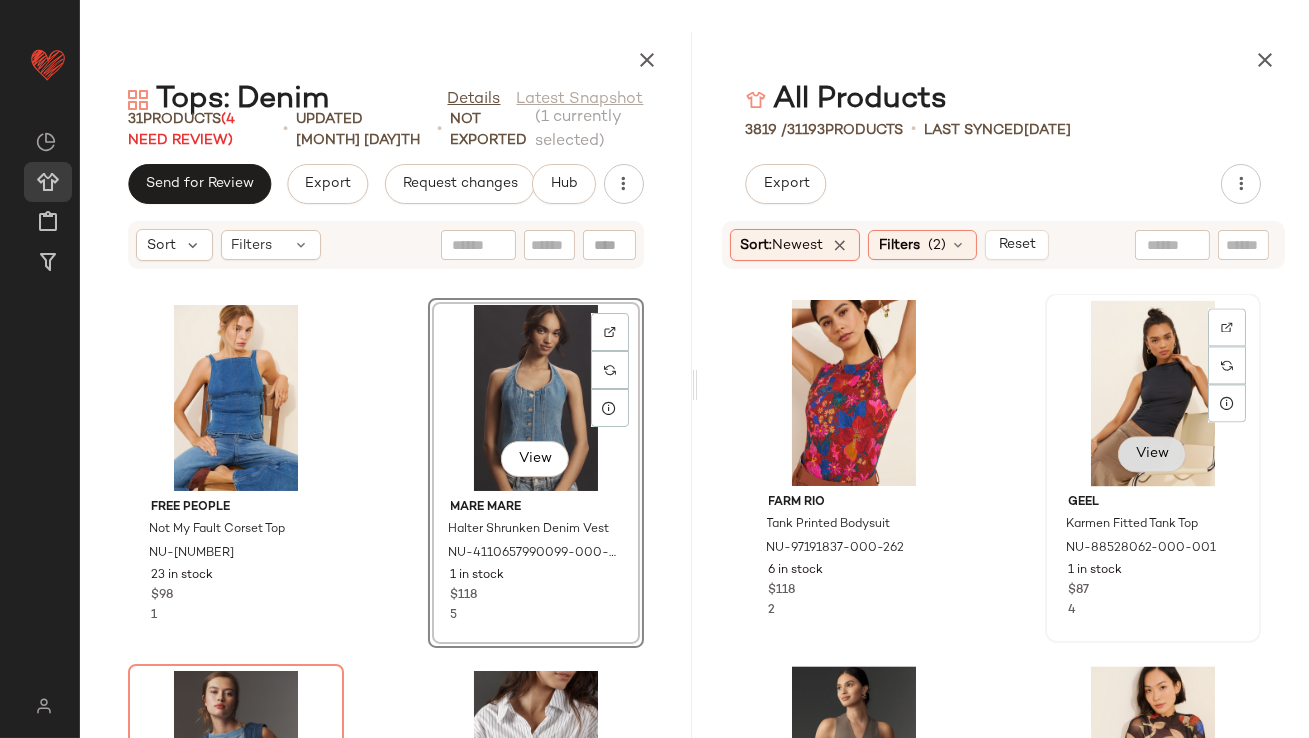 click on "View" 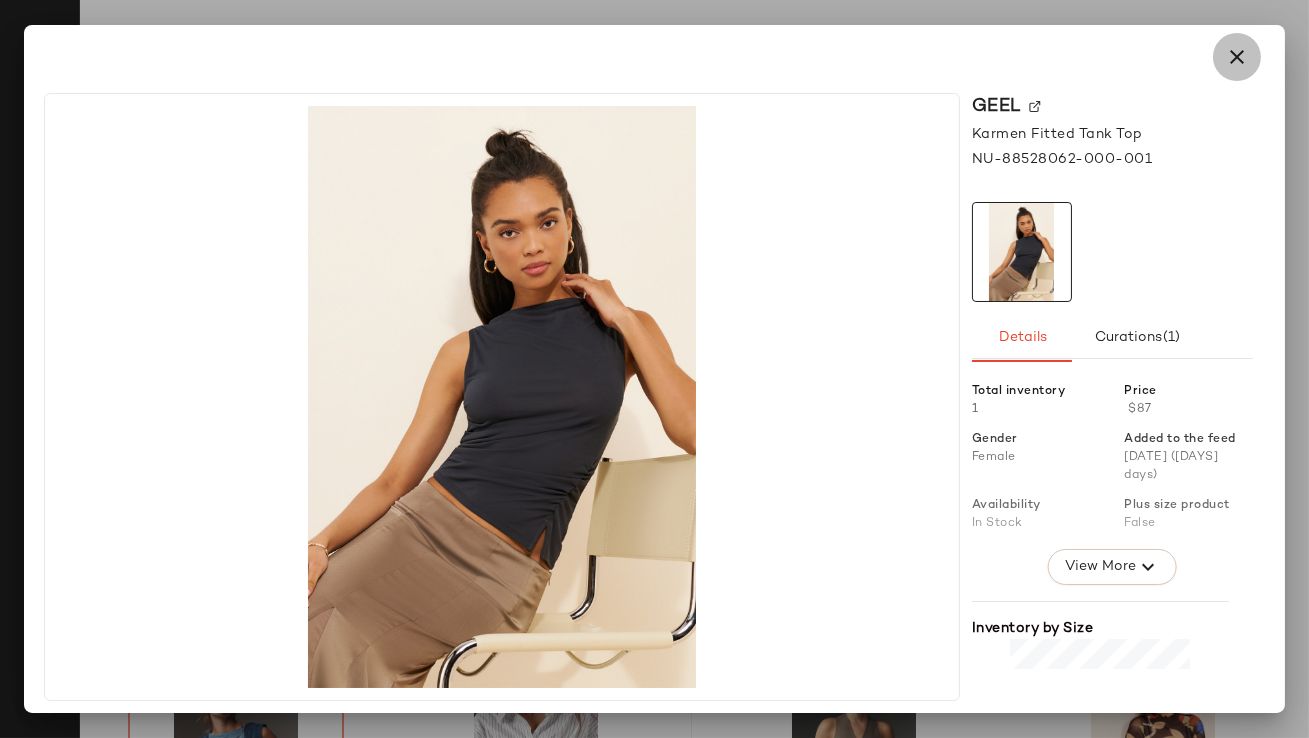 click at bounding box center (1237, 57) 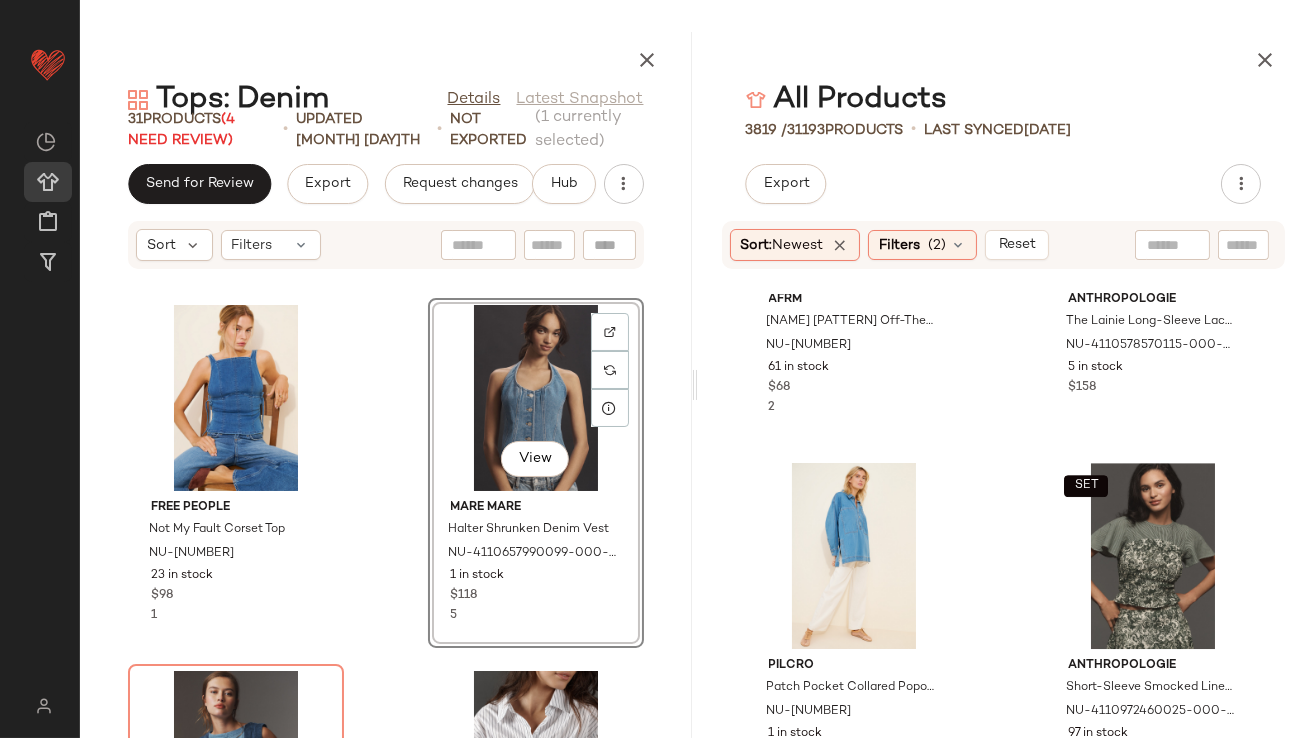 scroll, scrollTop: 155745, scrollLeft: 0, axis: vertical 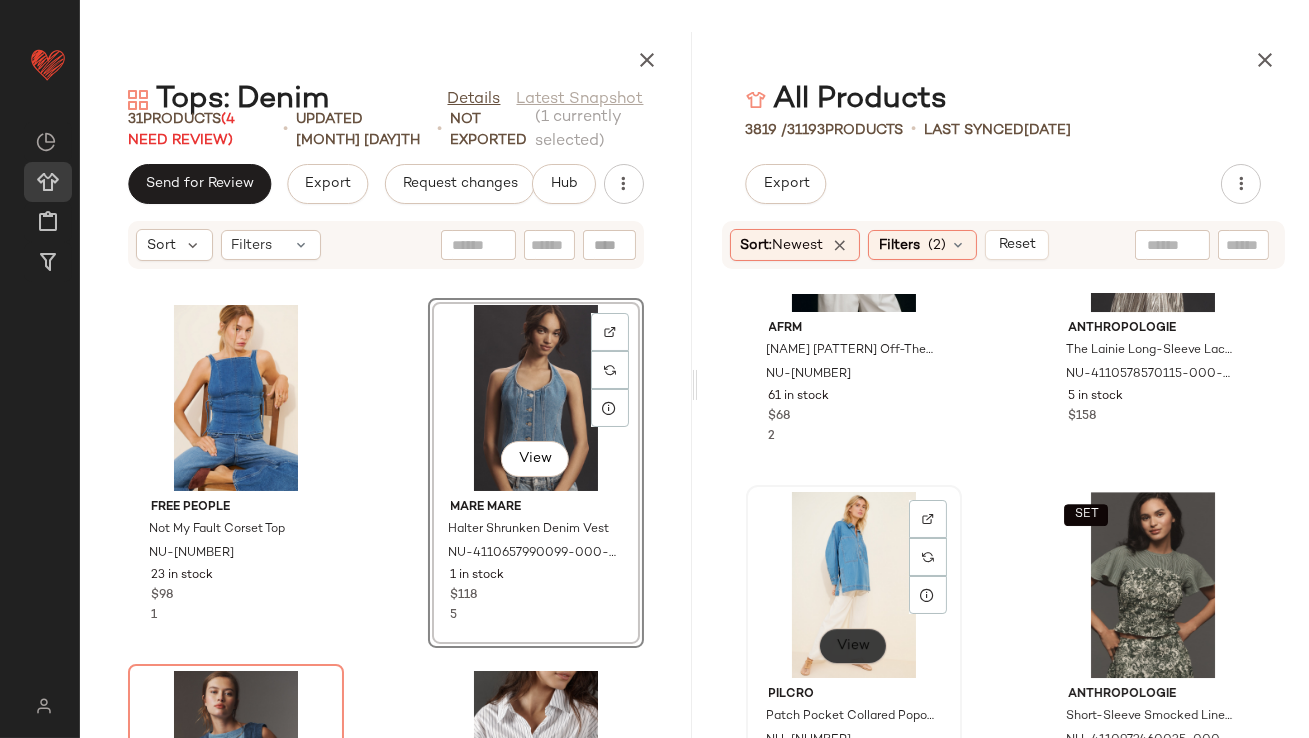 click on "View" 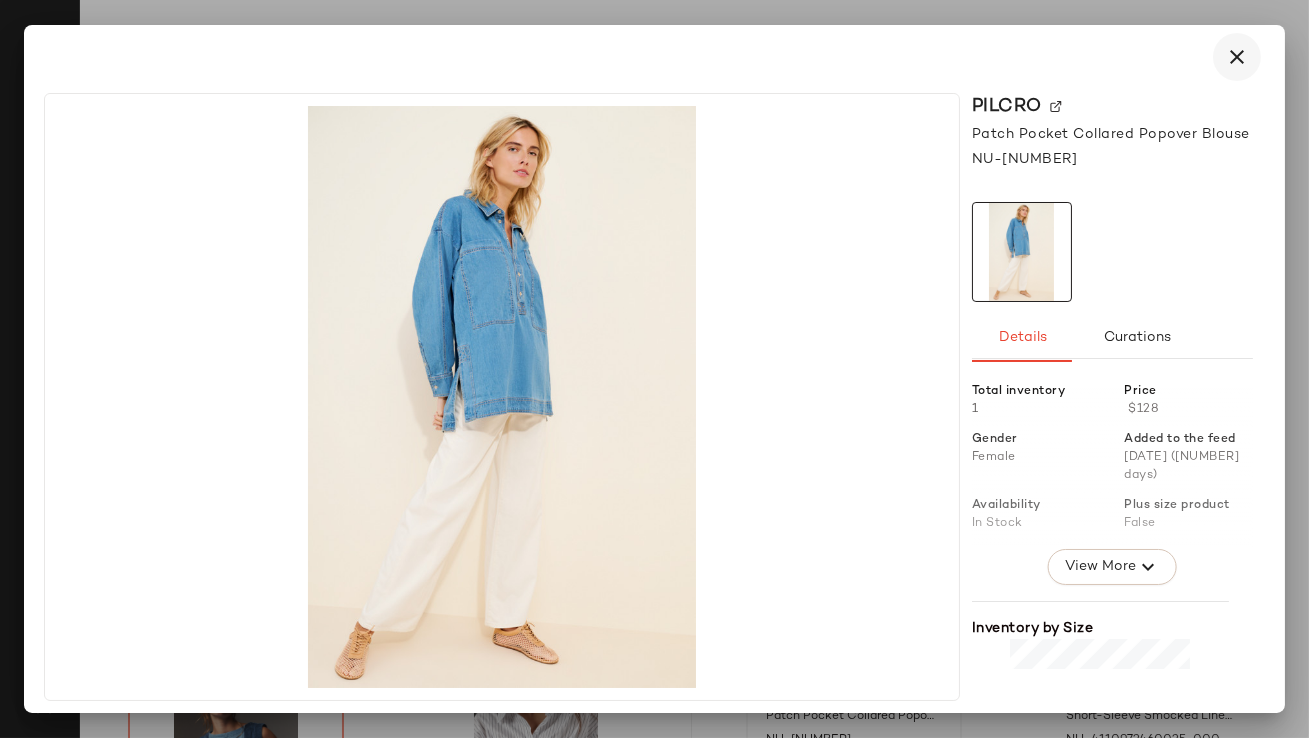 click at bounding box center [1237, 57] 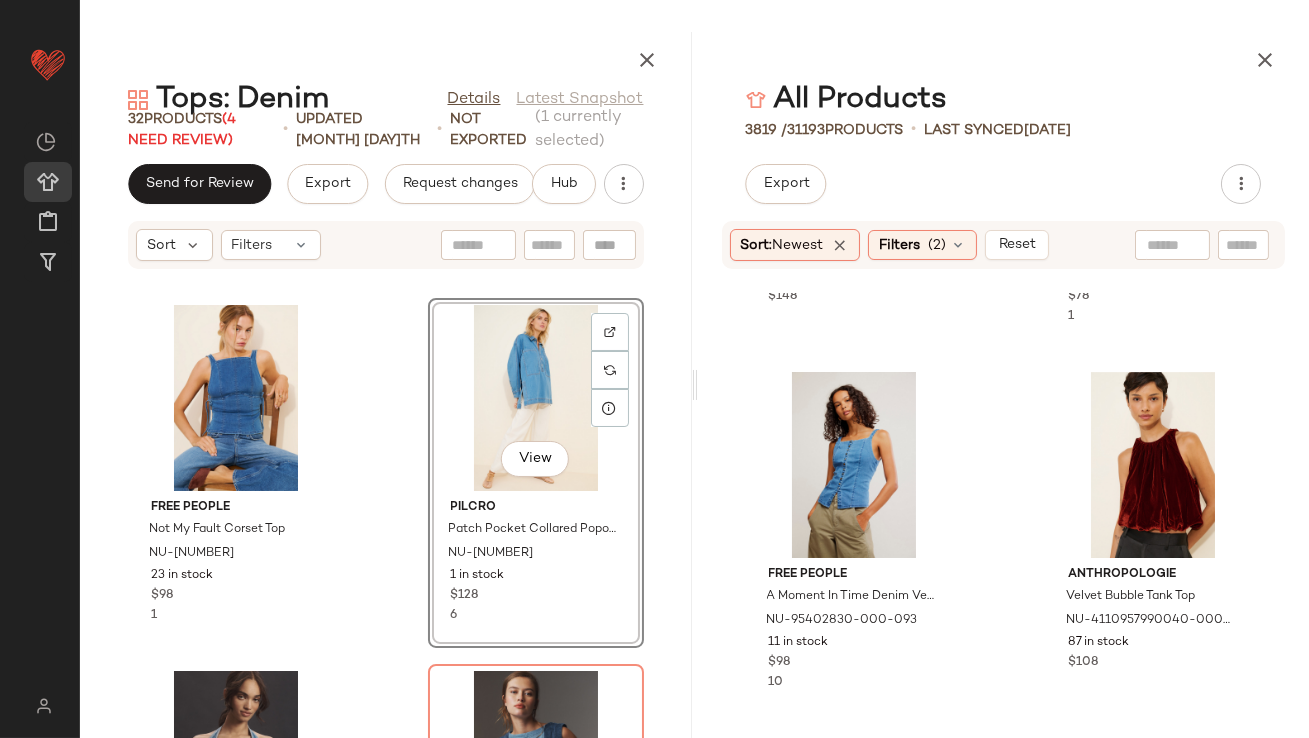 scroll, scrollTop: 157347, scrollLeft: 0, axis: vertical 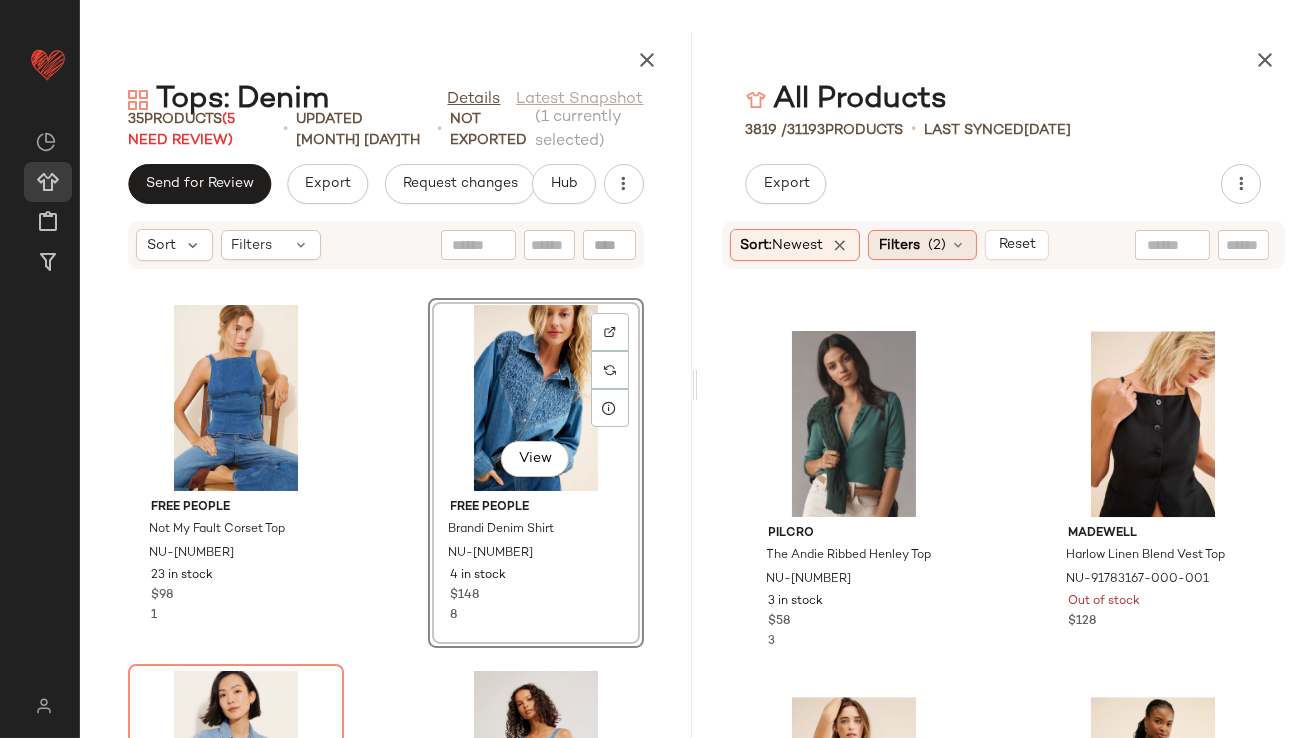 click on "(2)" at bounding box center (937, 245) 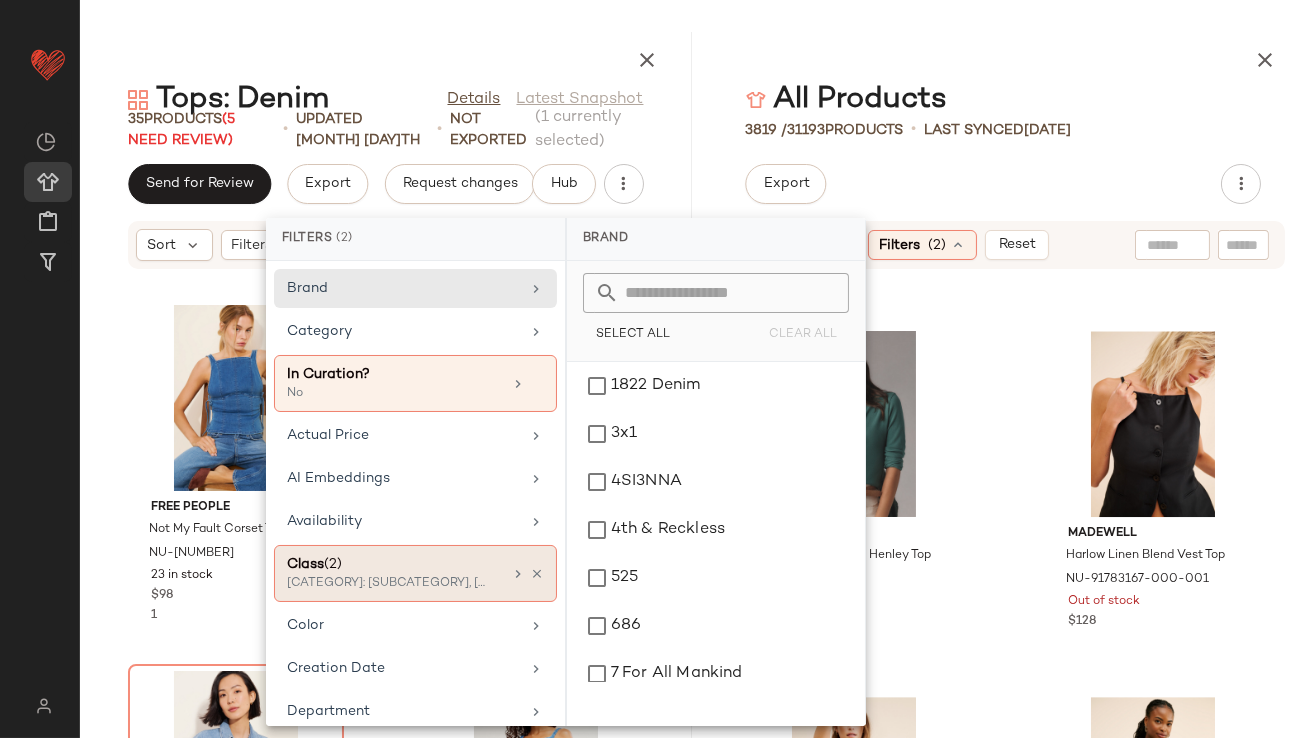 scroll, scrollTop: 51, scrollLeft: 0, axis: vertical 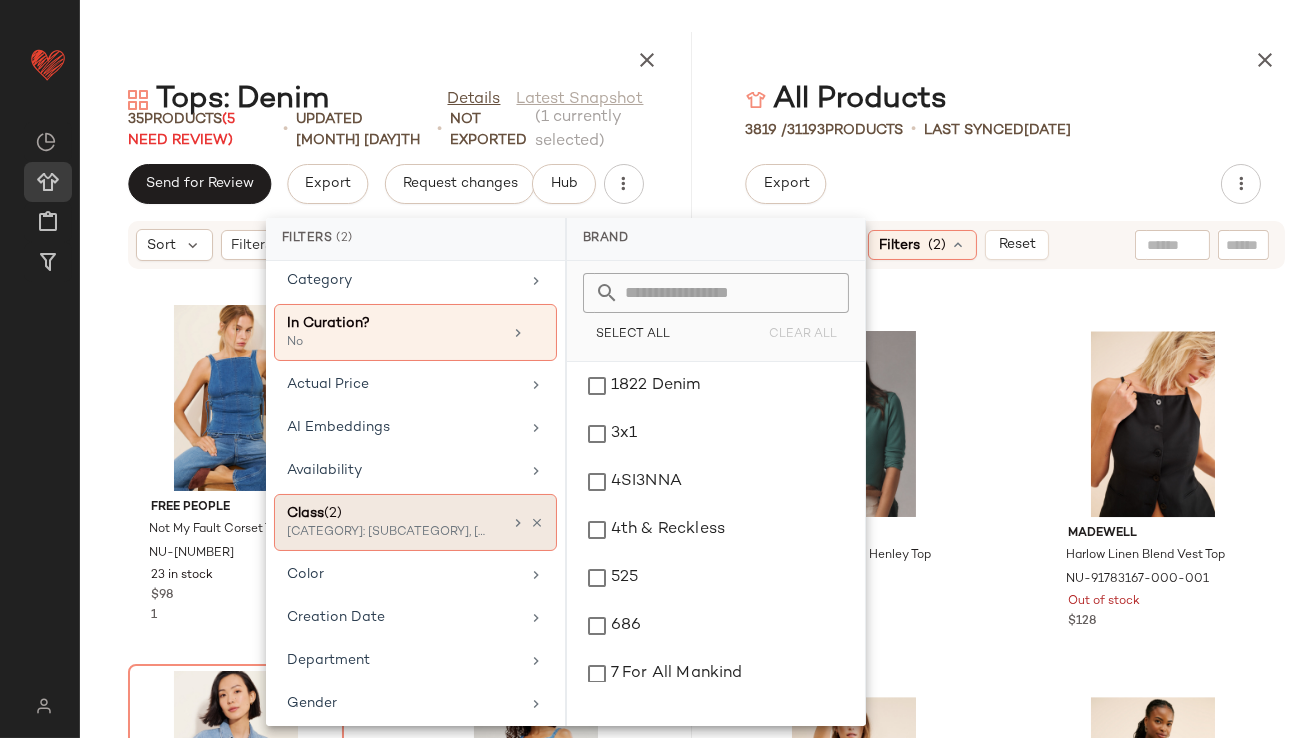 click on "1500 - Tees + Tanks, 1501 - Blouses + Shirts" at bounding box center [387, 533] 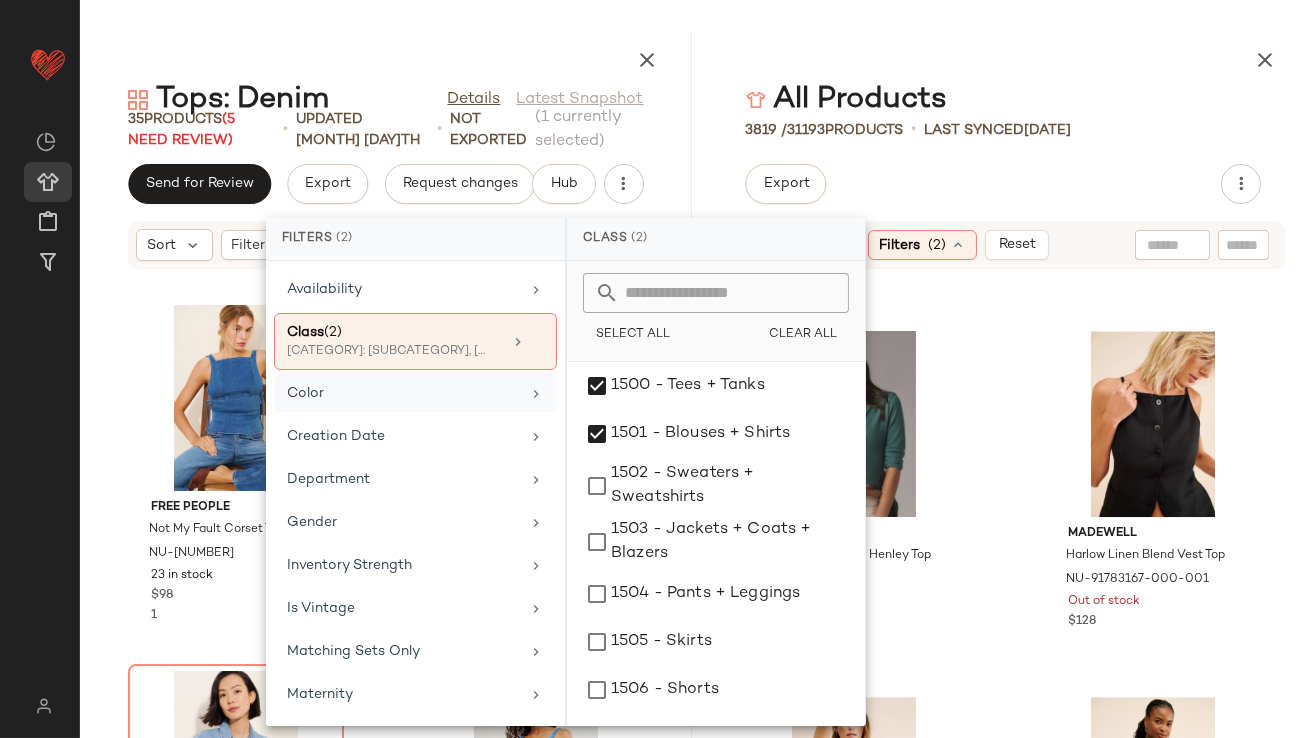 scroll, scrollTop: 528, scrollLeft: 0, axis: vertical 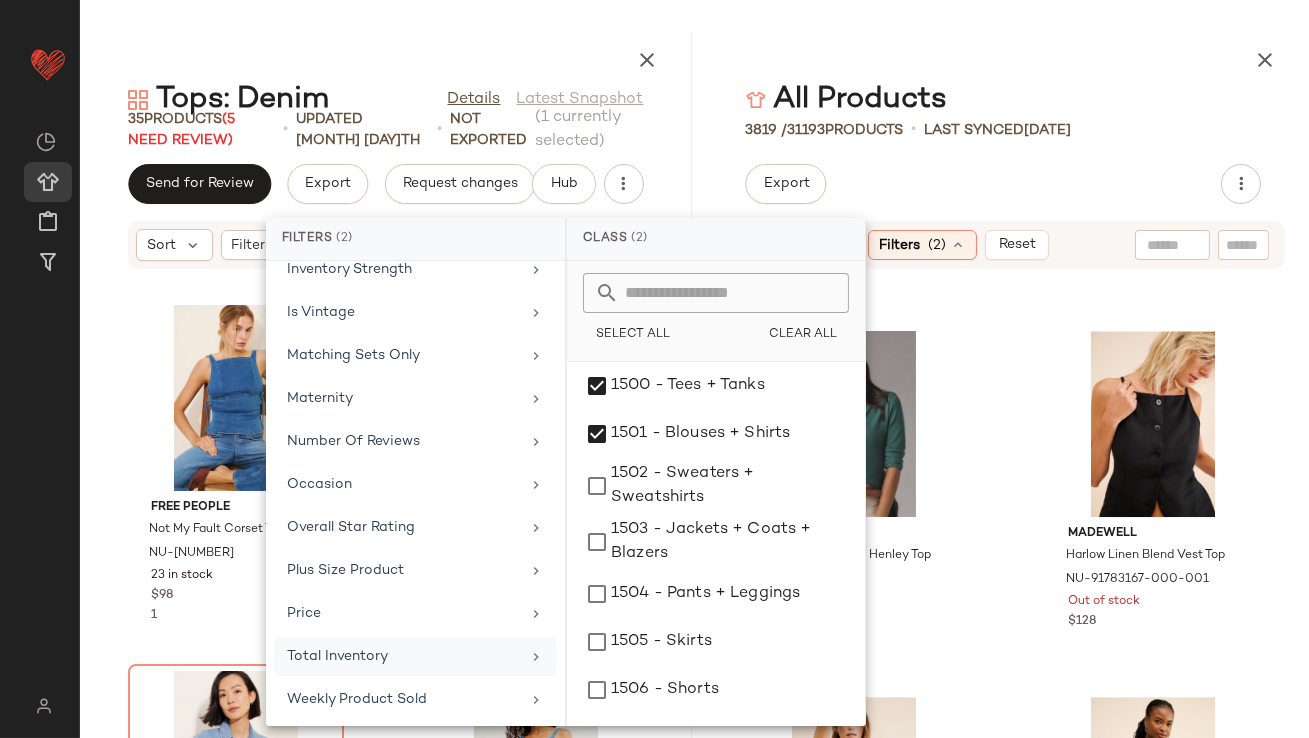 click on "Total Inventory" at bounding box center (403, 656) 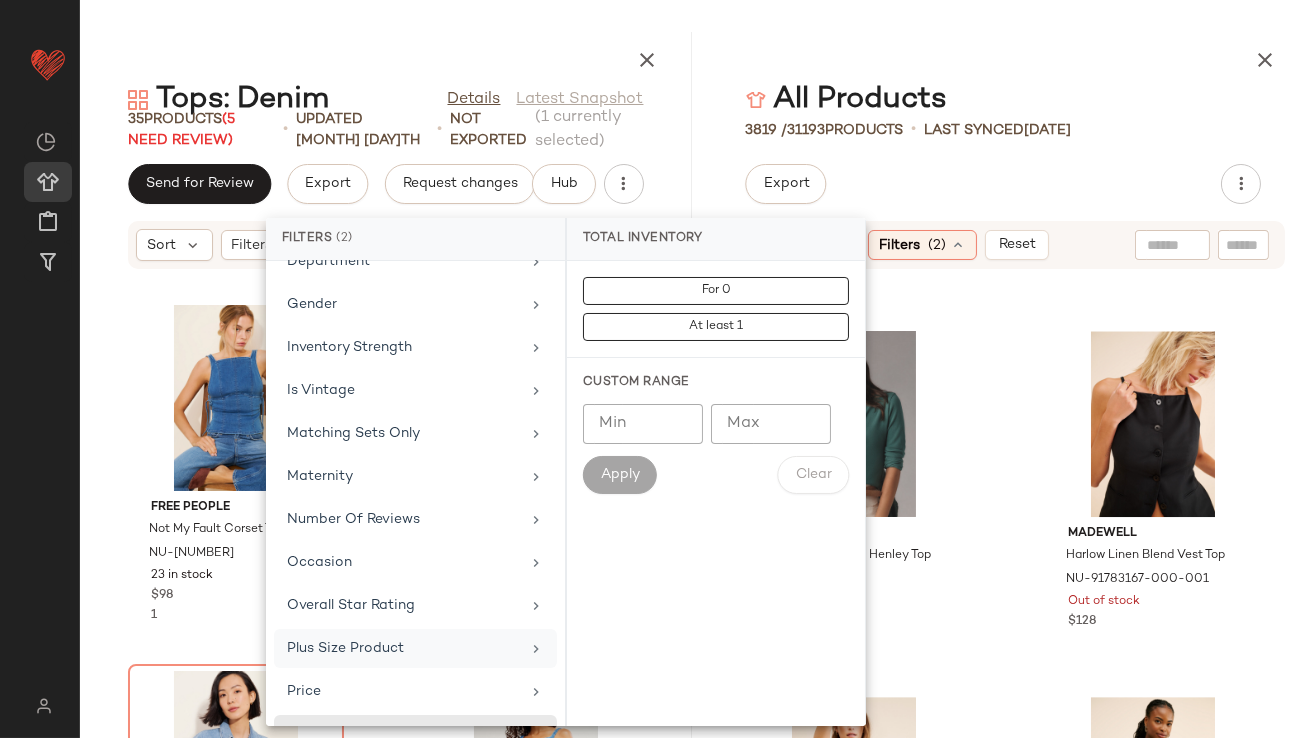 scroll, scrollTop: 434, scrollLeft: 0, axis: vertical 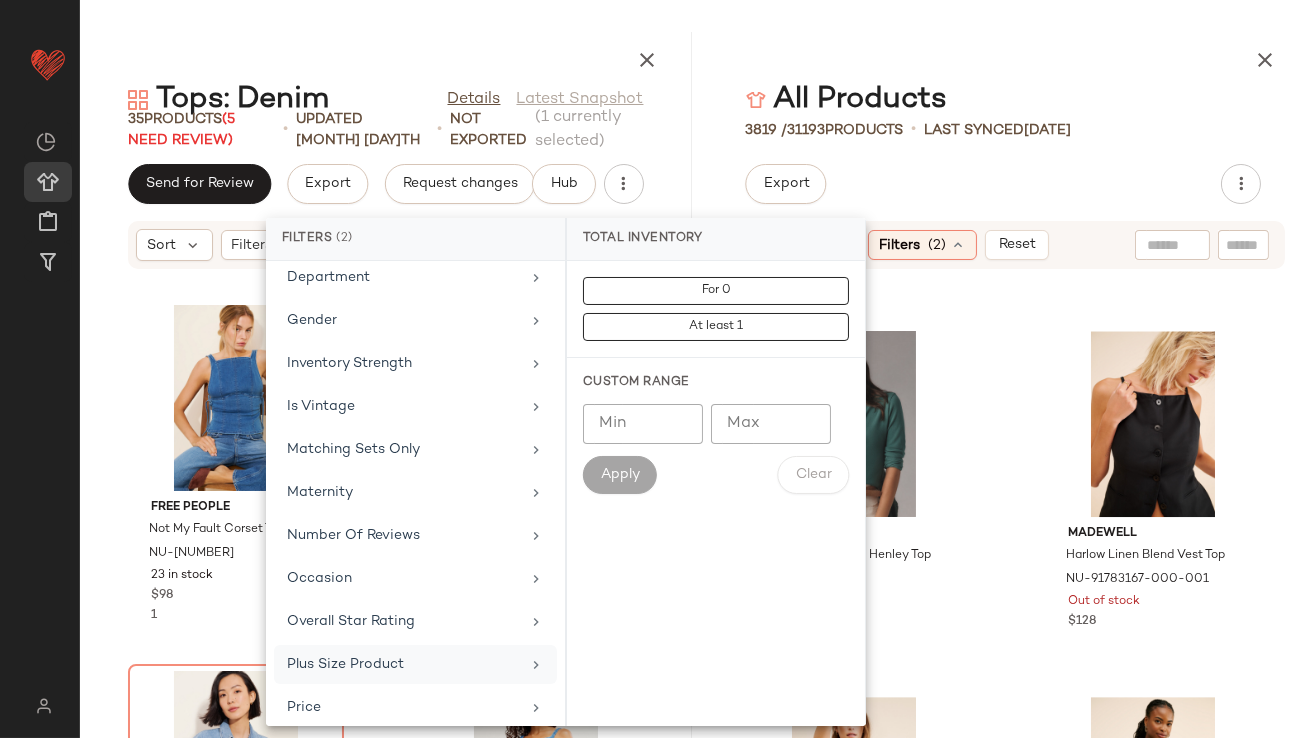 click on "Occasion" 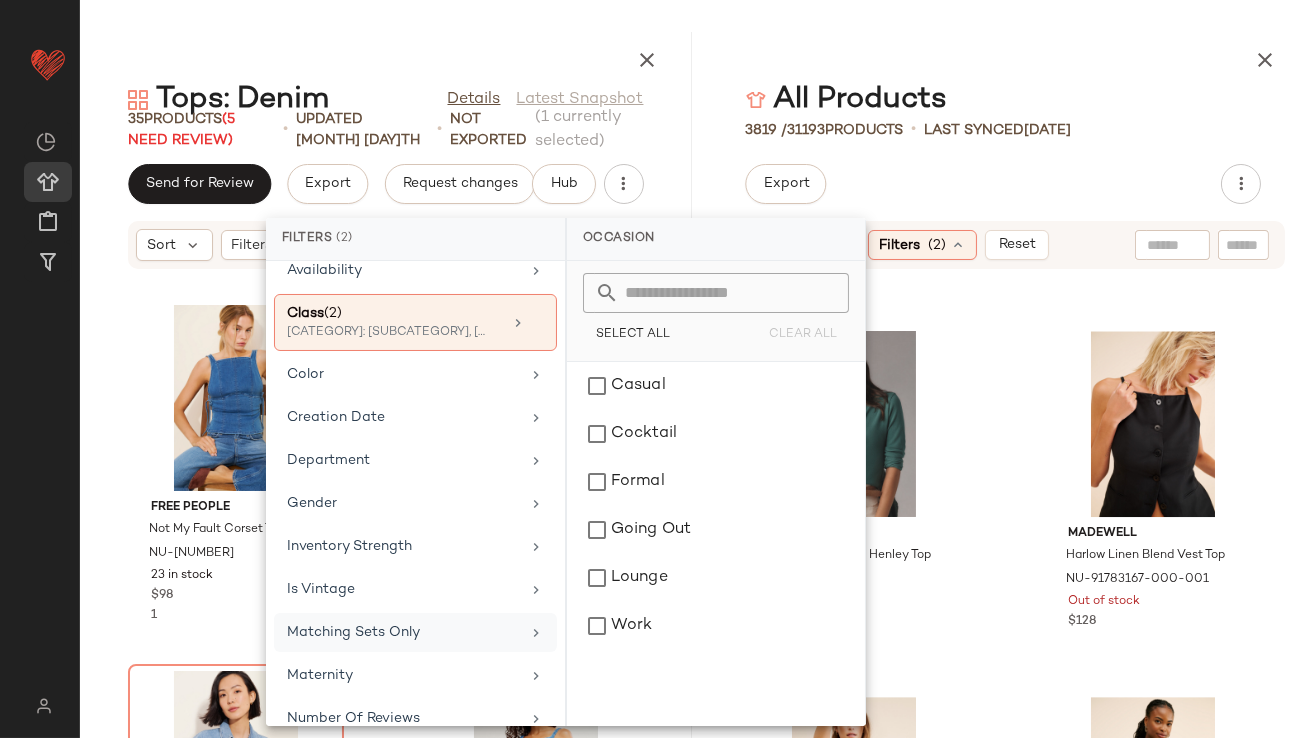 scroll, scrollTop: 250, scrollLeft: 0, axis: vertical 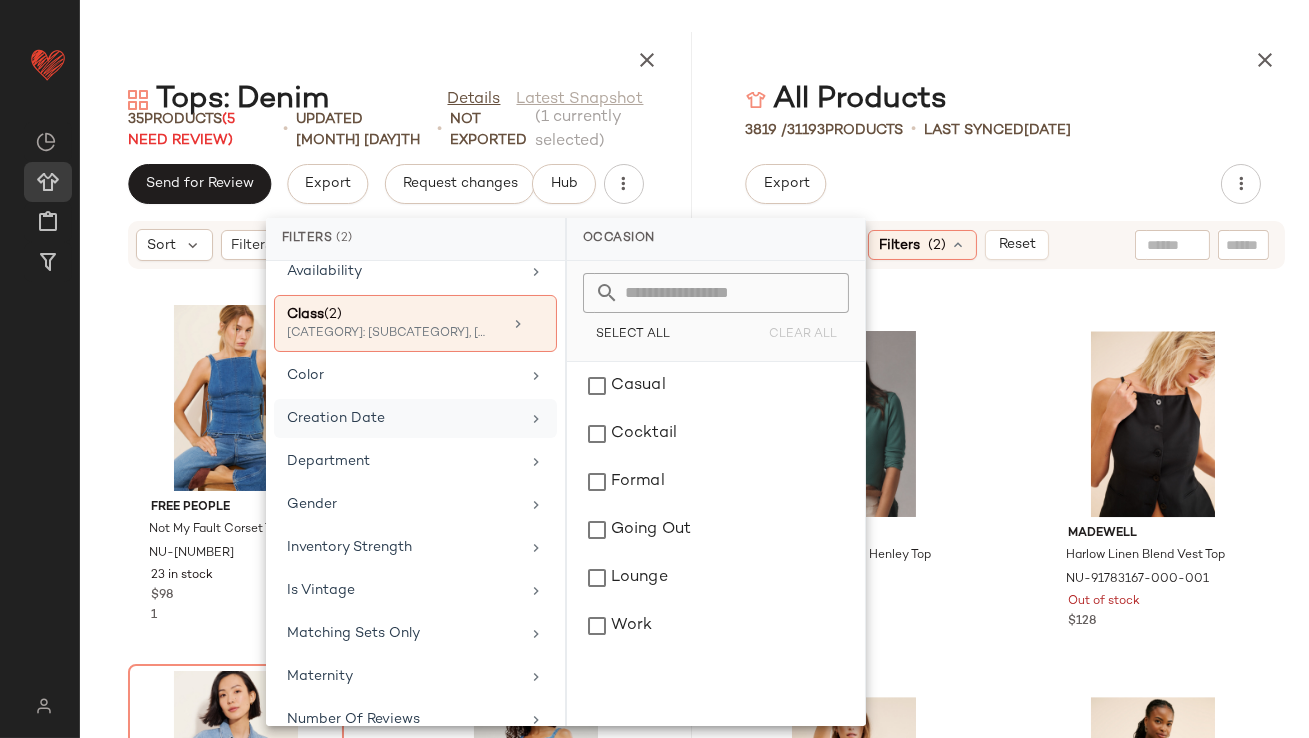 click on "Creation Date" at bounding box center [403, 418] 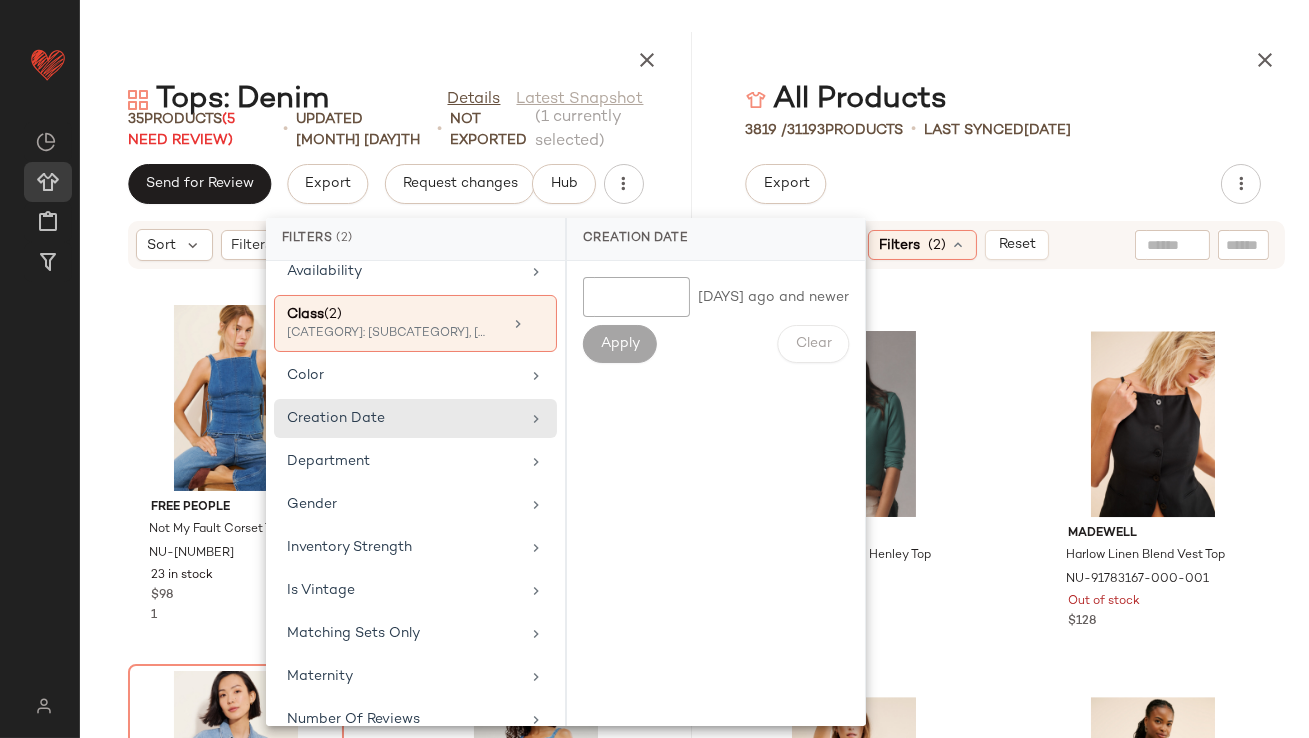 click on "Export" 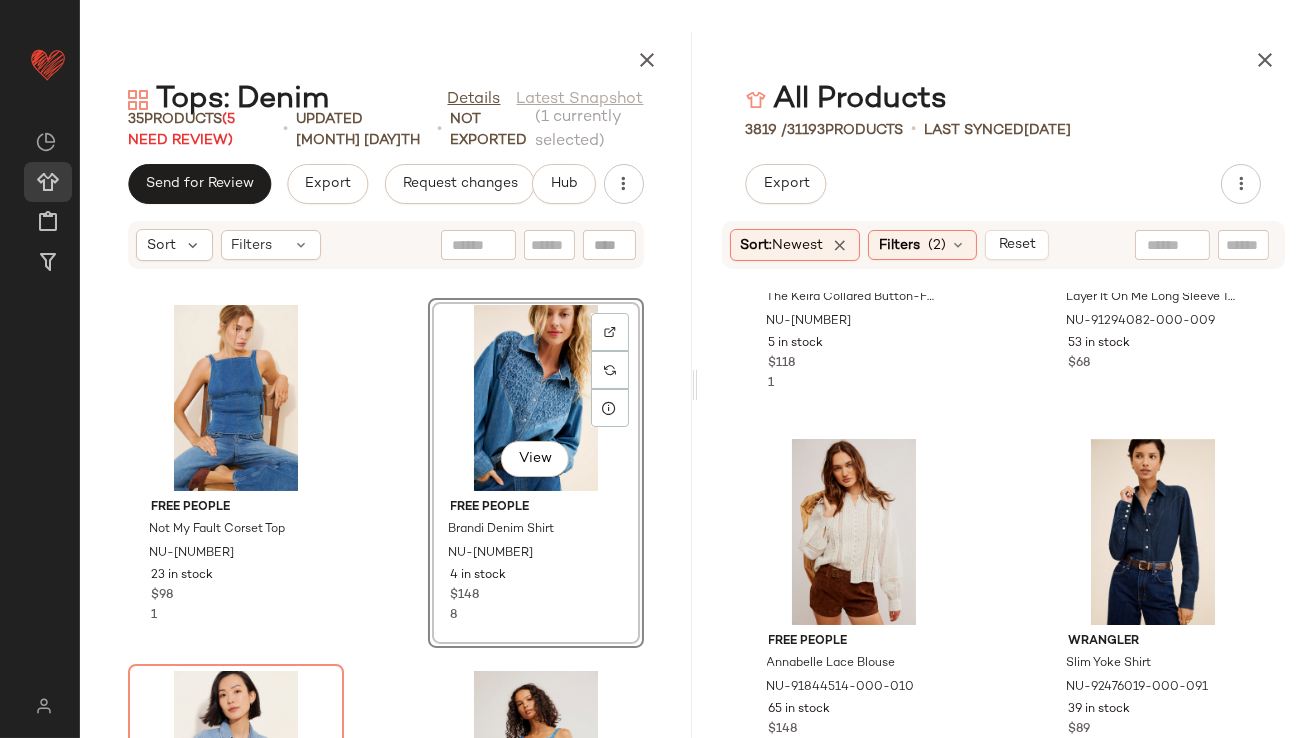 scroll, scrollTop: 185842, scrollLeft: 0, axis: vertical 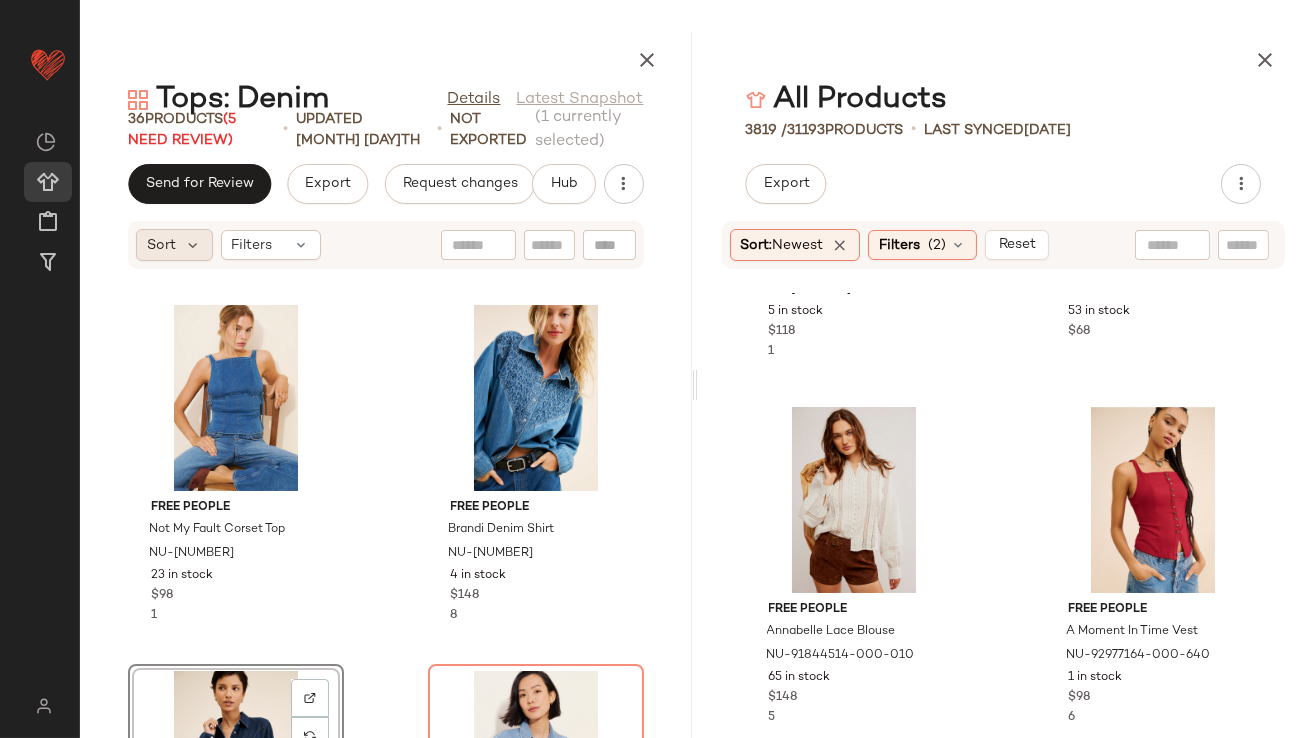 click on "Sort" 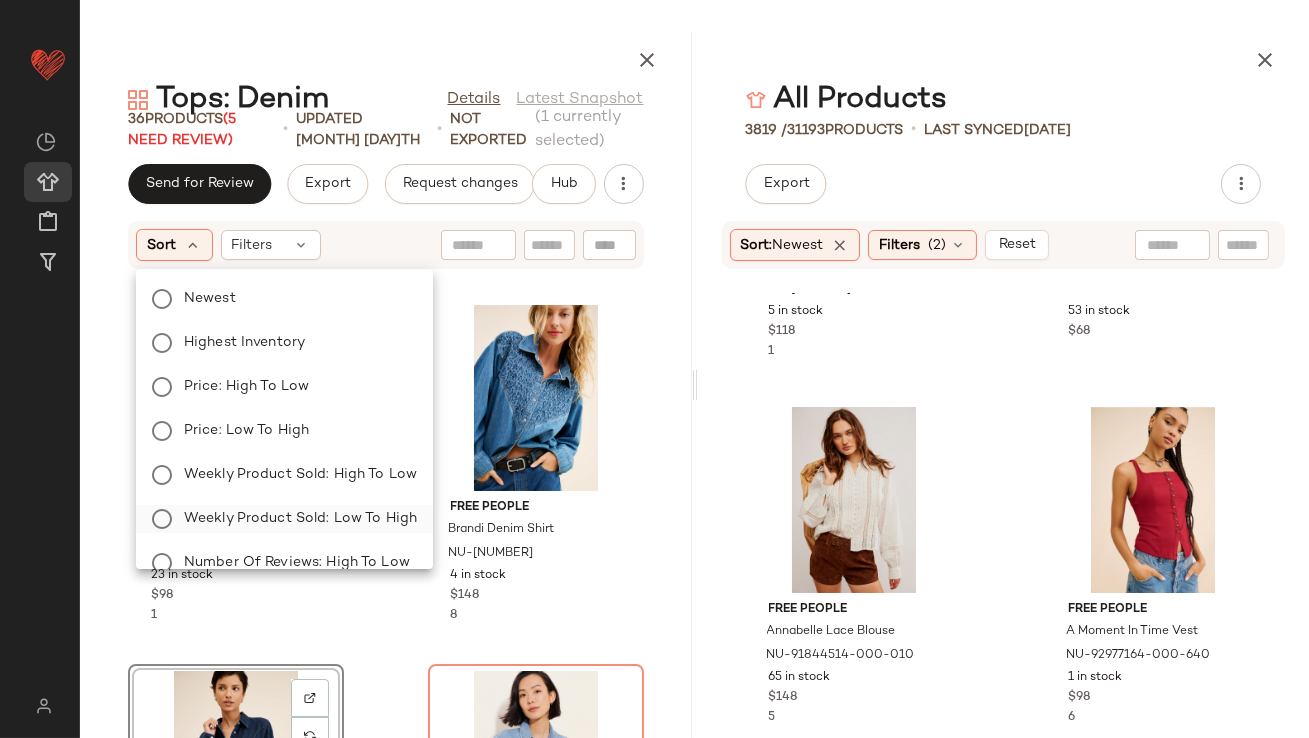 click on "Weekly Product Sold: Low to High" 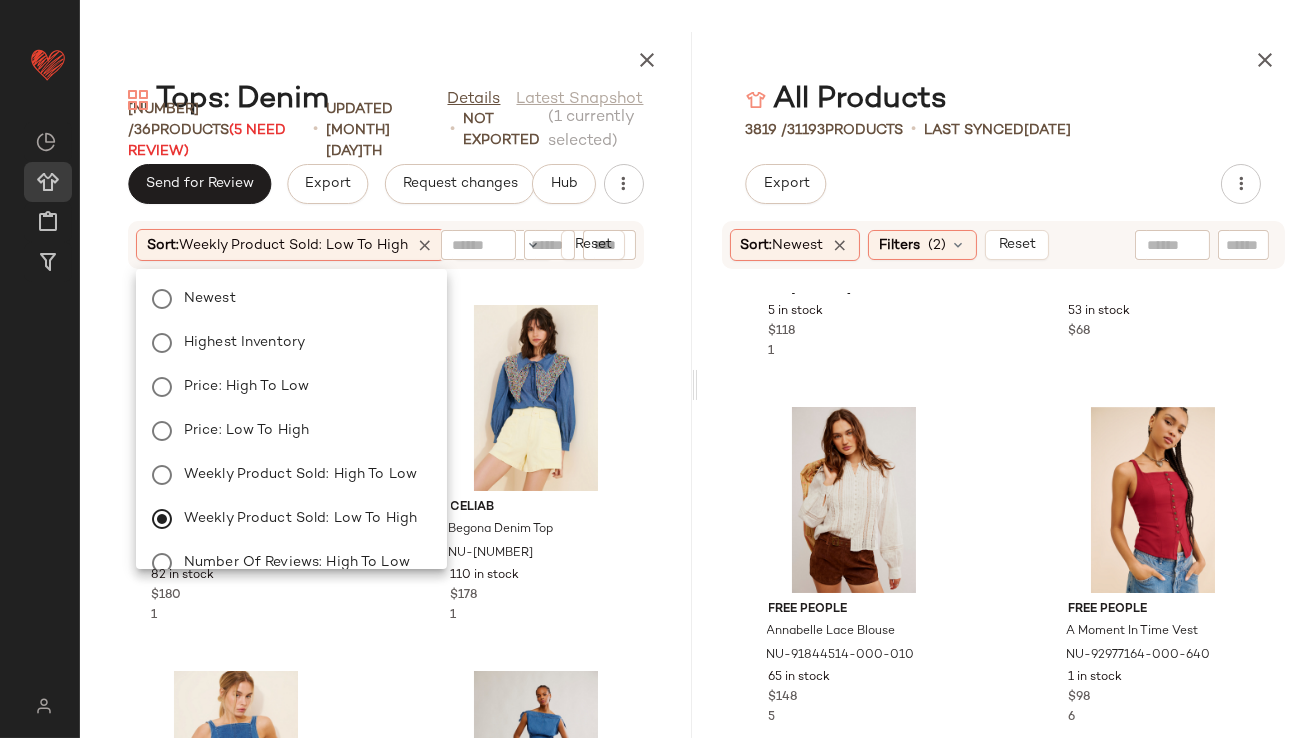 click 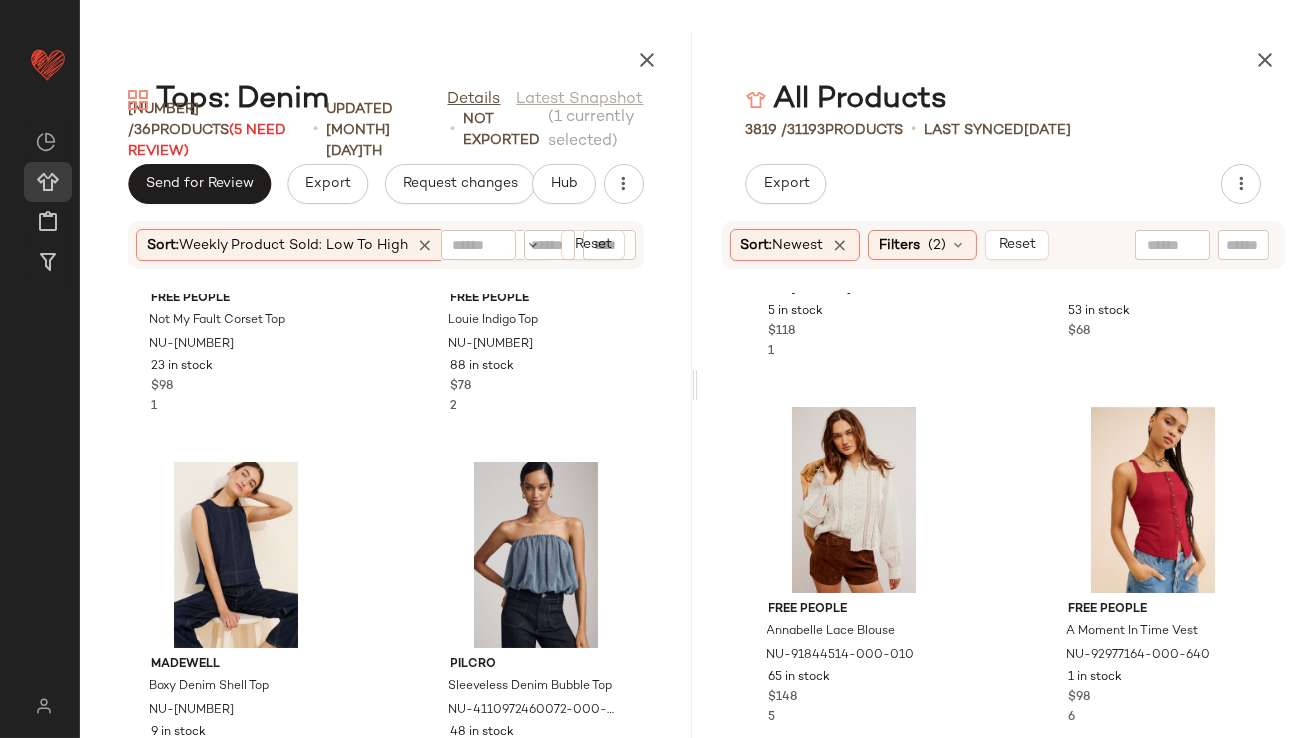 scroll, scrollTop: 0, scrollLeft: 0, axis: both 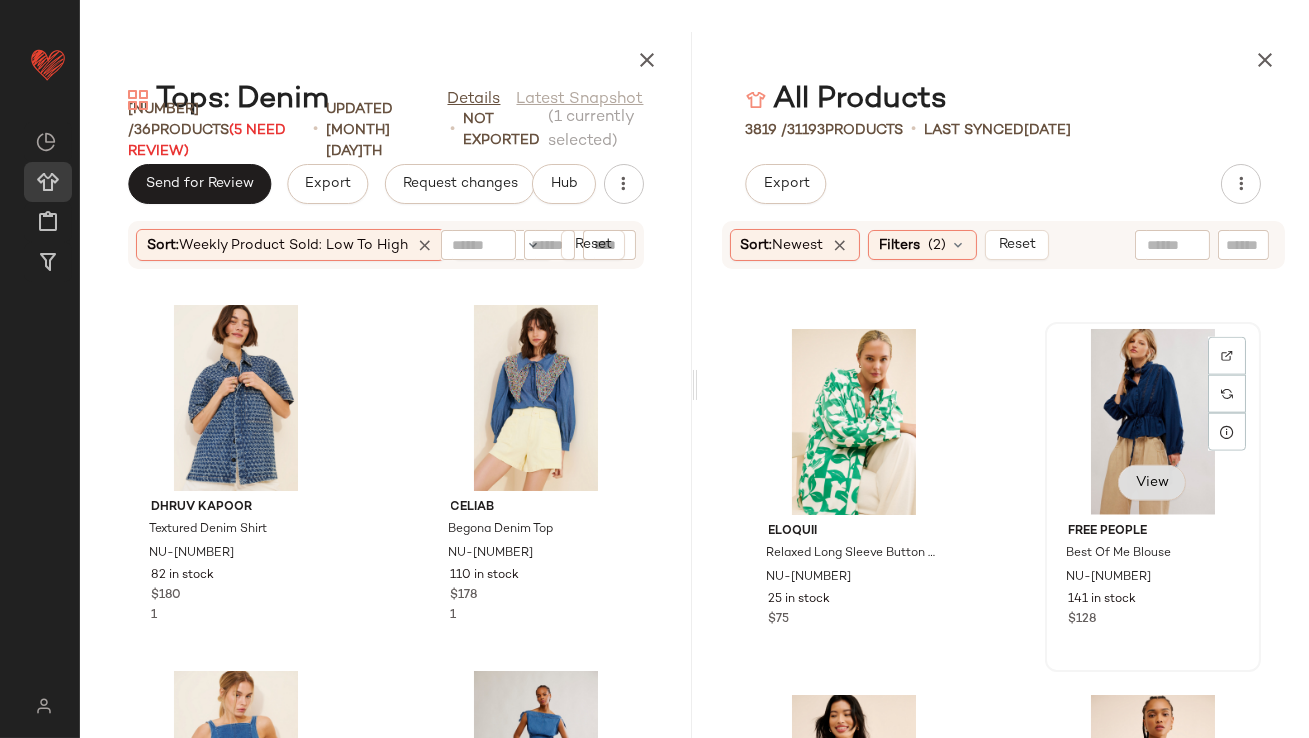 click on "View" at bounding box center [1152, 483] 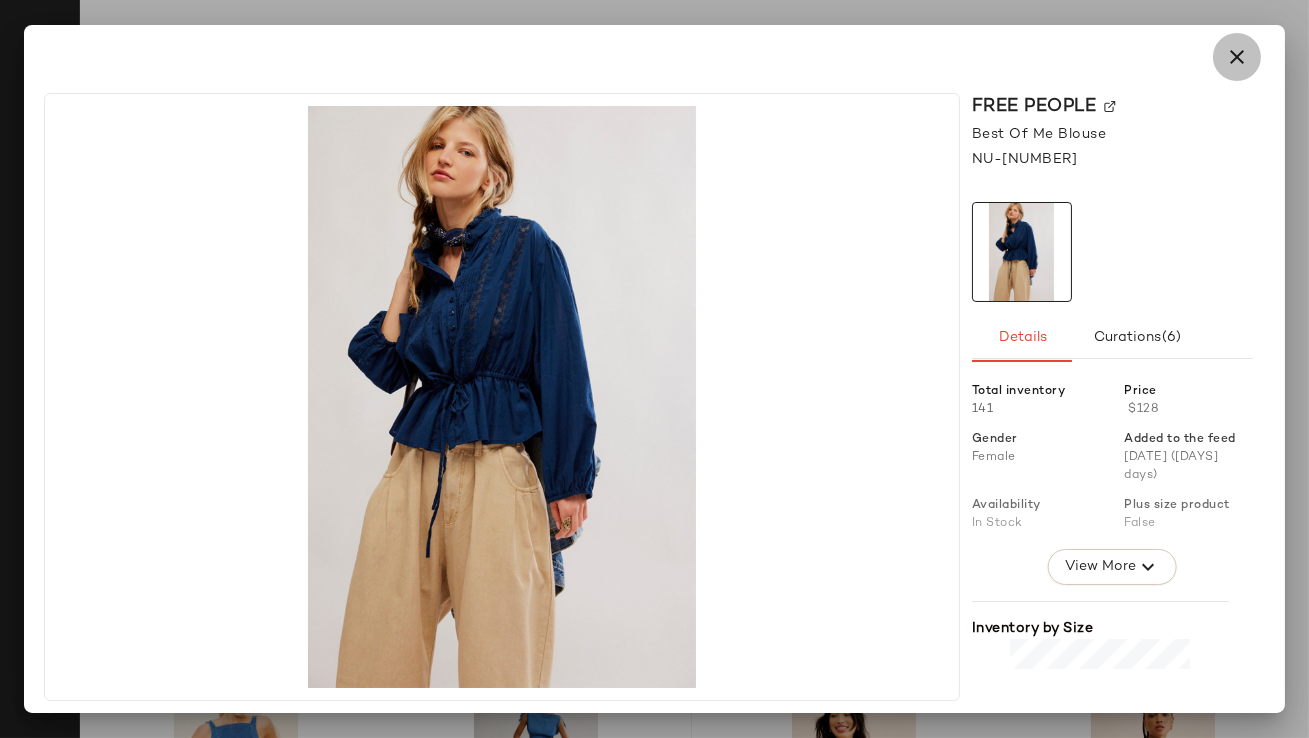 click at bounding box center [1237, 57] 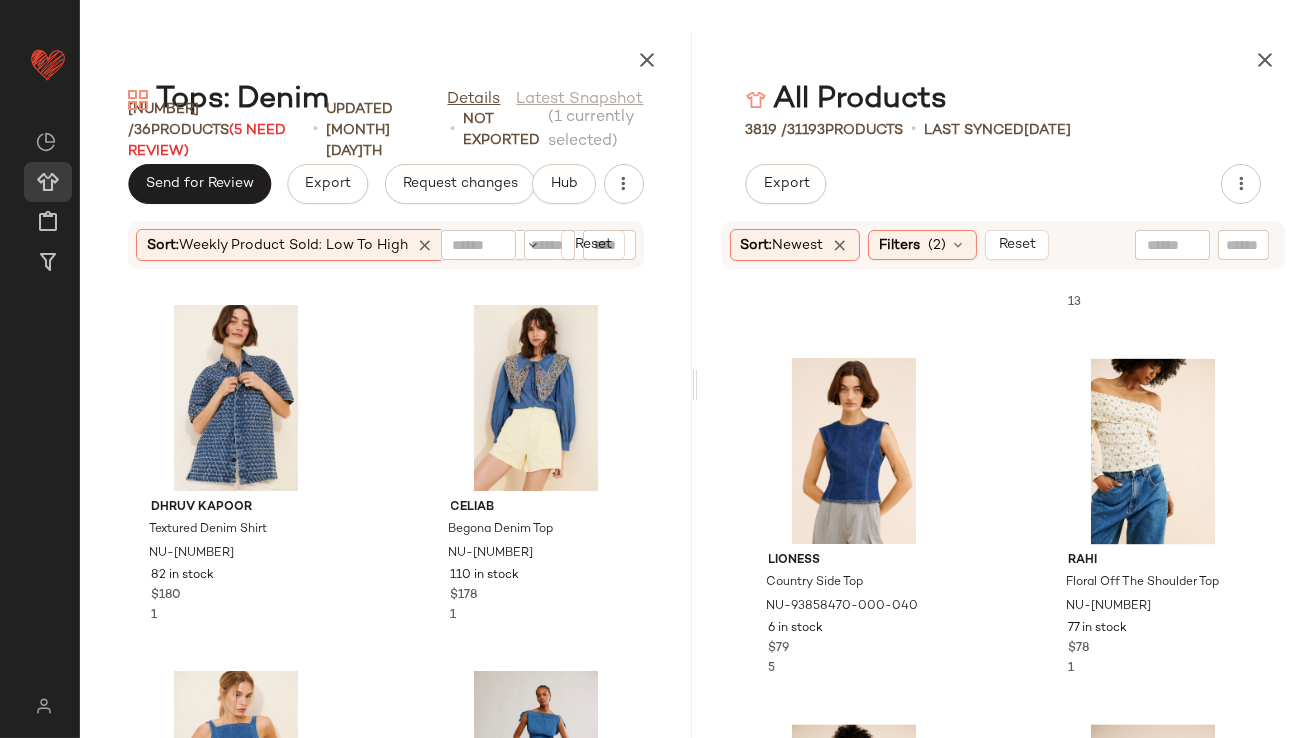 scroll, scrollTop: 195774, scrollLeft: 0, axis: vertical 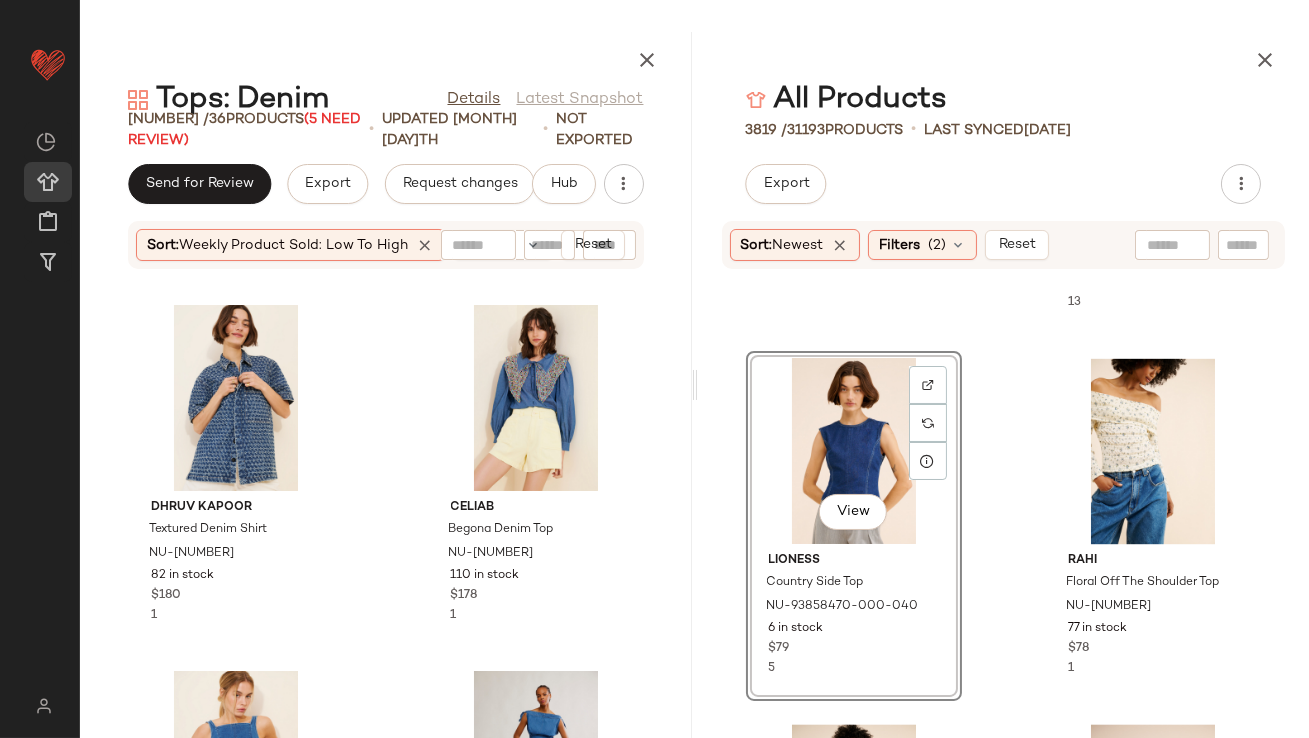 click on "Dhruv Kapoor Textured Denim Shirt NU-98172281-000-093 82 in stock $180 1 CeliaB Begona Denim Top NU-98403199-000-040 110 in stock $178 1 Free People Not My Fault Corset Top NU-100504661-000-092 23 in stock $98 1 Free People Louie Indigo Top NU-98546708-000-091 88 in stock $78 2 Madewell Boxy Denim Shell Top NU-97160683-000-093 9 in stock $88 4 Pilcro Sleeveless Denim Bubble Top NU-4110972460072-000-092 48 in stock $88 4 Mare Mare Halter Shrunken Denim Vest NU-4110657990099-000-092 1 in stock $118 5 Pilcro The Sidney Batwing Blouse: Chambray Edition NU-4110264840059-000-093 2 in stock $98 5" 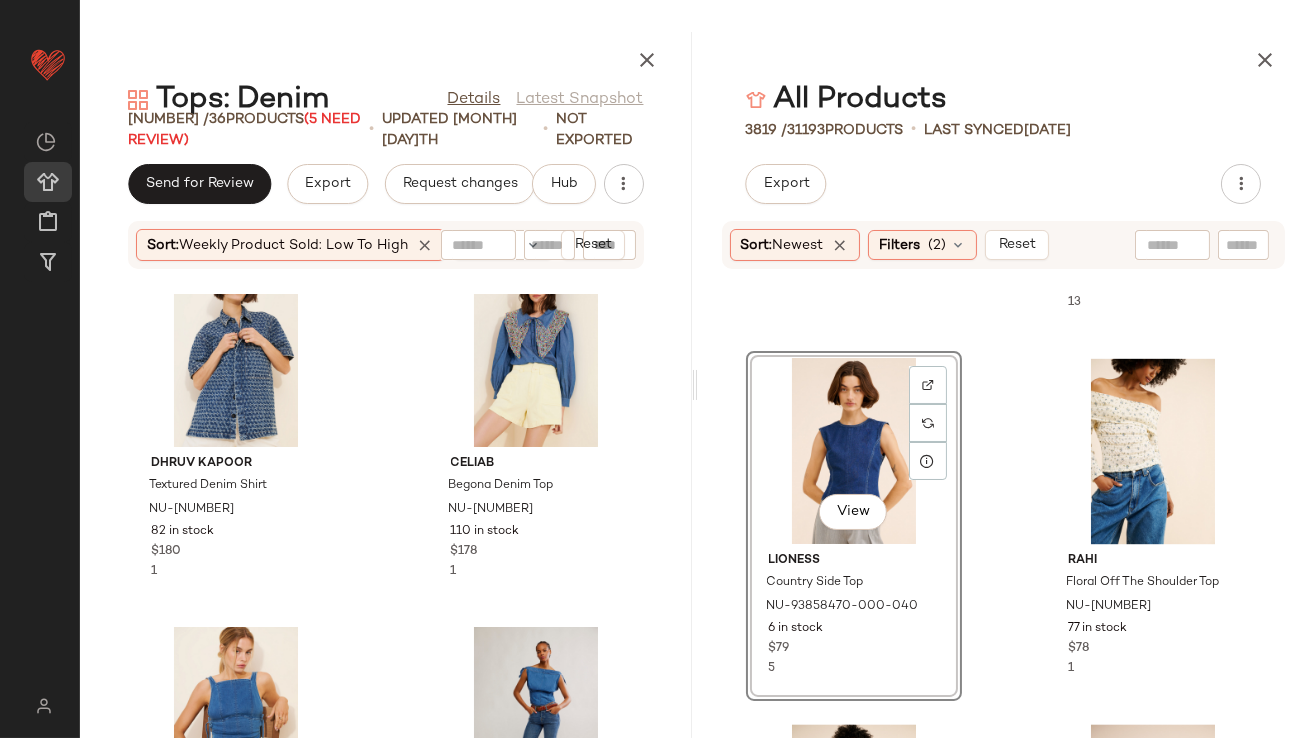 scroll, scrollTop: 0, scrollLeft: 0, axis: both 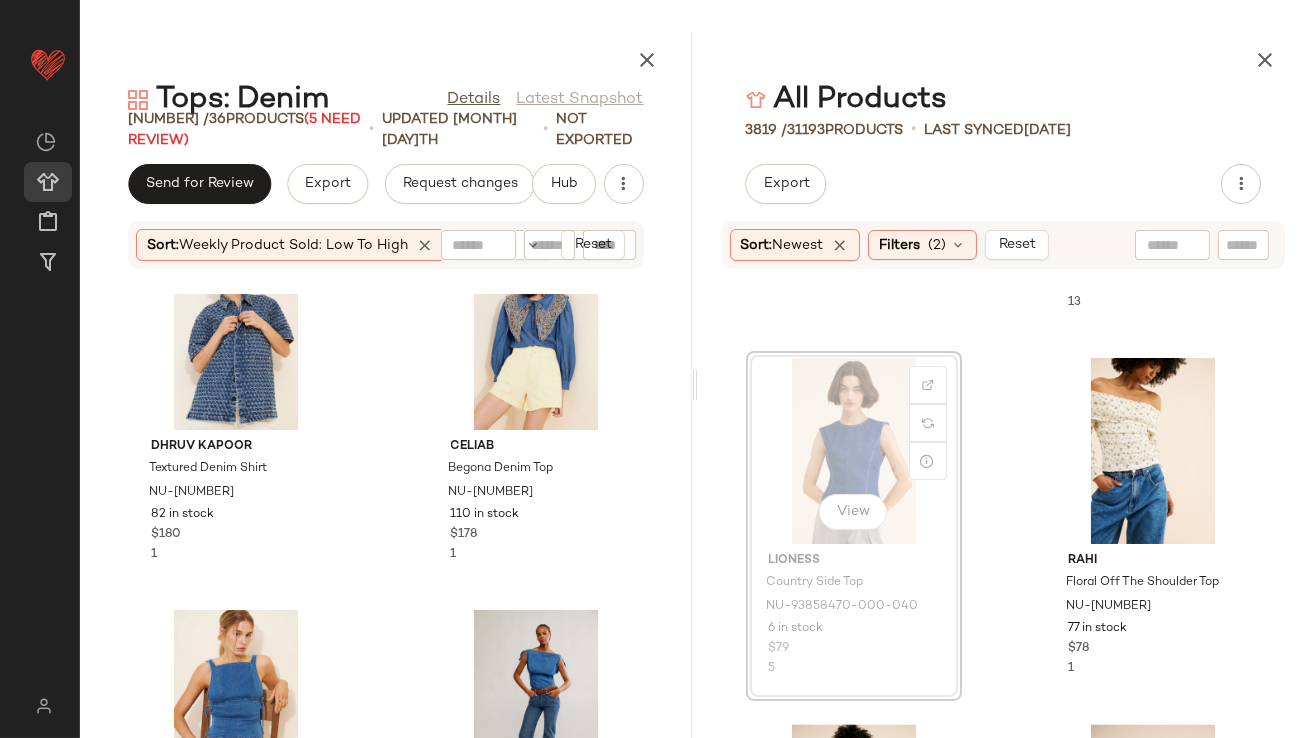 drag, startPoint x: 763, startPoint y: 419, endPoint x: 750, endPoint y: 426, distance: 14.764823 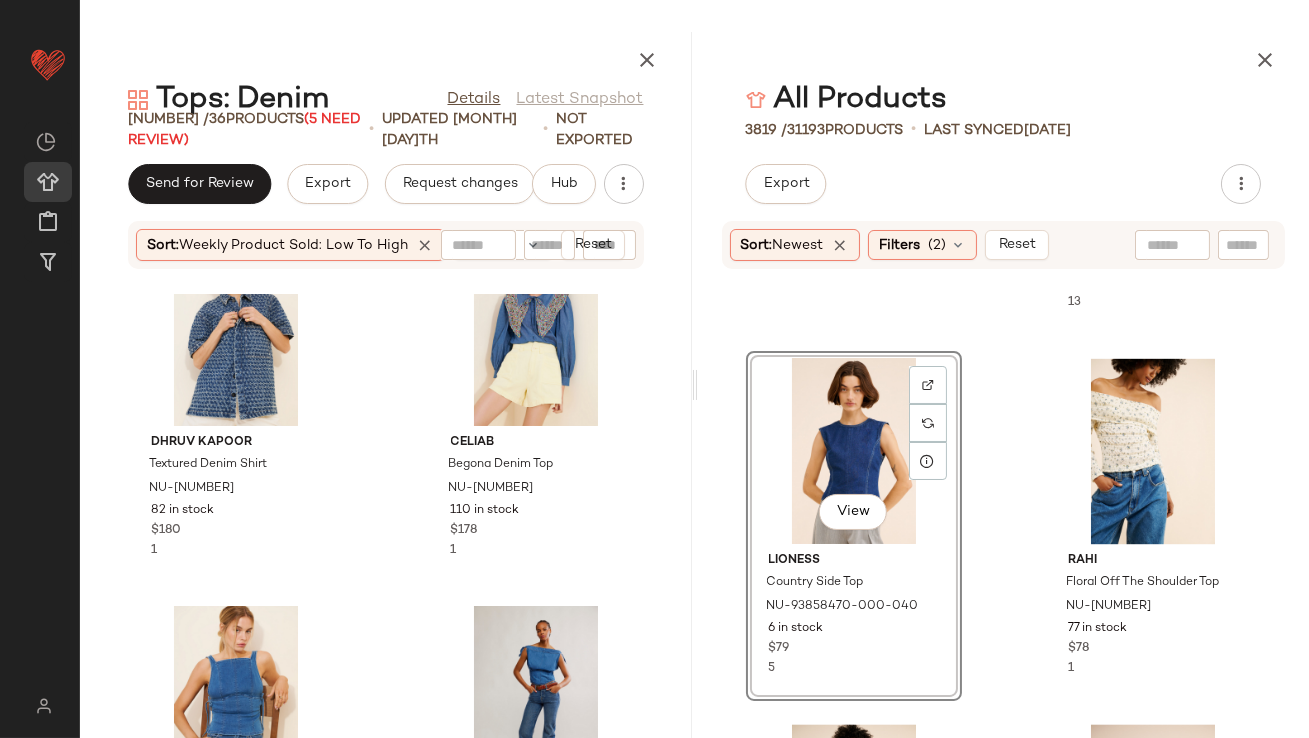 click on "Farm Rio Long-Sleeve V-Neck Printed Blouse NU-4110952480024-000-029 2 in stock $168 Pistola Julie Pleated Buttondown Shirt NU-92395755-000-041 1 in stock $138 13  View  Lioness Country Side Top NU-93858470-000-040 6 in stock $79 5 RAHI Floral Off The Shoulder Top NU-94079159-000-012 77 in stock $78 1 Flat White Rosette Tie Buttondown Shirt NU-93417764-000-010 Out of stock $88 Sanctuary Pucker Up Dreamgirl Lace Top NU-4112800430088-000-001 1 in stock $69 Especia Mahogany Velvet Mock-Neck T-Shirt NU-4112968980001-000-020 97 in stock $145 Free People Rose Bud Blouse NU-92032713-000-211 44 in stock $128 4" 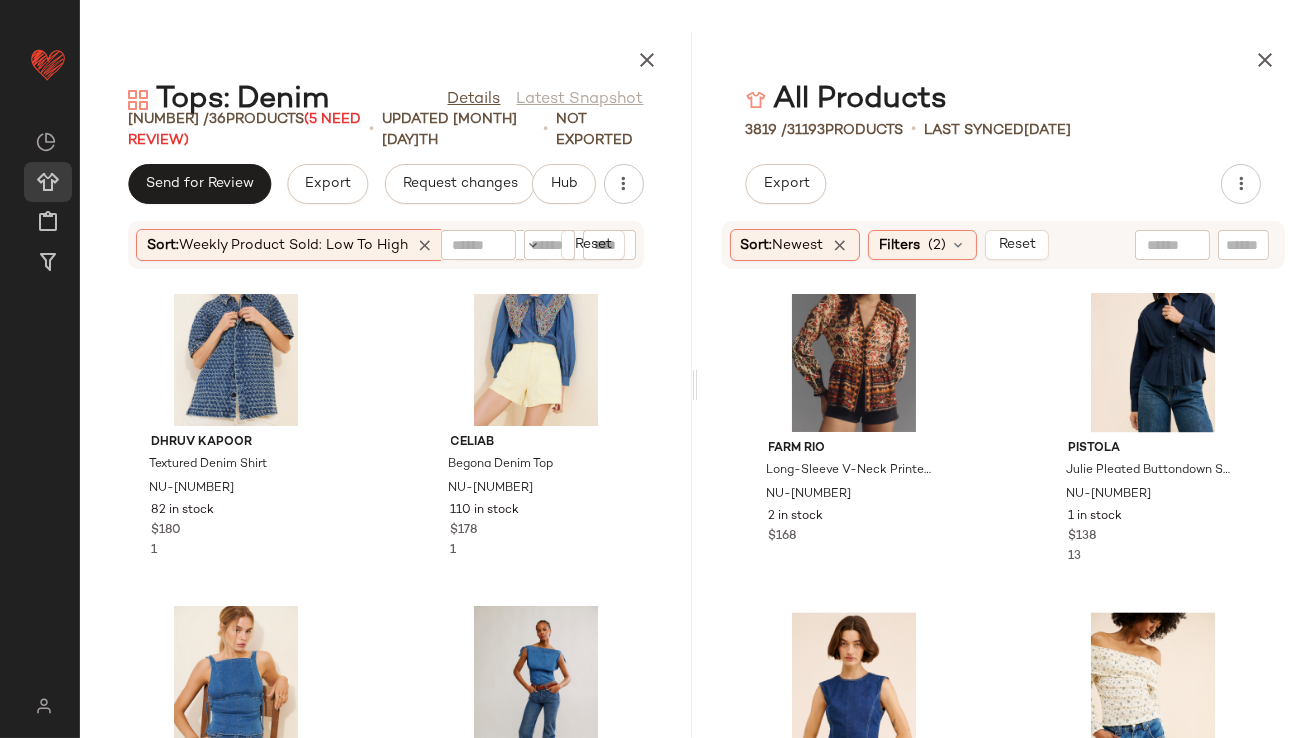 scroll, scrollTop: 195779, scrollLeft: 0, axis: vertical 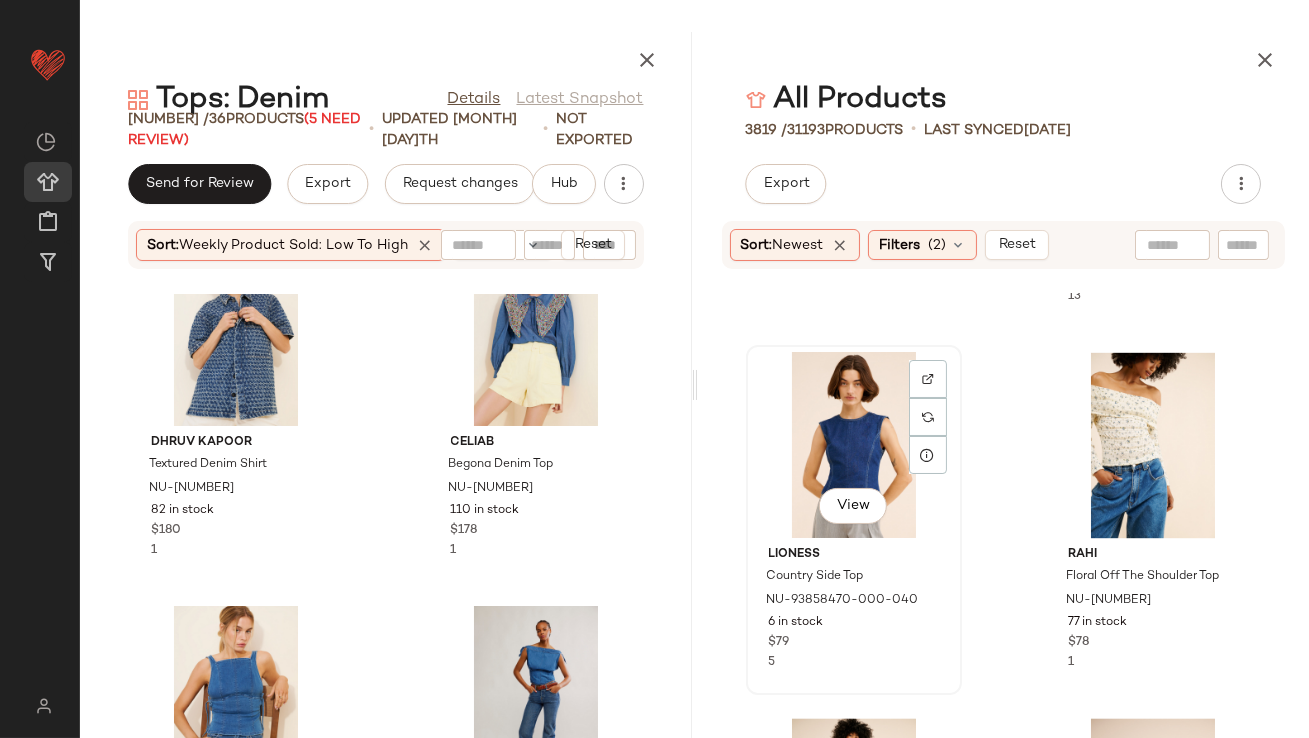 click on "View" 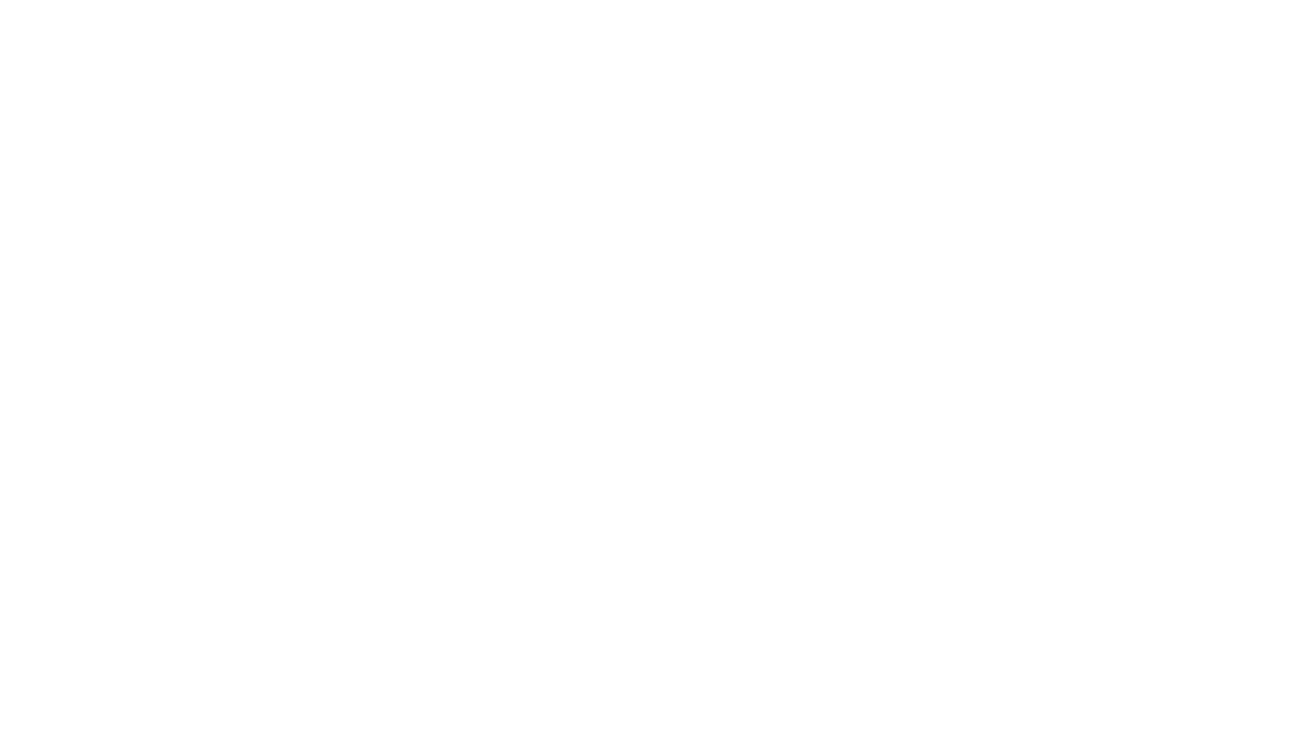 scroll, scrollTop: 0, scrollLeft: 0, axis: both 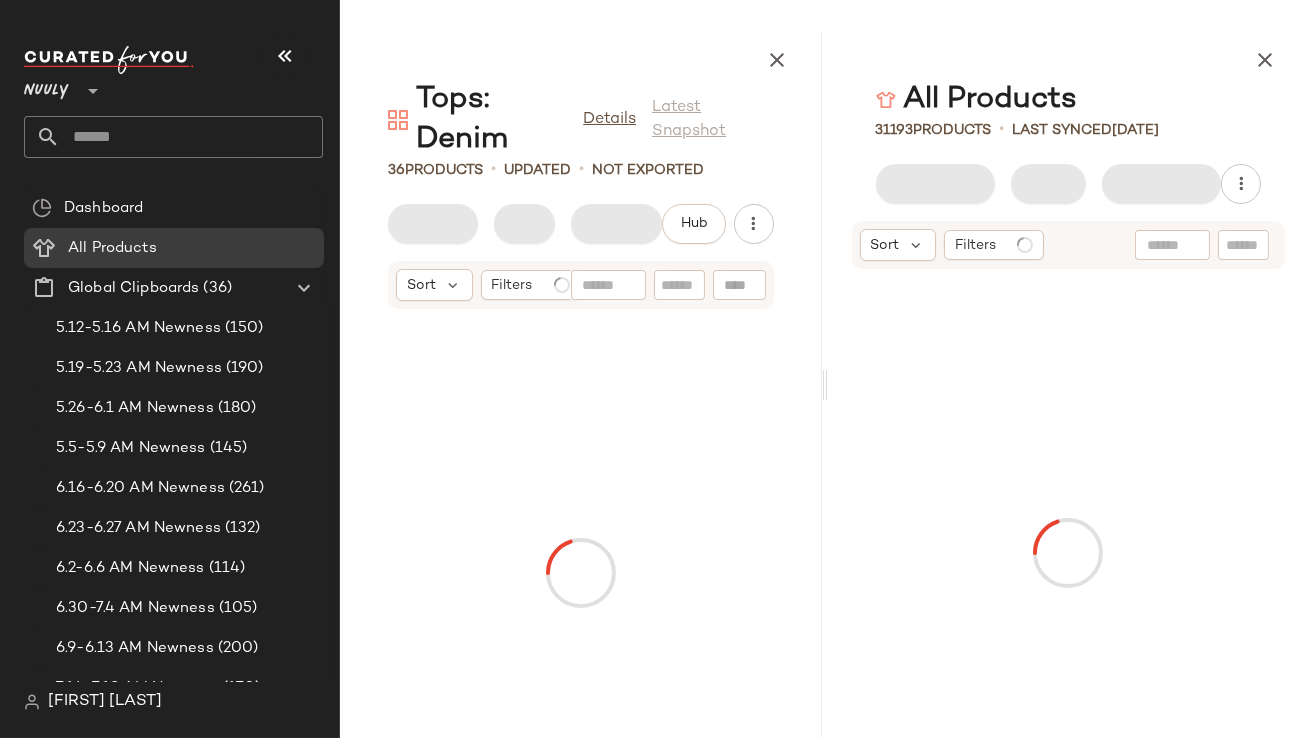 click at bounding box center [285, 56] 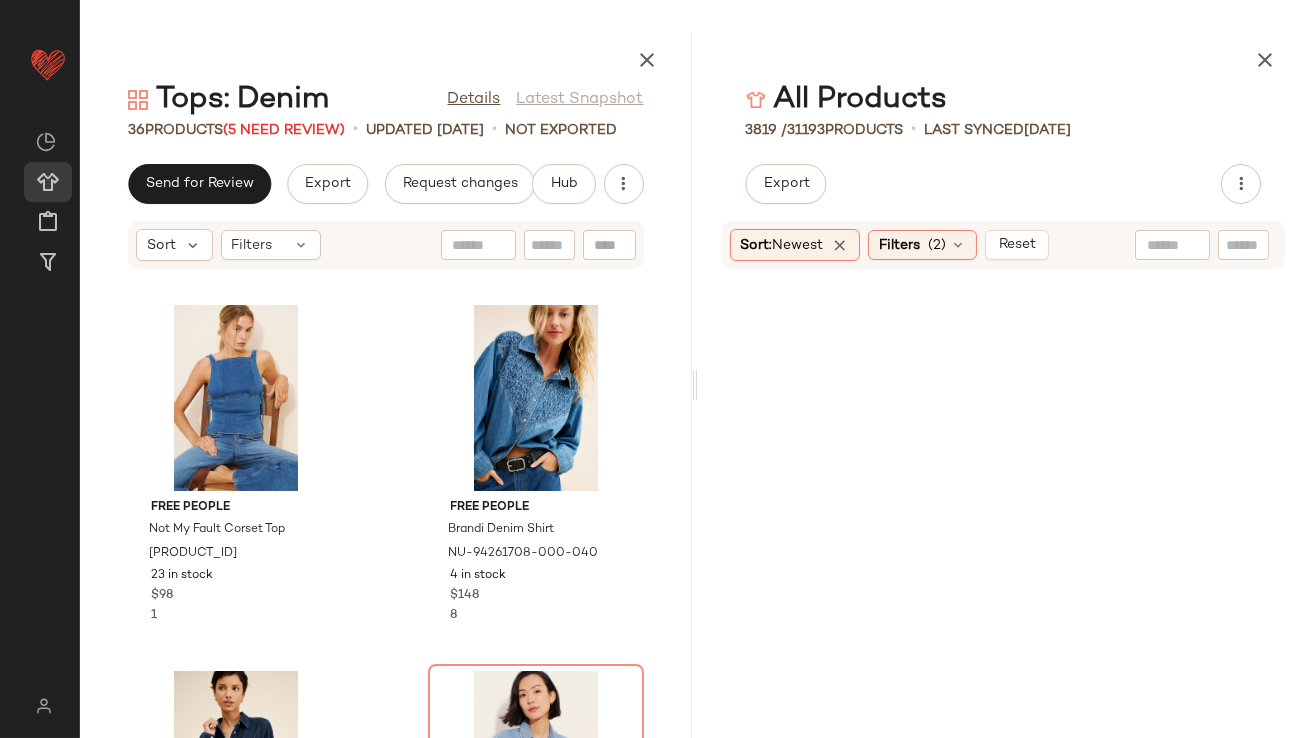 scroll, scrollTop: 331743, scrollLeft: 0, axis: vertical 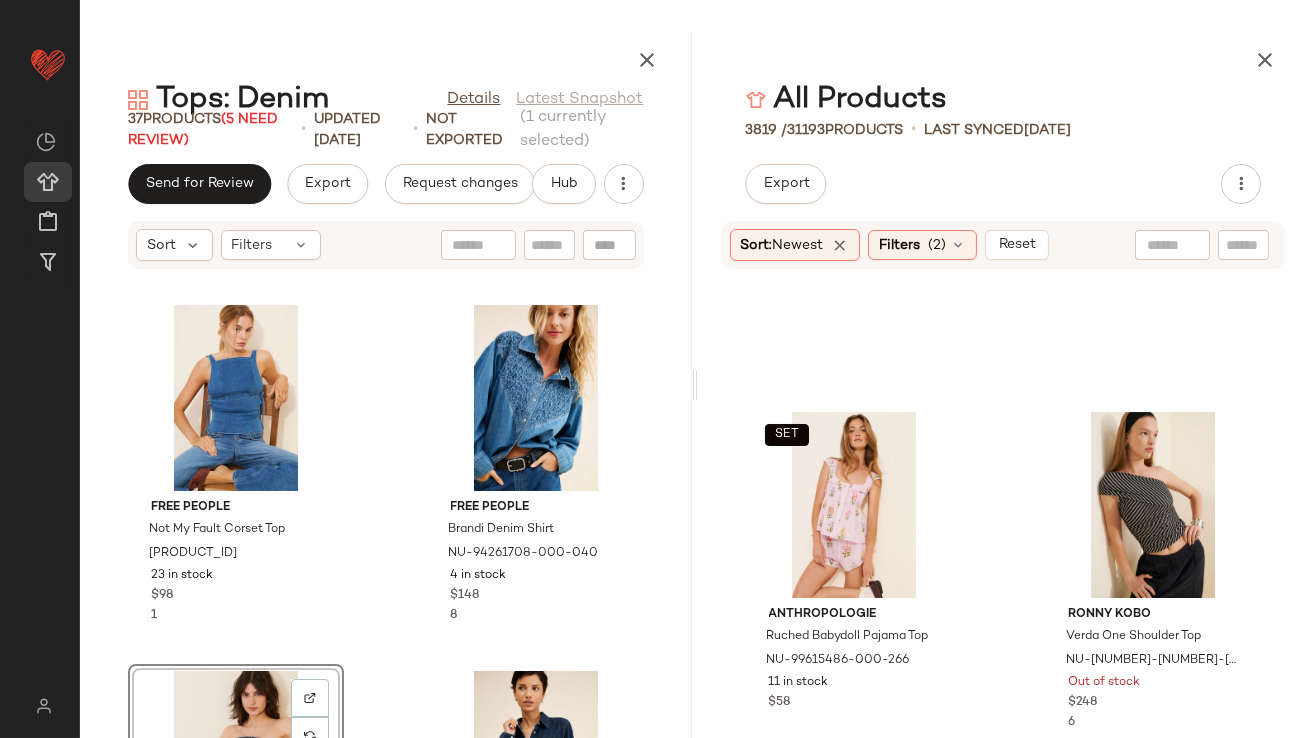 click on "Sort:   Newest Filters  (2)   Reset" at bounding box center (1004, 245) 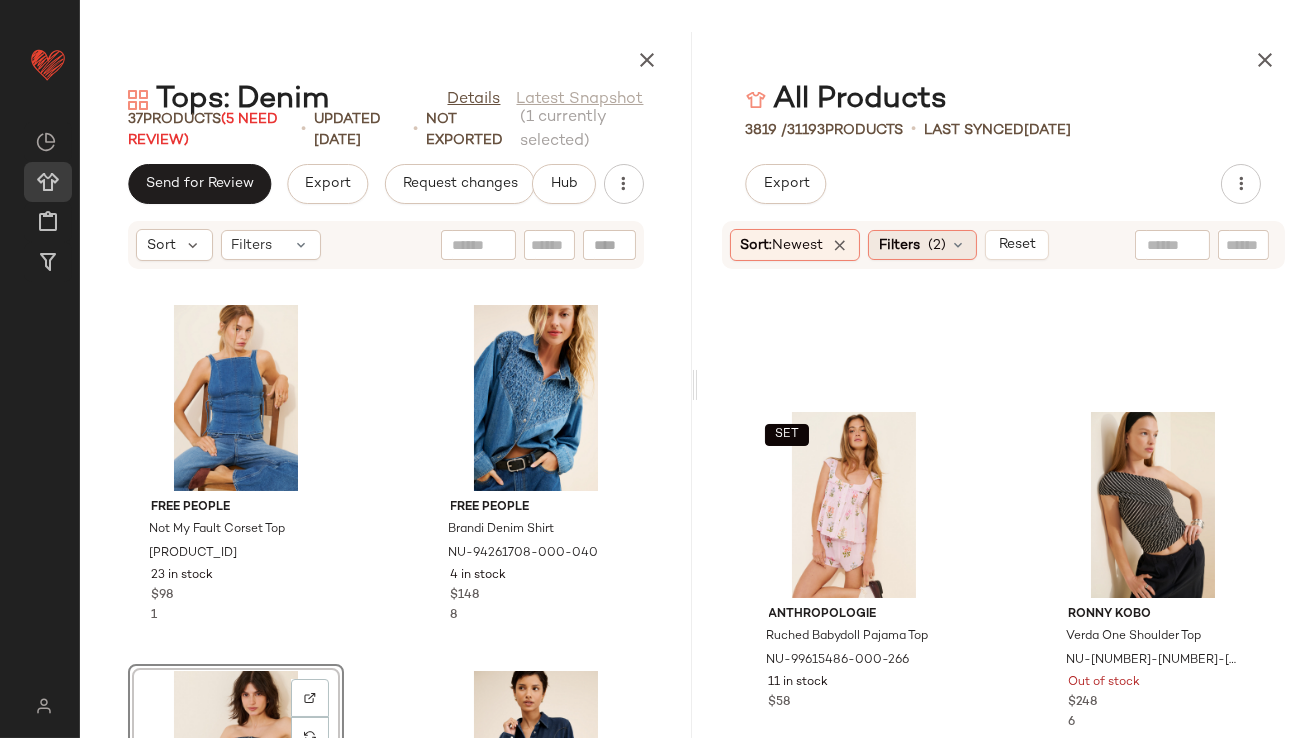 click on "Filters" at bounding box center [899, 245] 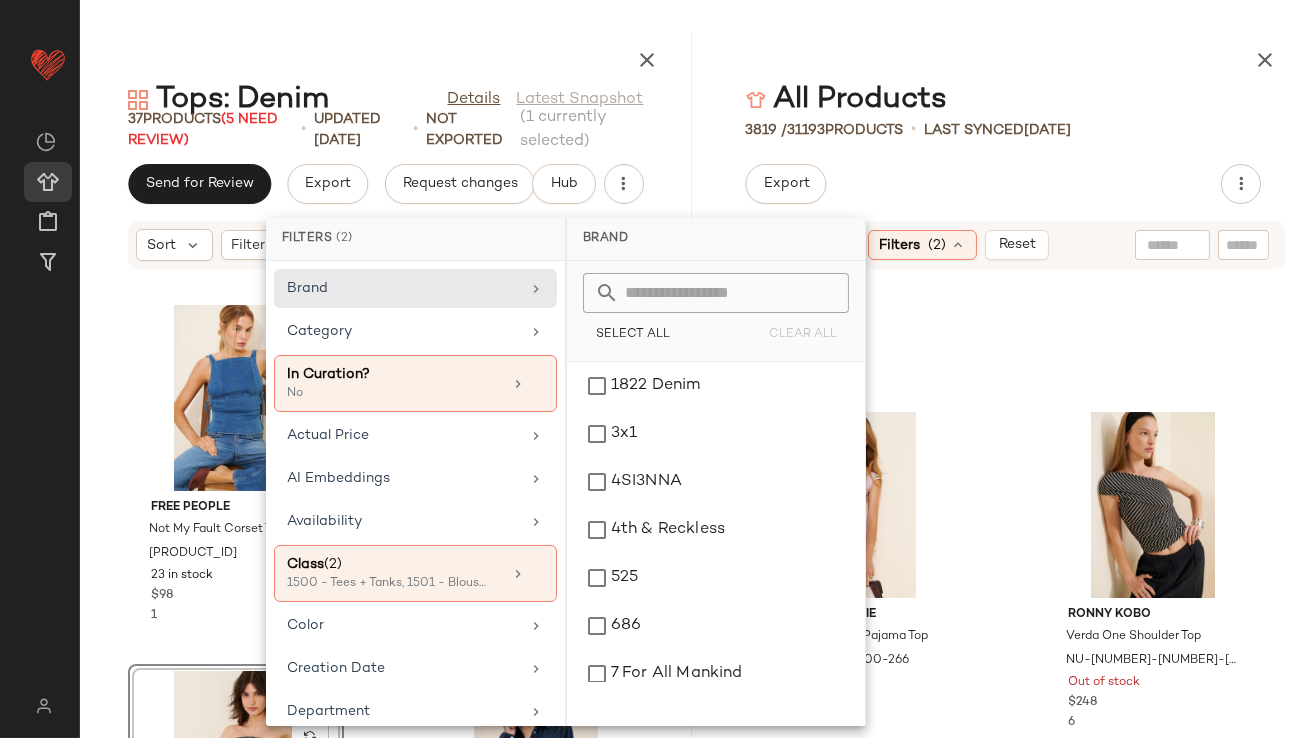click on "All Products 3819 / 31193 Products • Last synced 8/8/25 Export Sort: Newest Filters (2) Reset SET Anthropologie Ruched Babydoll Pajama Top NU-99615486-000-266 11 in stock $58 Ronny Kobo Verda One Shoulder Top NU-99723785-000-018 Out of stock $248 6 Maison Amory The Remembrance Top NU-99812208-000-012 80 in stock $245 4 Hutch Watercolor Bloom Top NU-99858037-000-009 8 in stock $108 23 Daydreamer A Little Crabby Graphic T-Shirt NU-97719298-000-011 1 in stock $79 Intimately Have It All Halter Top NU-83061424-000-062 5 in stock $38 6 Geel Portia Sleeveless Top NU-99249872-000-270 1 in stock $92 13 Urban Outfitters Sari Seamed Linen-Blend Halter Vest Top NU-99315665-000-014 Out of stock $49 1" at bounding box center [1004, 385] 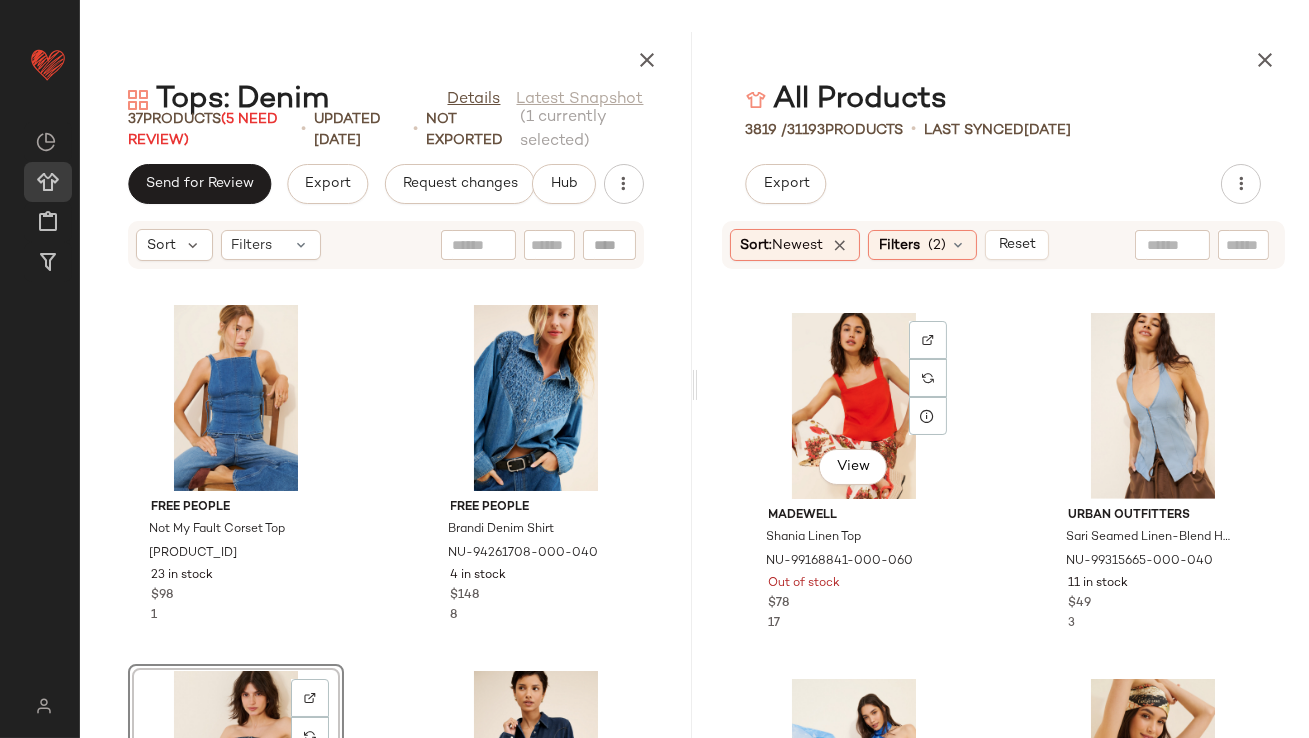 scroll, scrollTop: 74725, scrollLeft: 0, axis: vertical 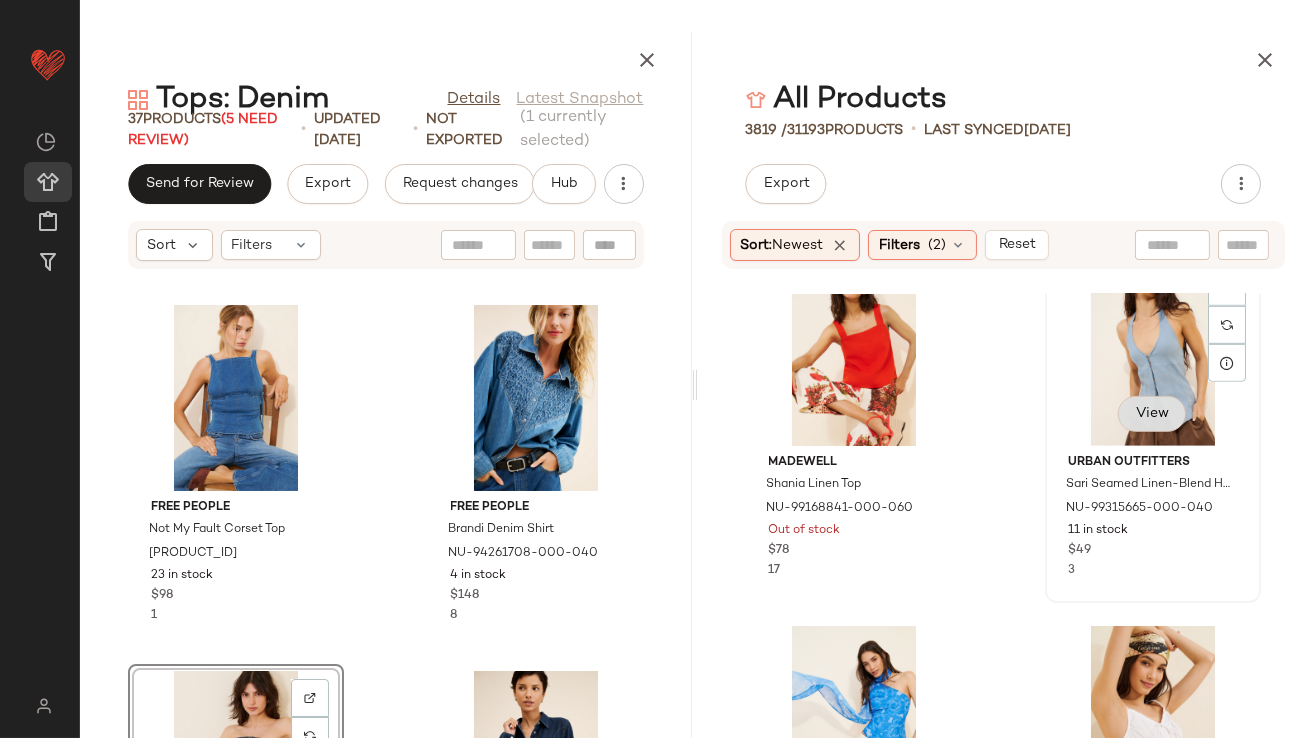 click on "View" 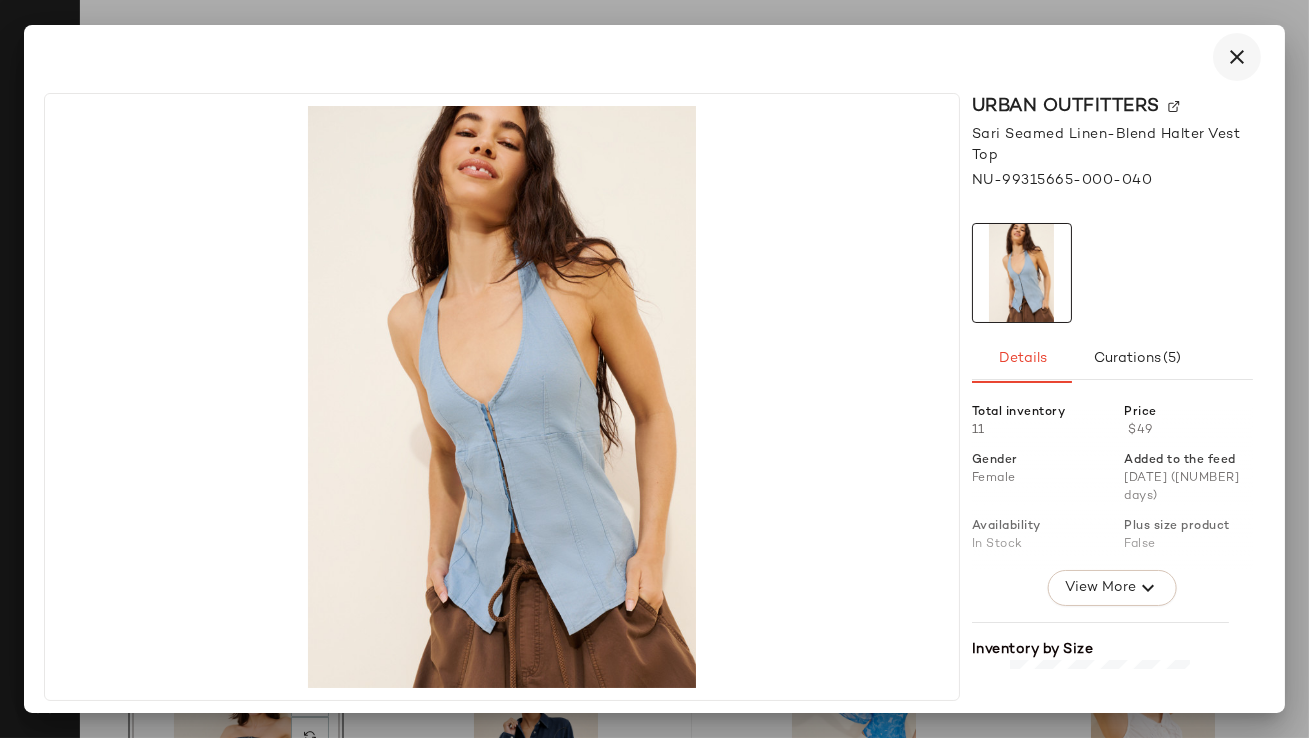 click at bounding box center (1237, 57) 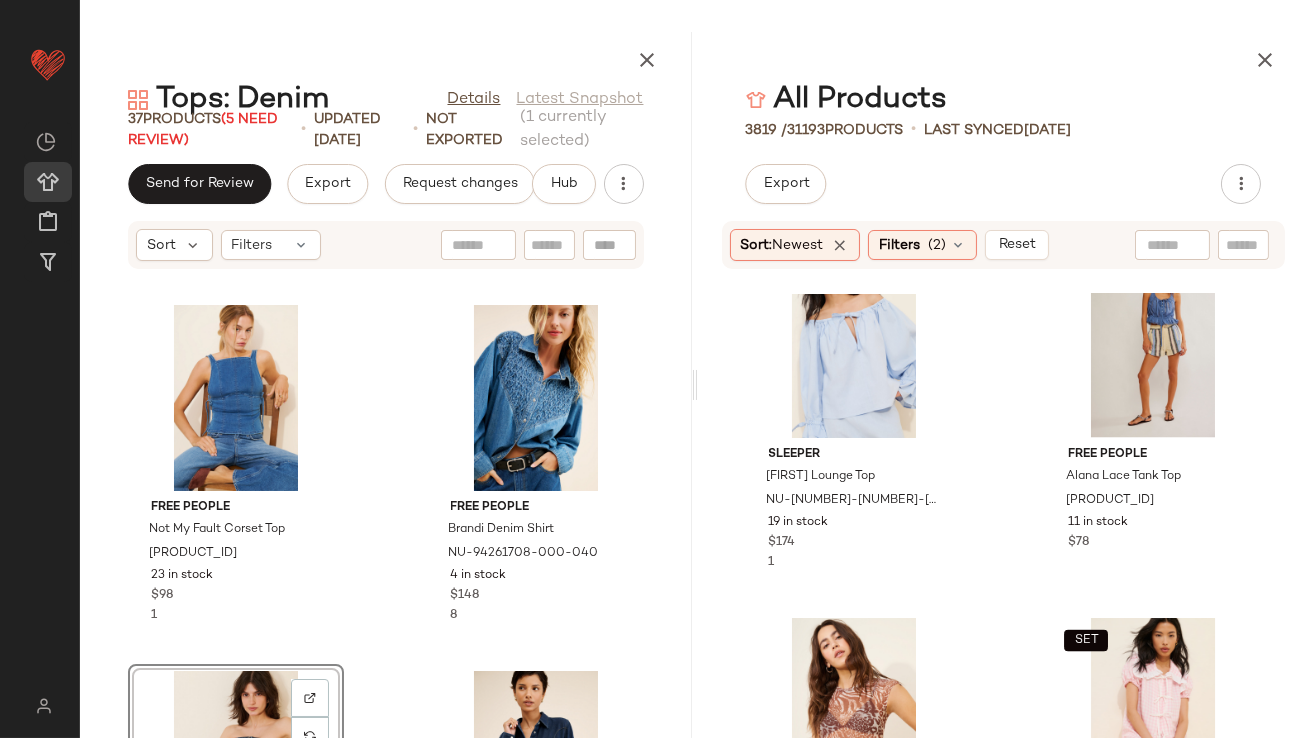 scroll, scrollTop: 78414, scrollLeft: 0, axis: vertical 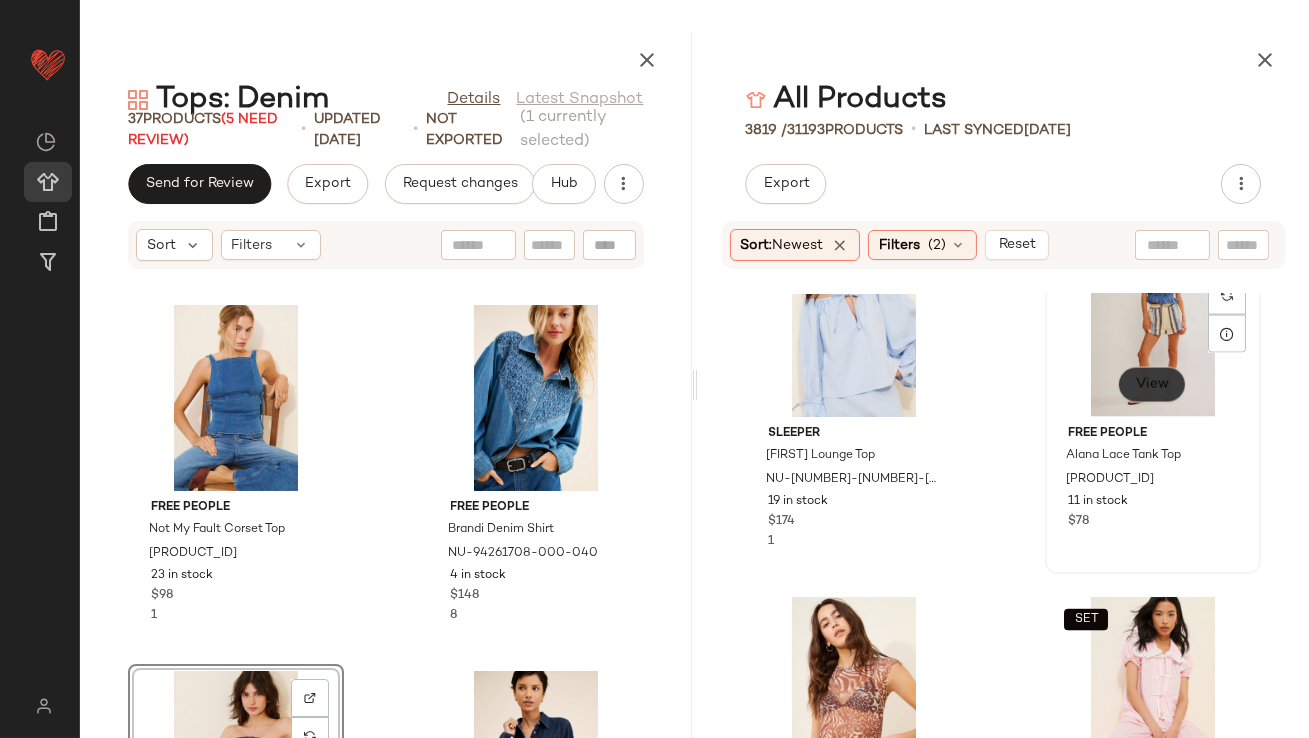 click on "View" at bounding box center [1152, 385] 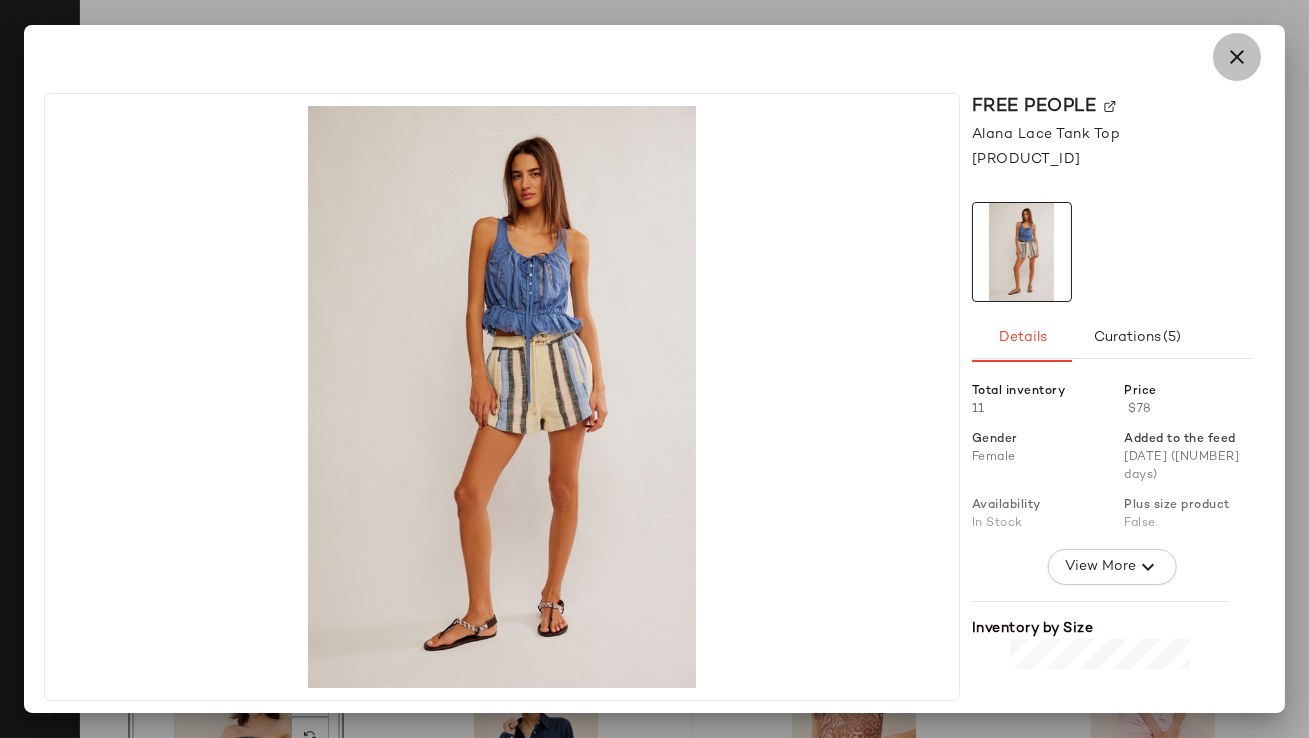 click at bounding box center [1237, 57] 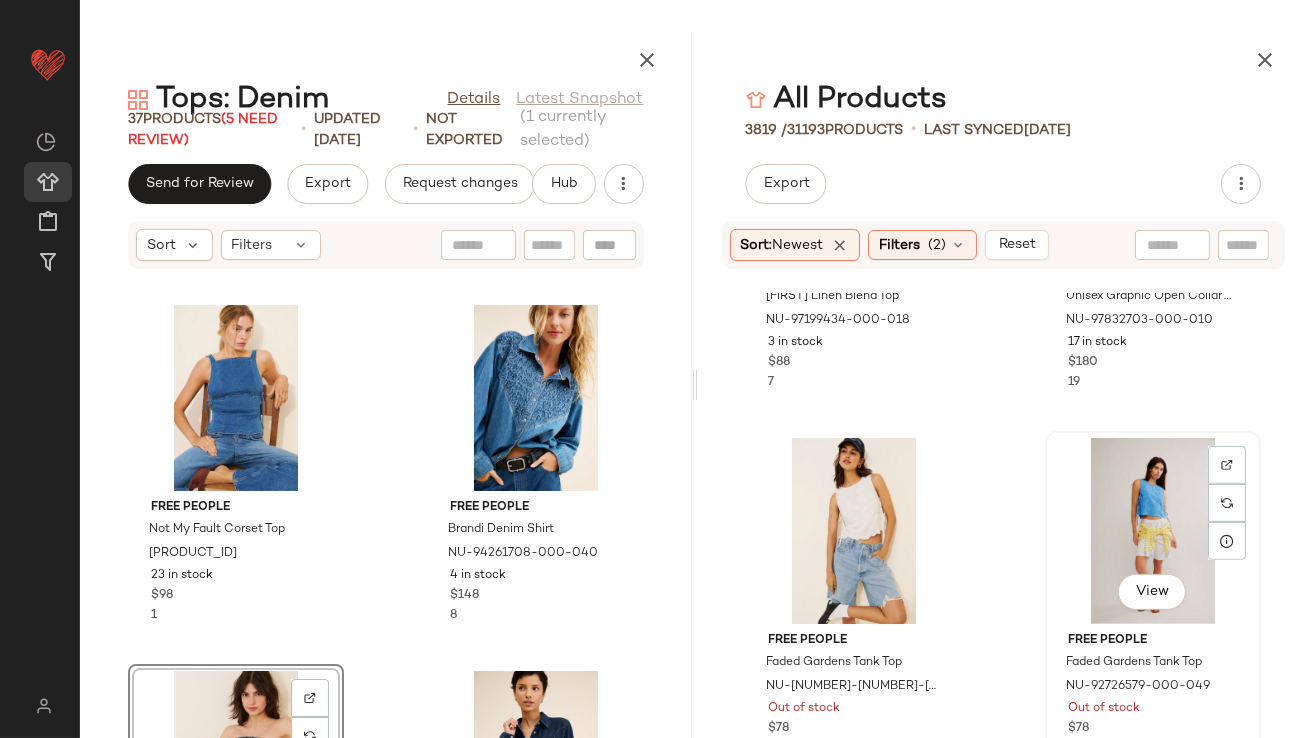 scroll, scrollTop: 88459, scrollLeft: 0, axis: vertical 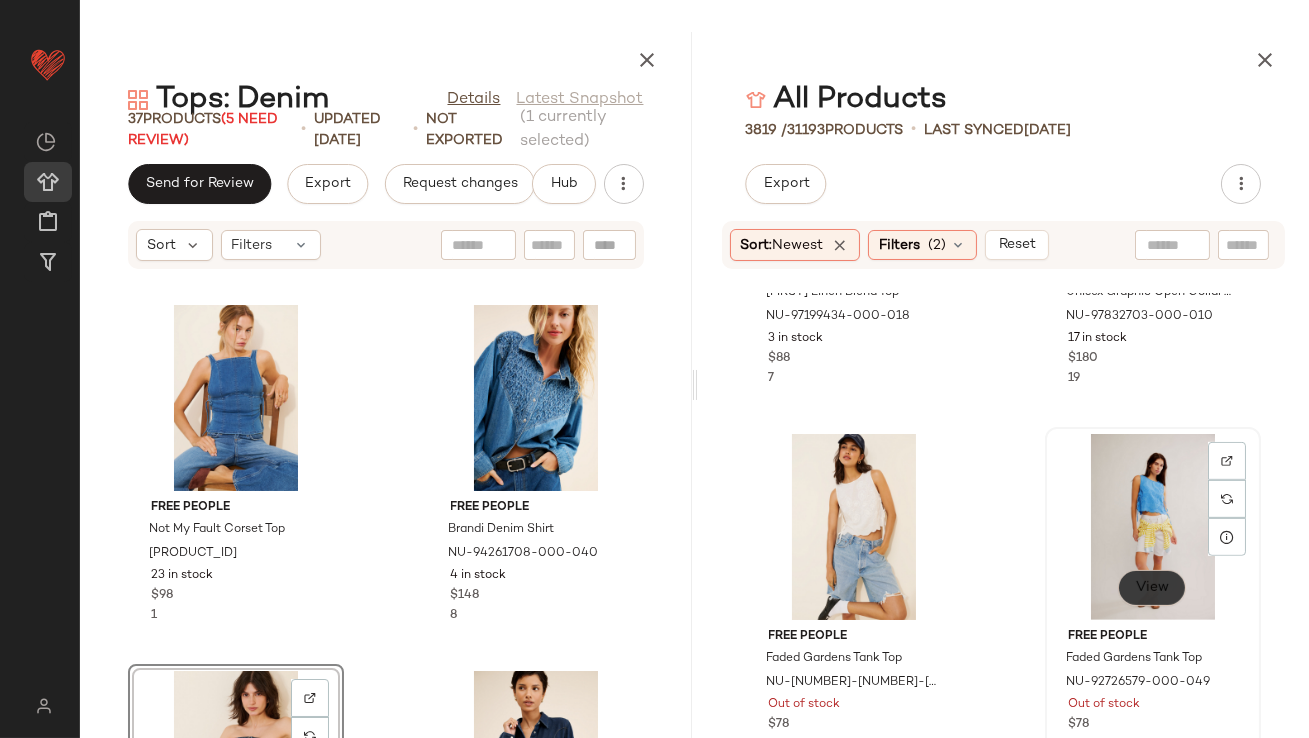 click on "View" at bounding box center [1152, 588] 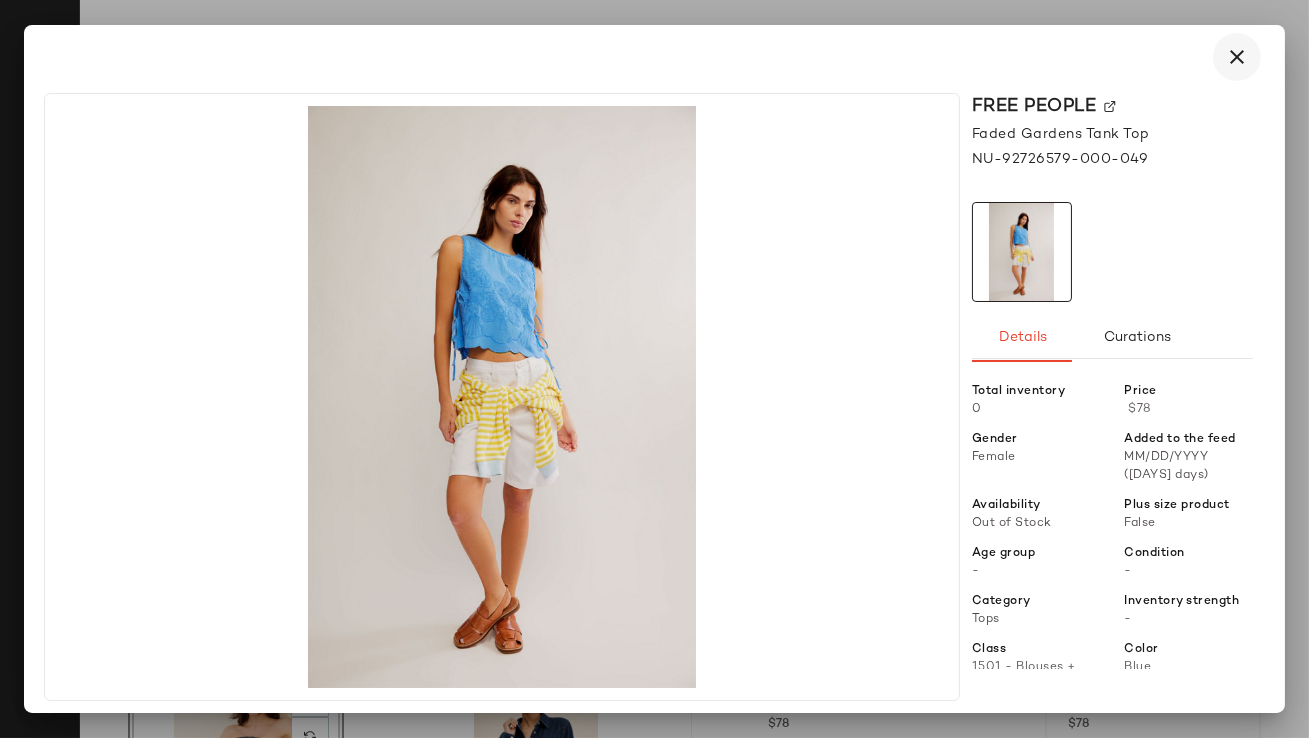click at bounding box center (1237, 57) 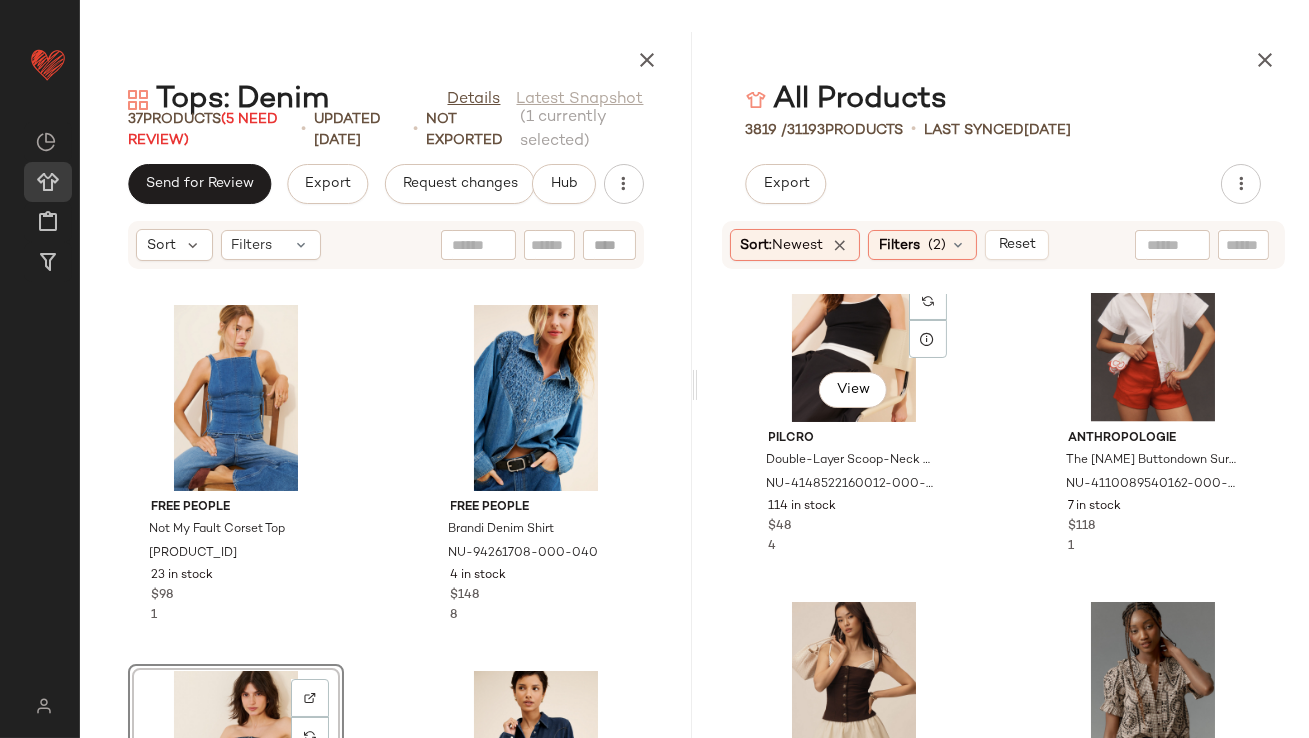 scroll, scrollTop: 107925, scrollLeft: 0, axis: vertical 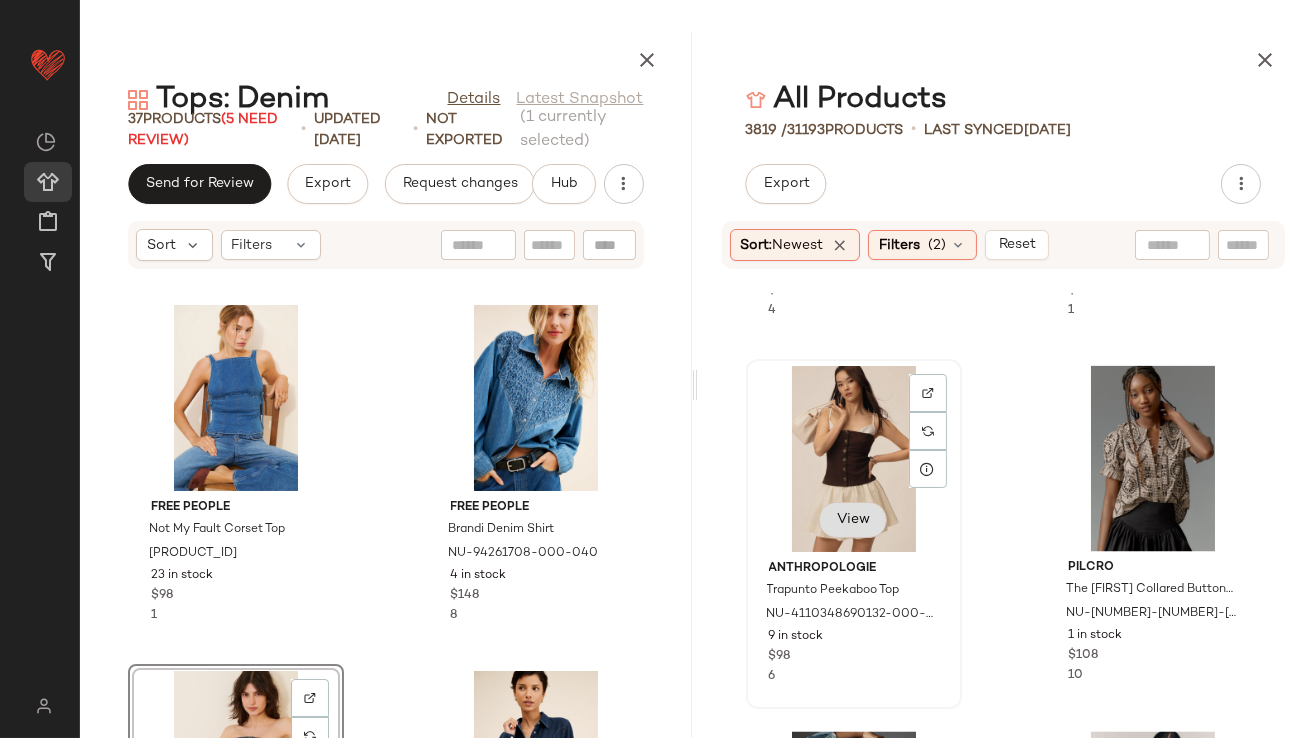 click on "View" 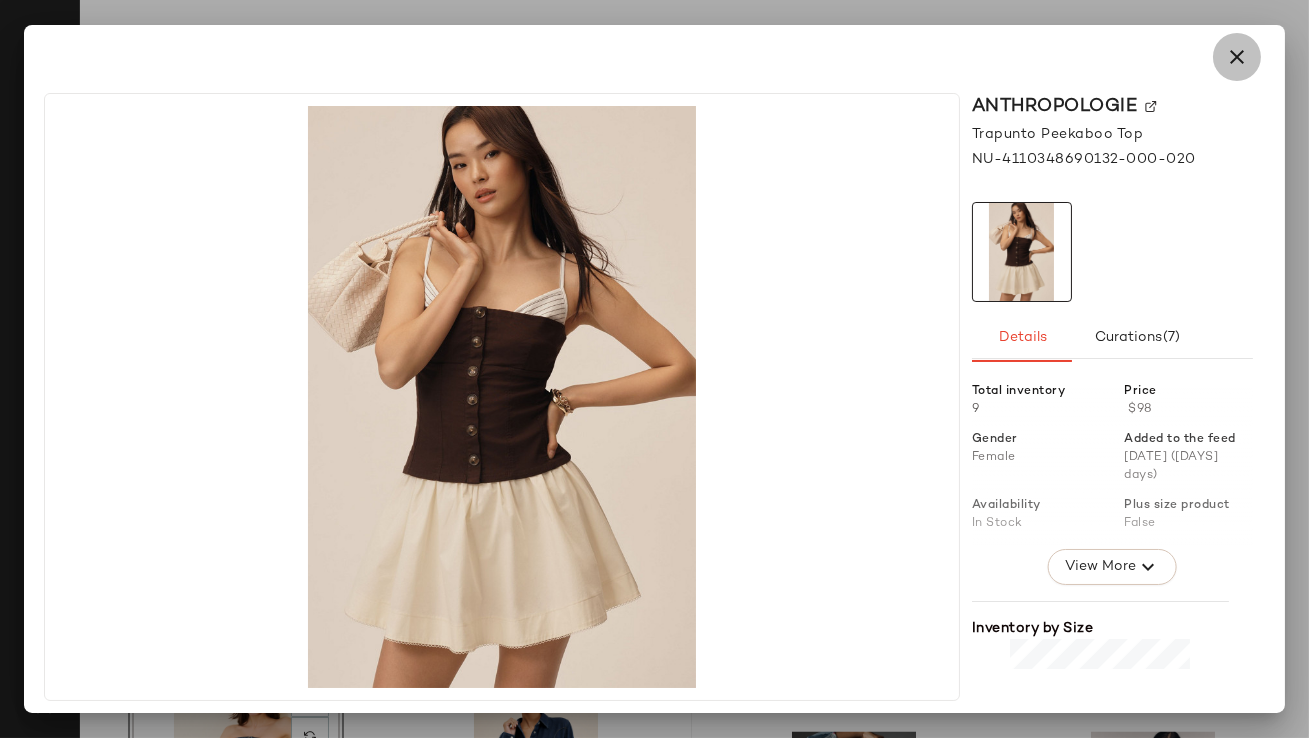 click at bounding box center (1237, 57) 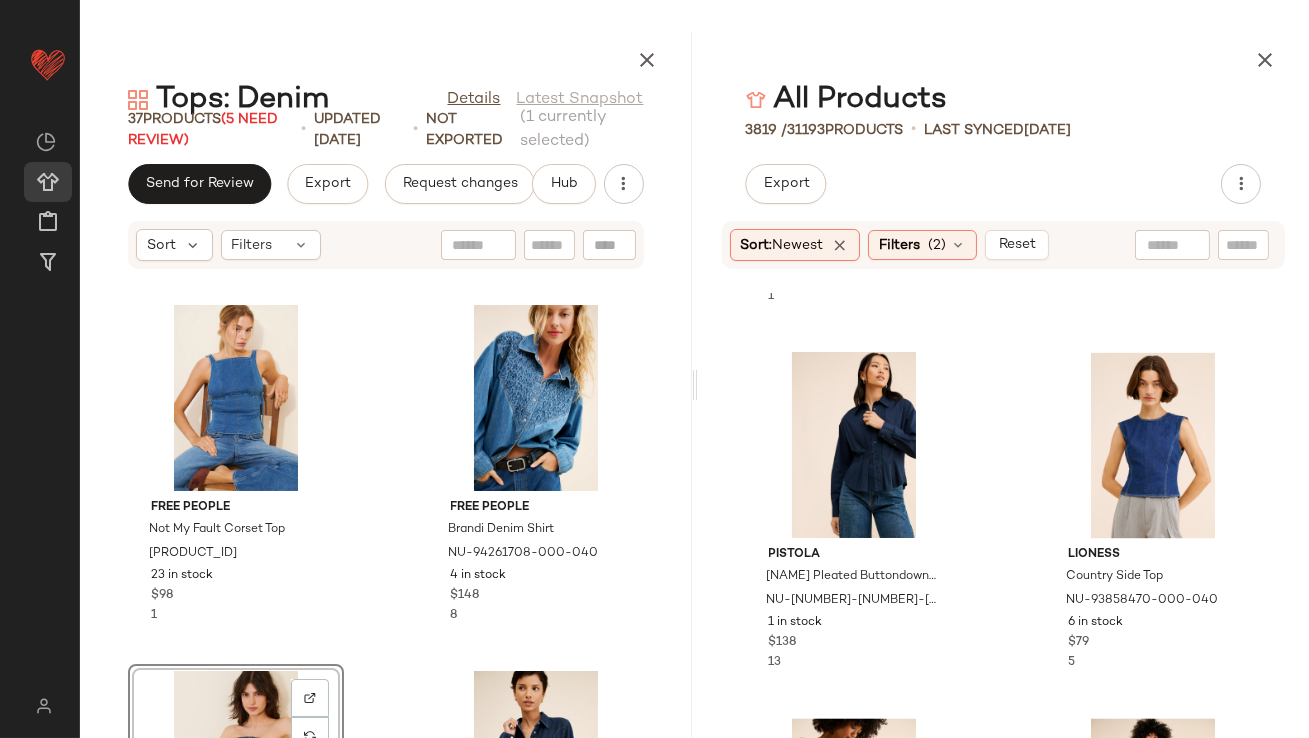 scroll, scrollTop: 195432, scrollLeft: 0, axis: vertical 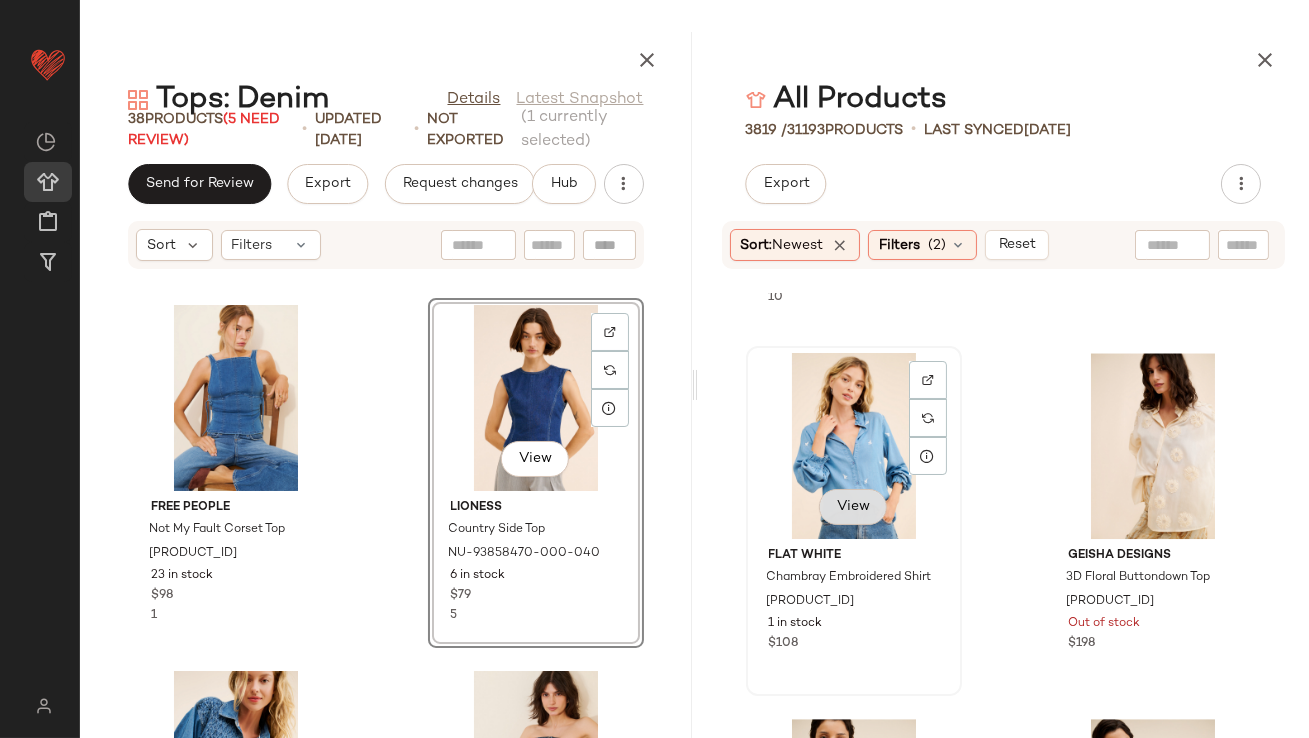 click on "View" at bounding box center (853, 507) 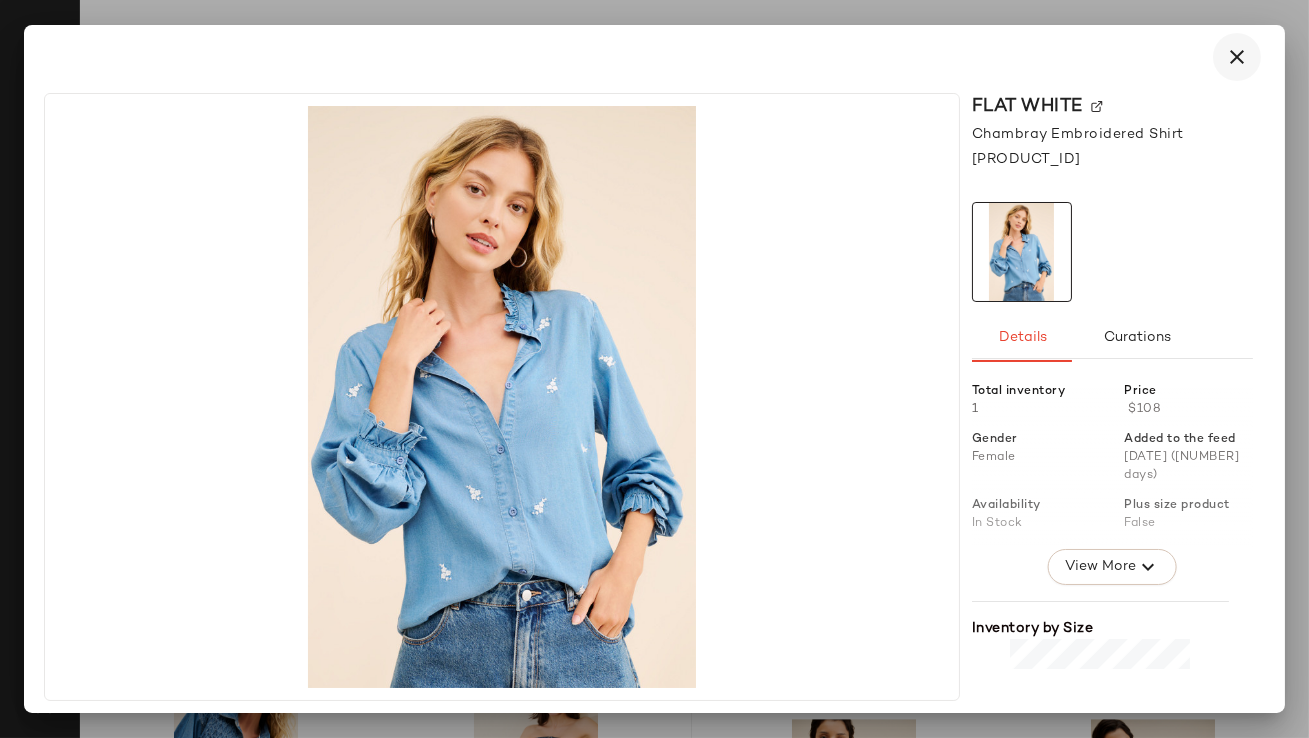 click at bounding box center (1237, 57) 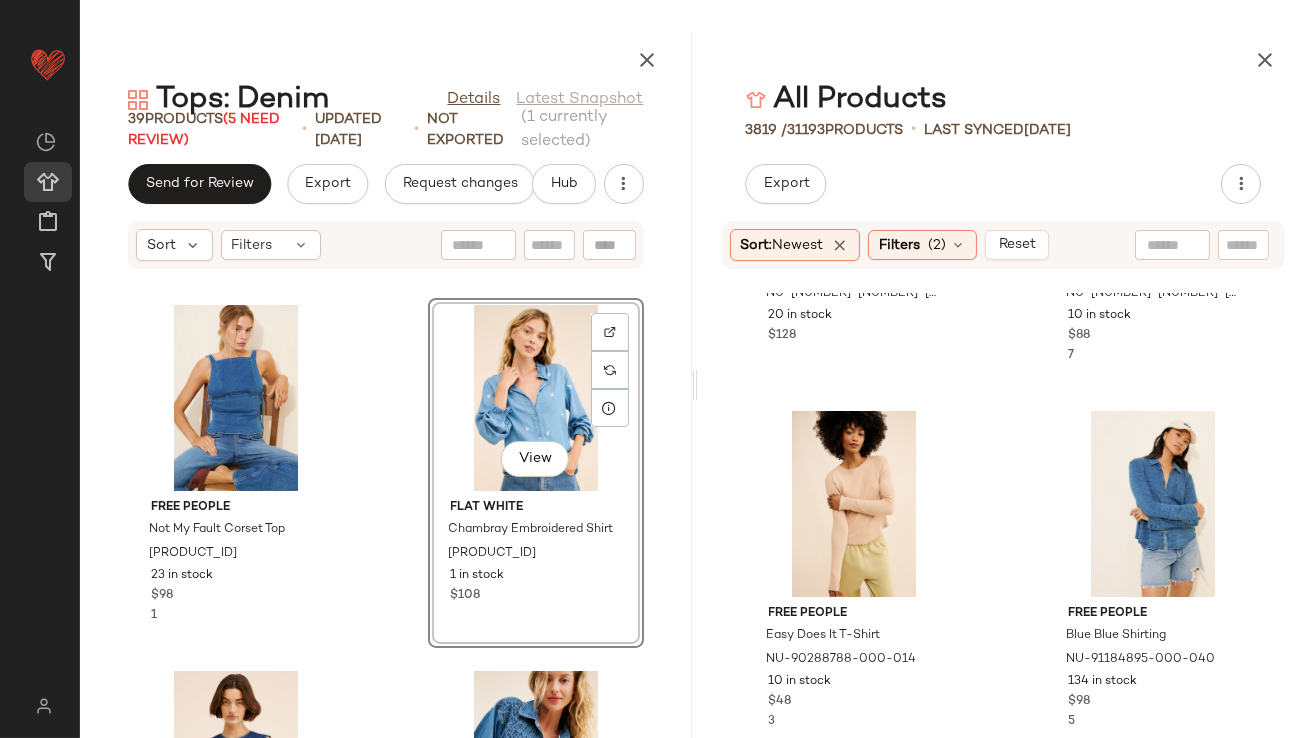 scroll, scrollTop: 201594, scrollLeft: 0, axis: vertical 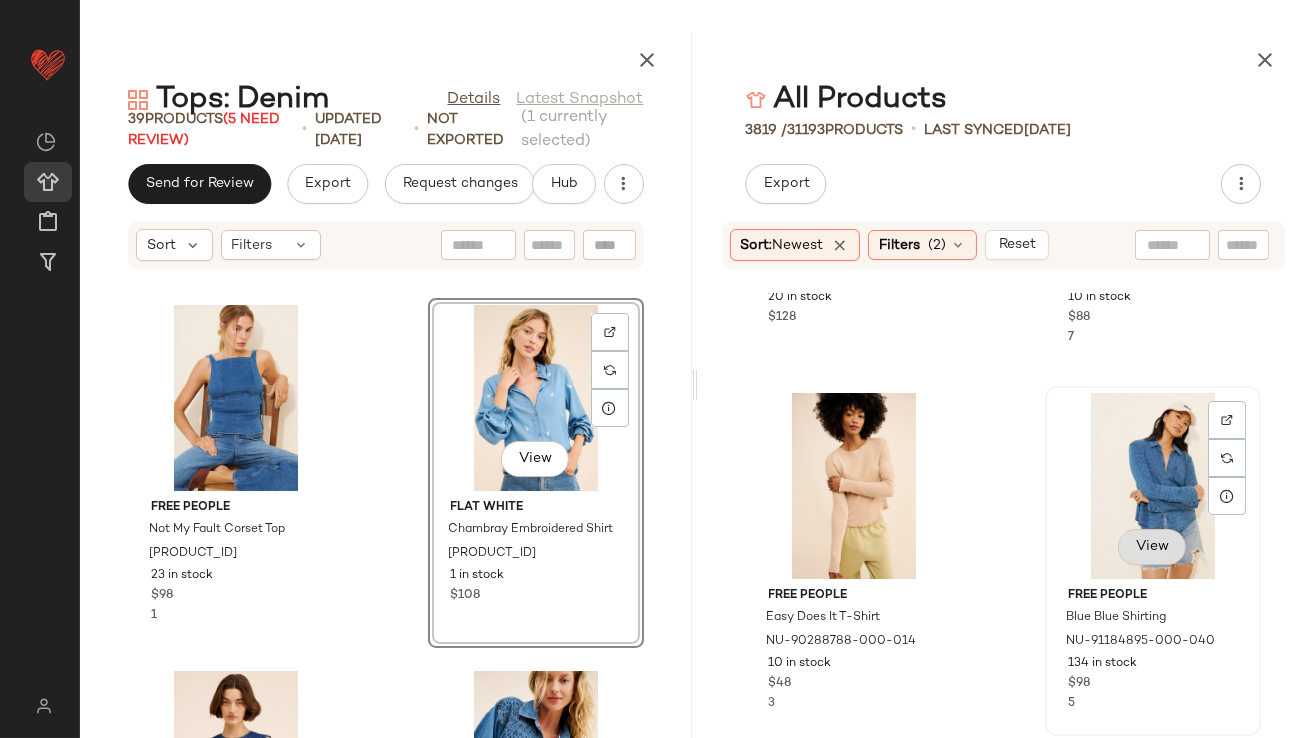 click on "View" at bounding box center [1152, 547] 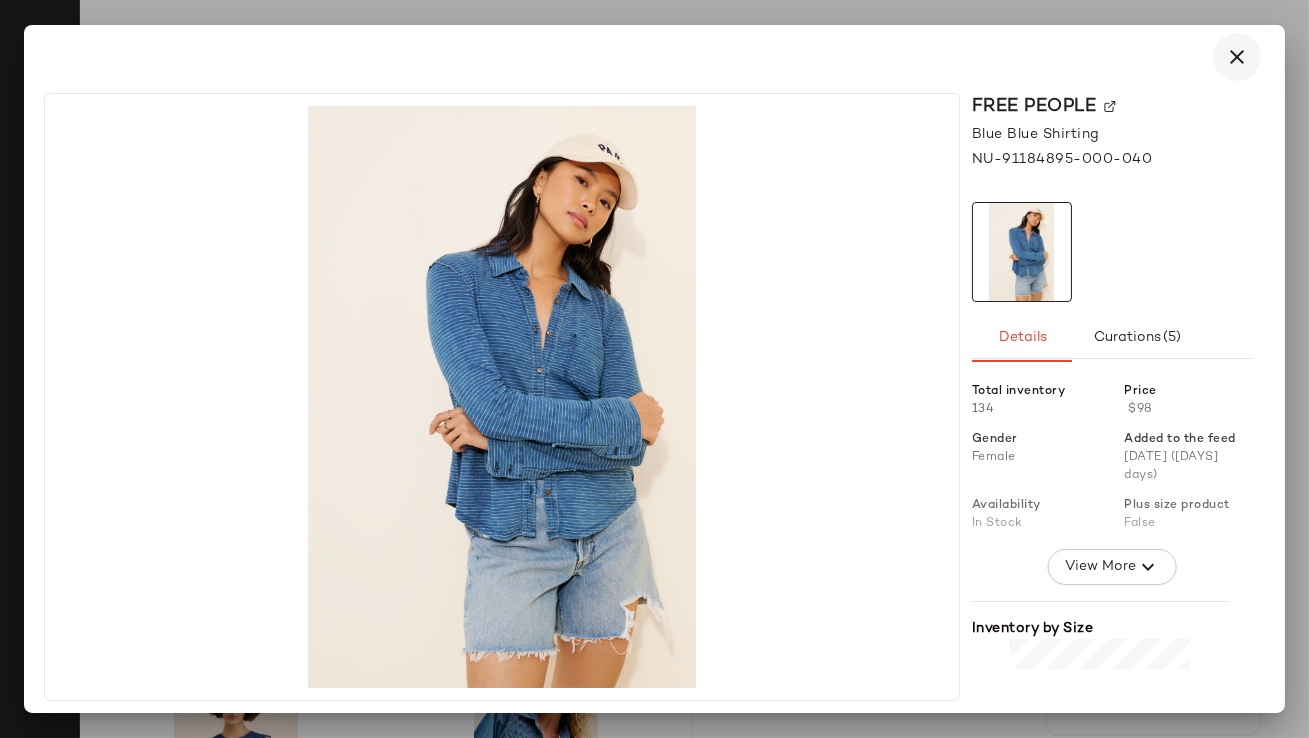 click at bounding box center [1237, 57] 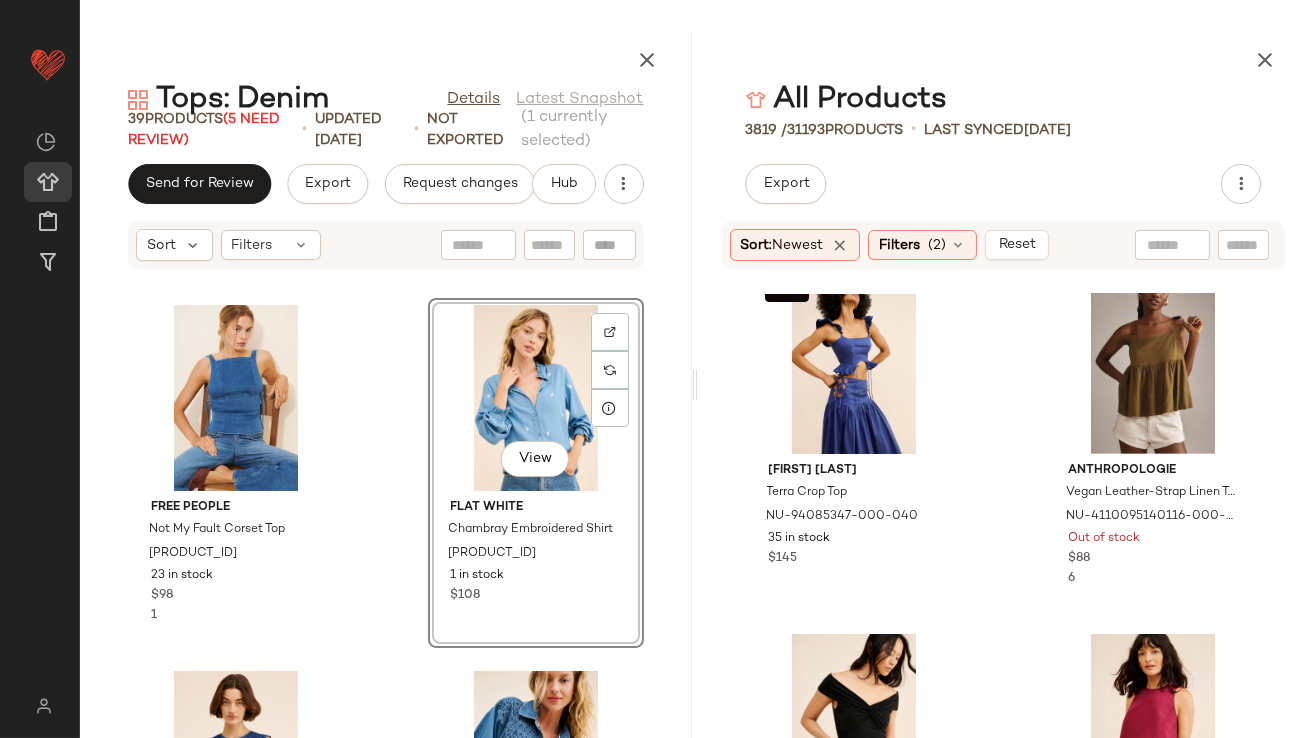 scroll, scrollTop: 203878, scrollLeft: 0, axis: vertical 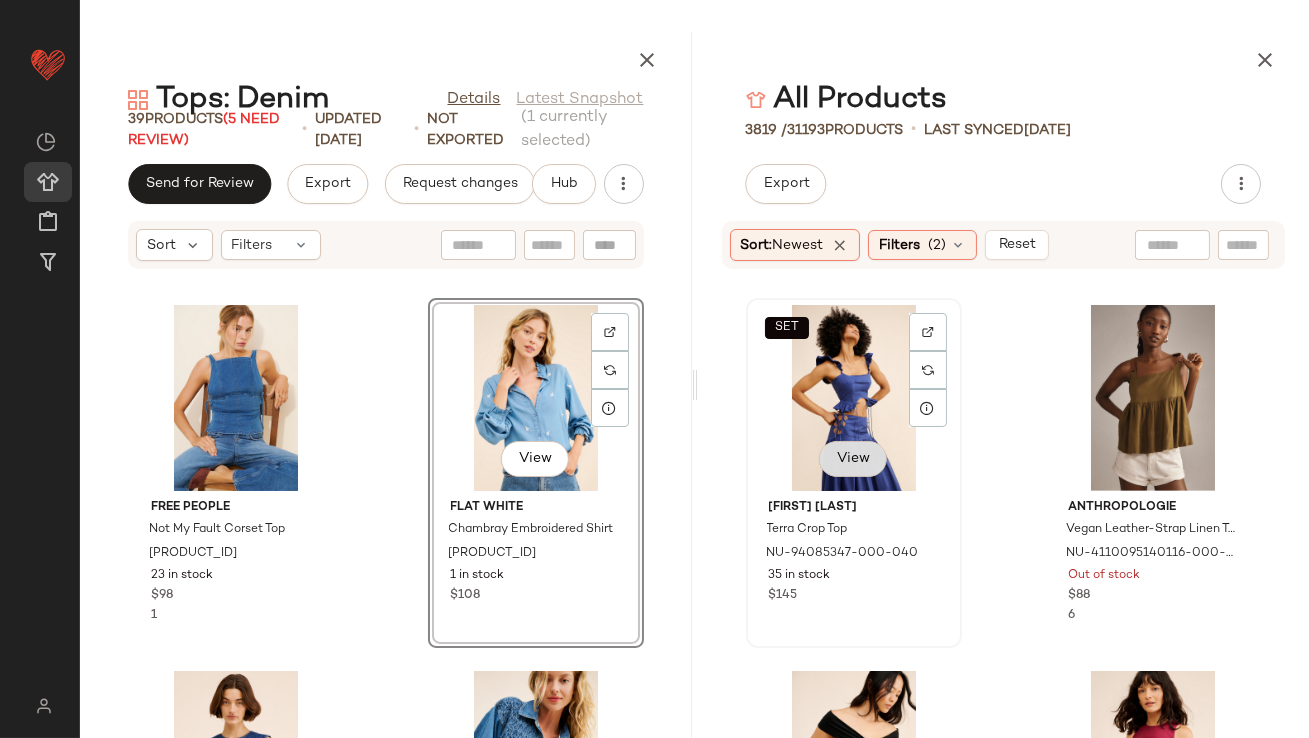 click on "View" 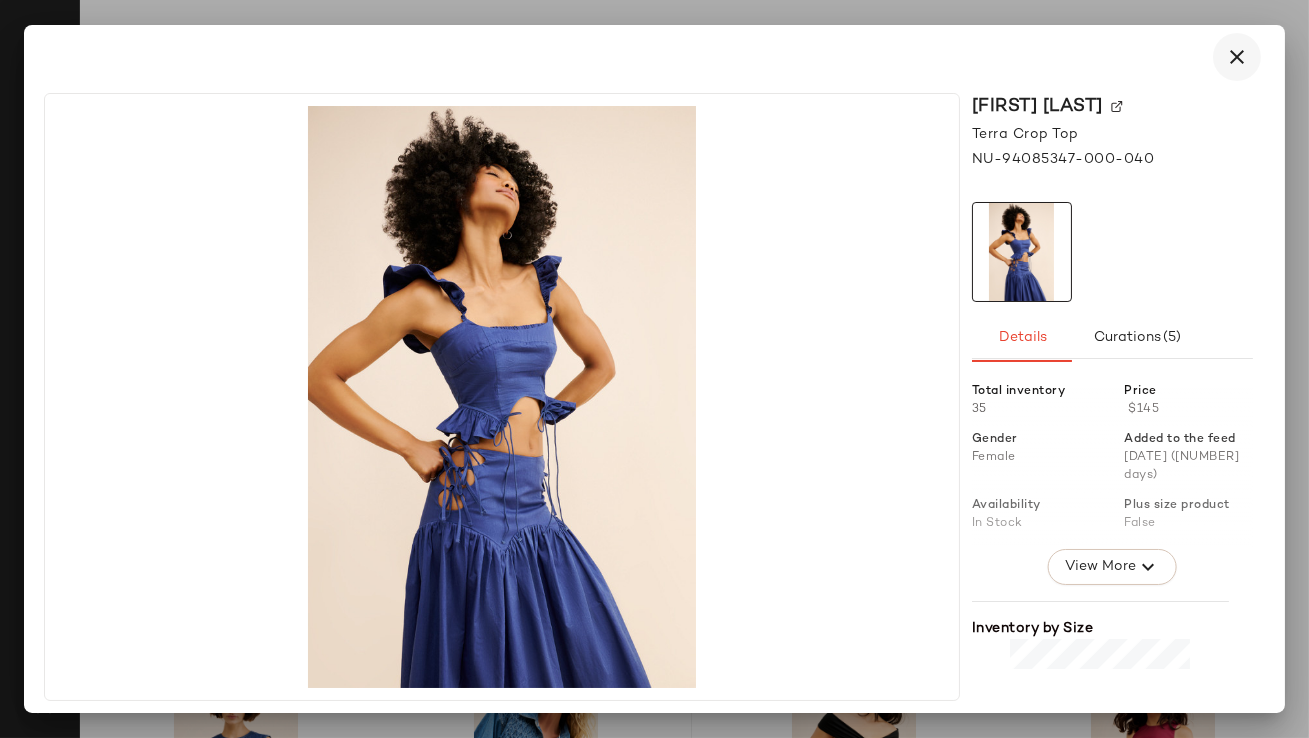 click at bounding box center [1237, 57] 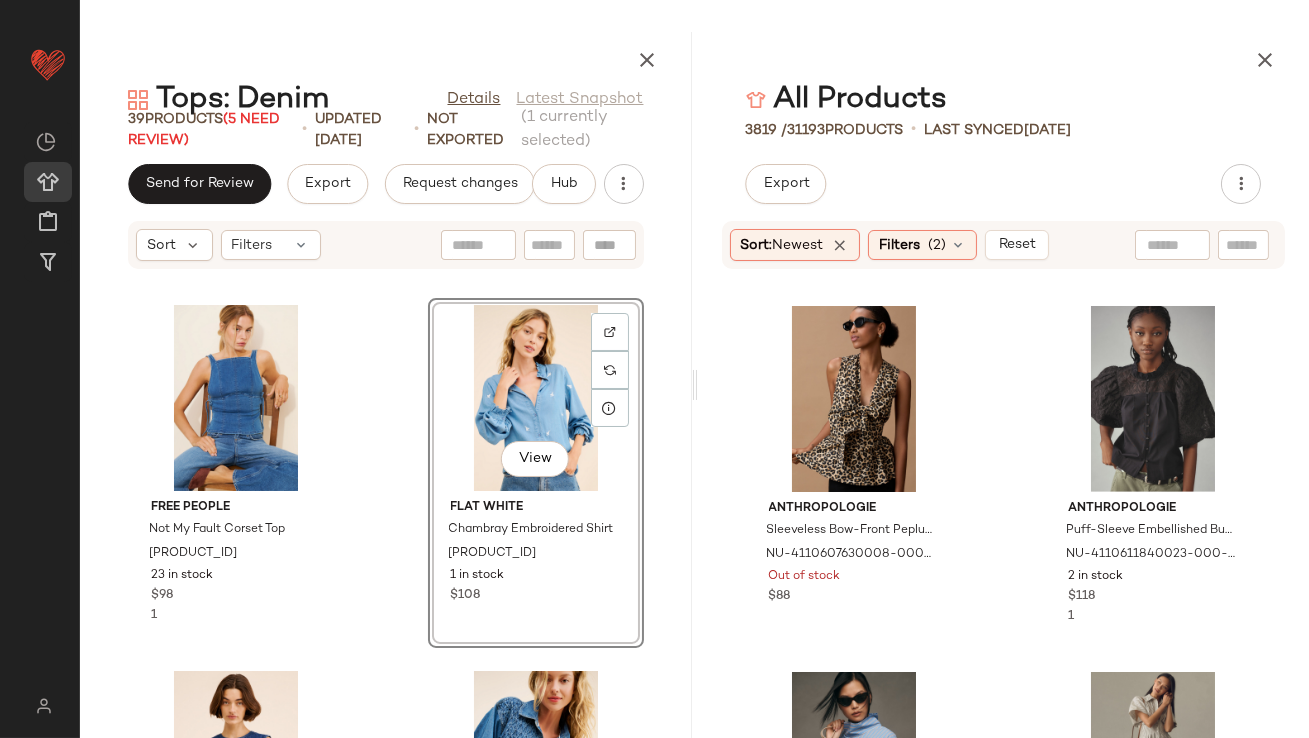 scroll, scrollTop: 204685, scrollLeft: 0, axis: vertical 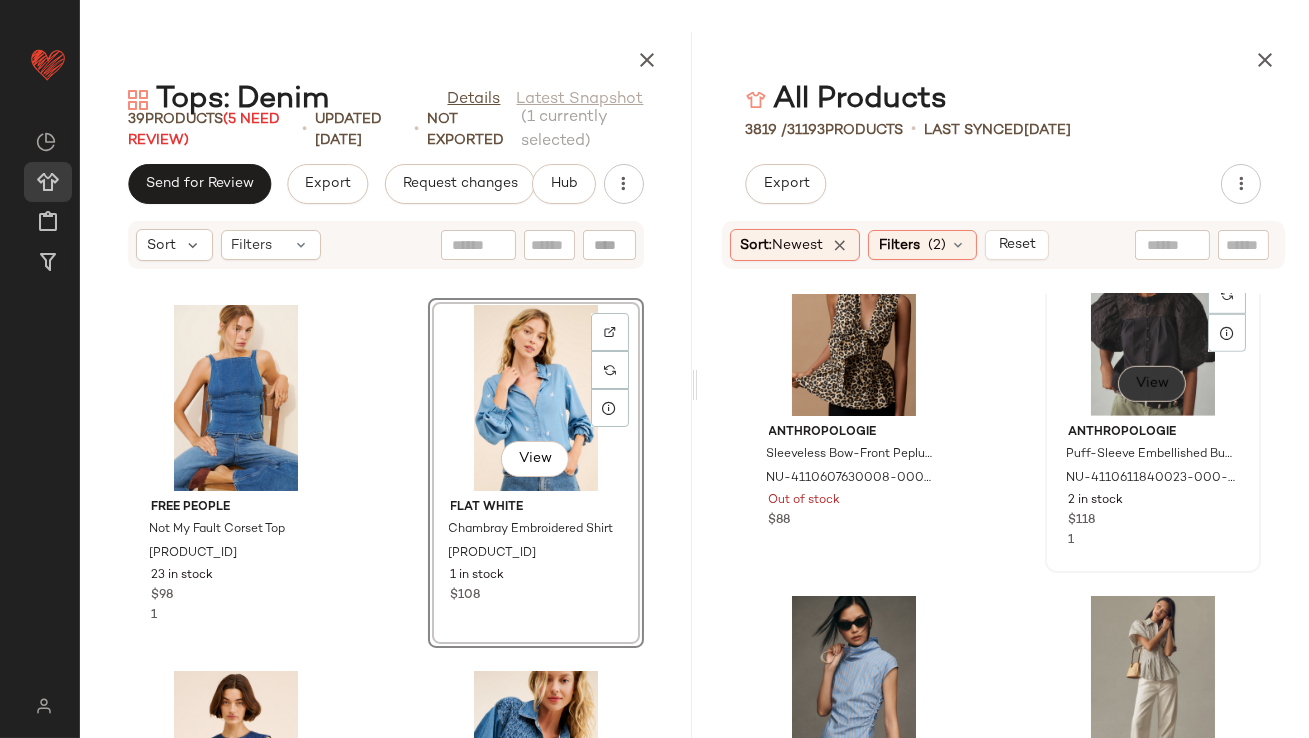 click on "View" at bounding box center [1152, 384] 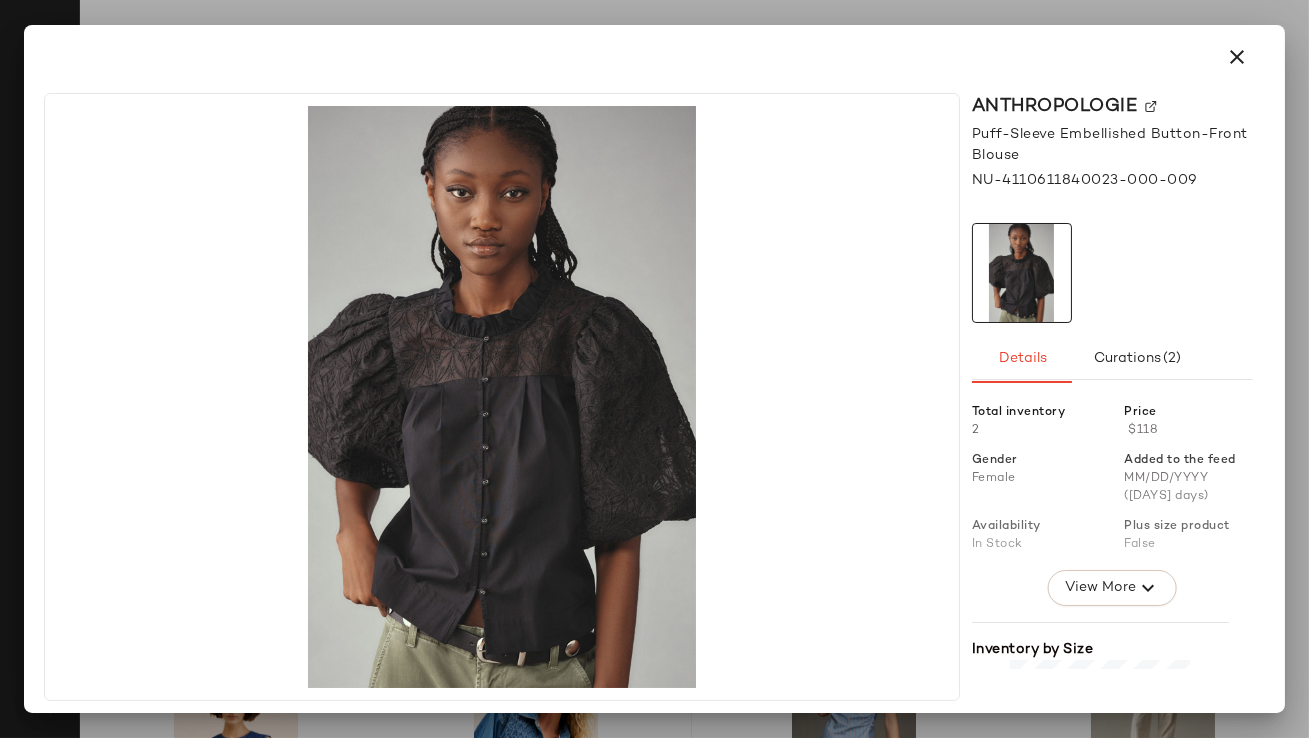 click at bounding box center [1237, 57] 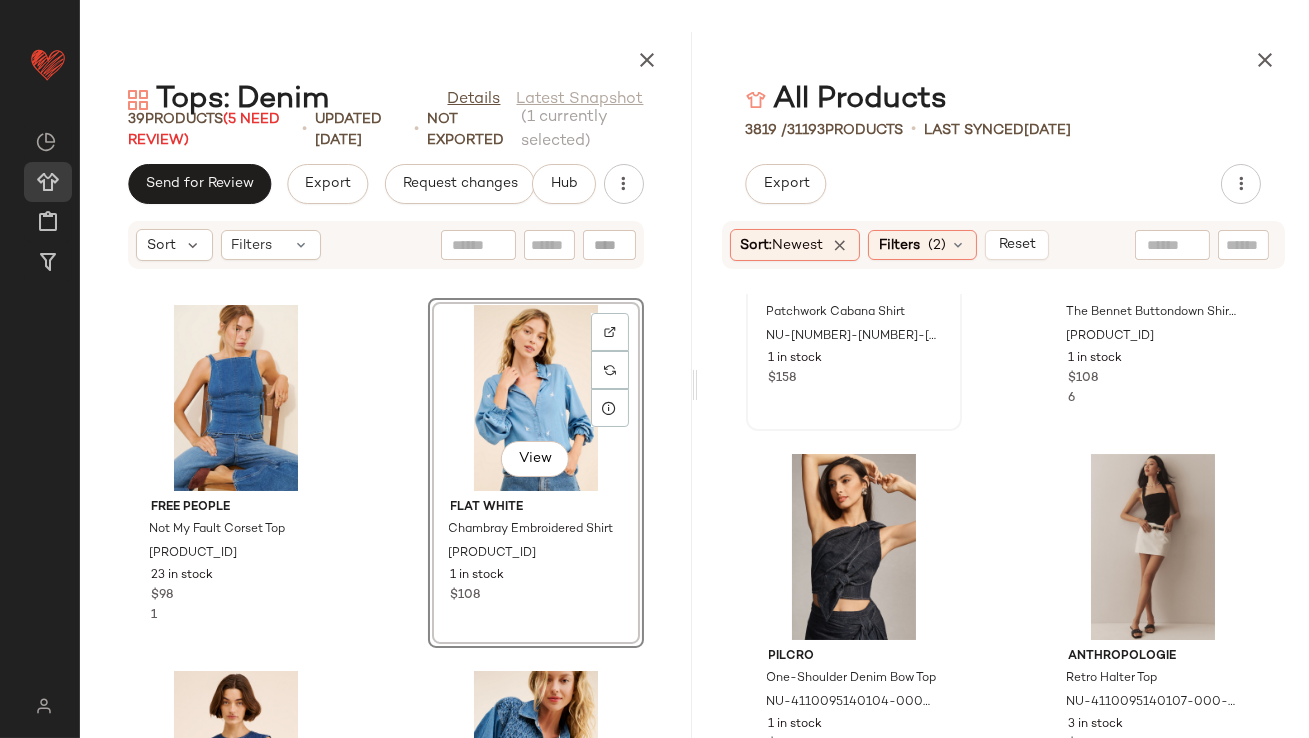 scroll, scrollTop: 215094, scrollLeft: 0, axis: vertical 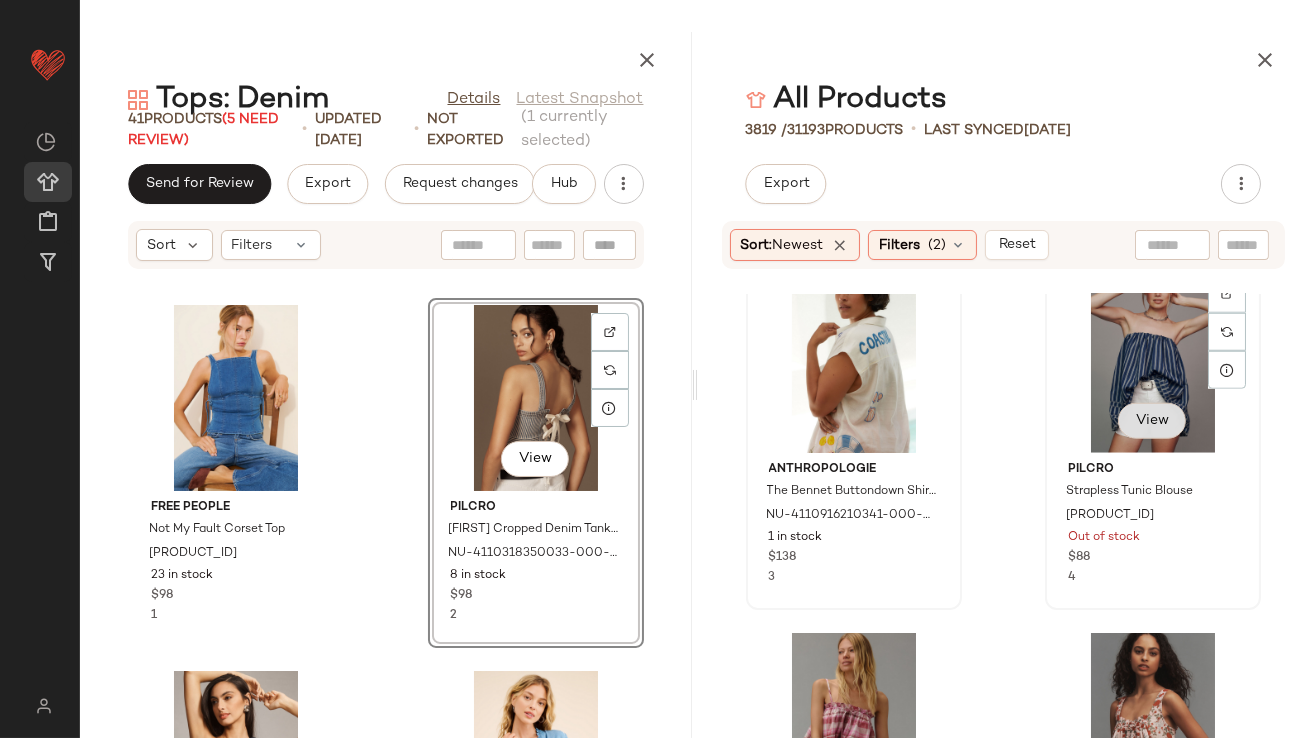 click on "View" at bounding box center [1152, 421] 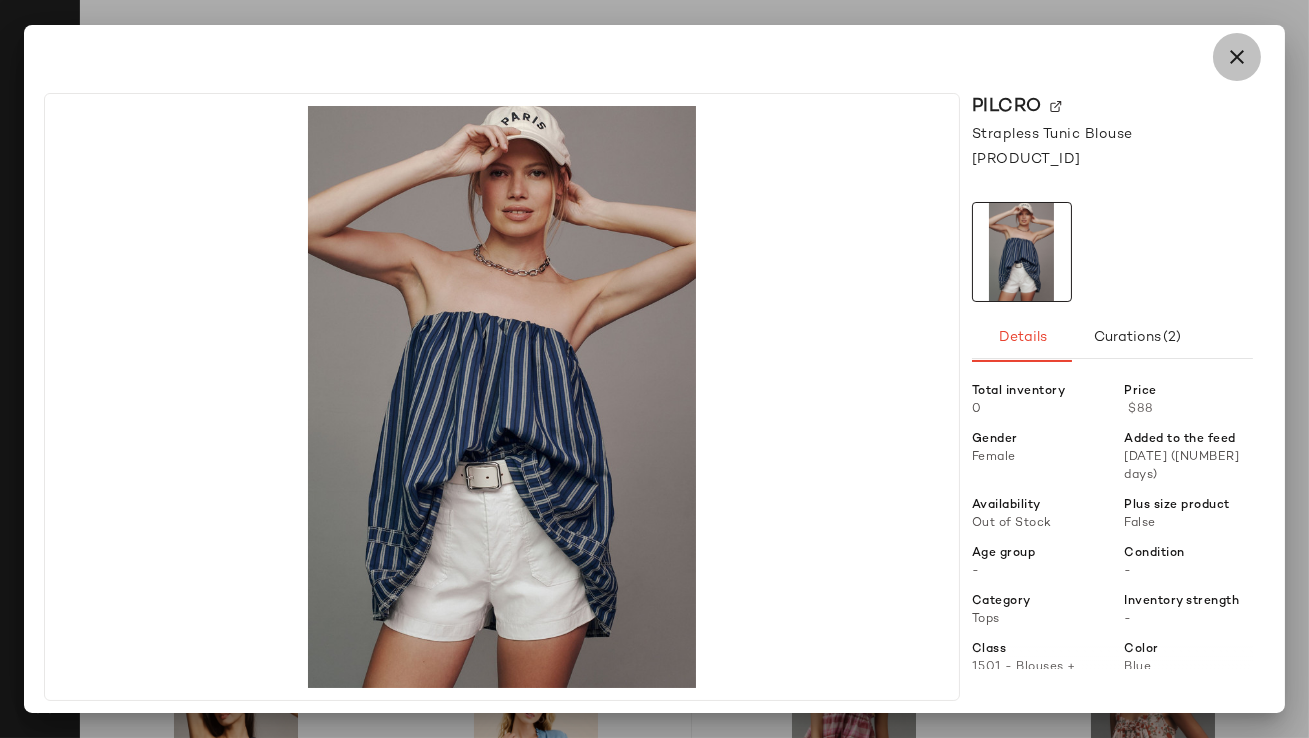 click at bounding box center (1237, 57) 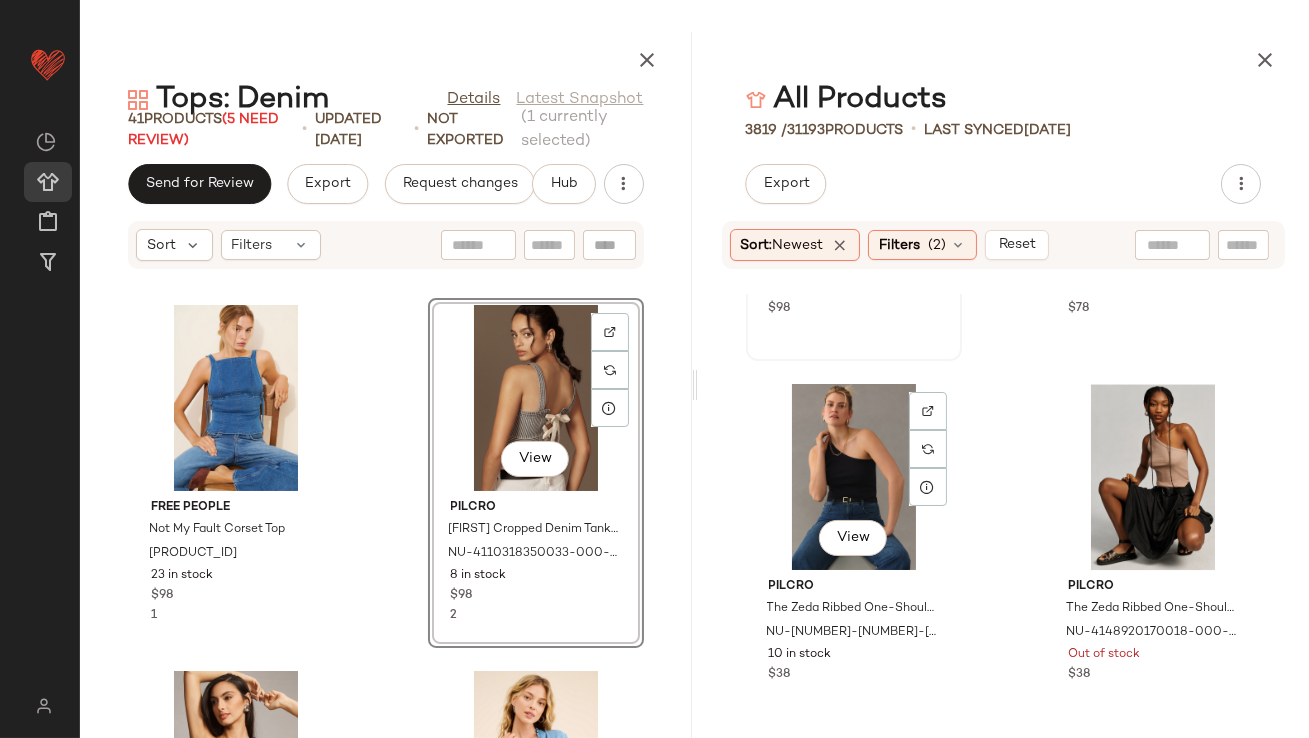 scroll, scrollTop: 227227, scrollLeft: 0, axis: vertical 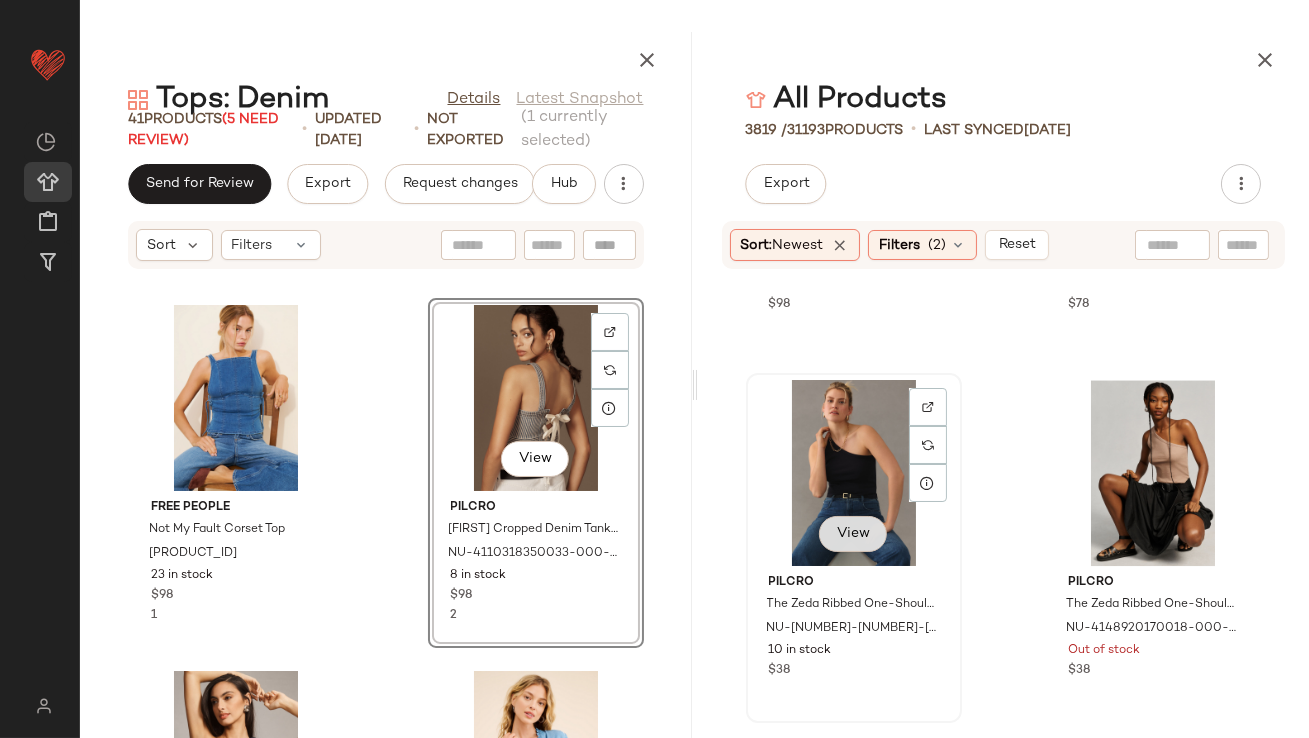 click on "View" 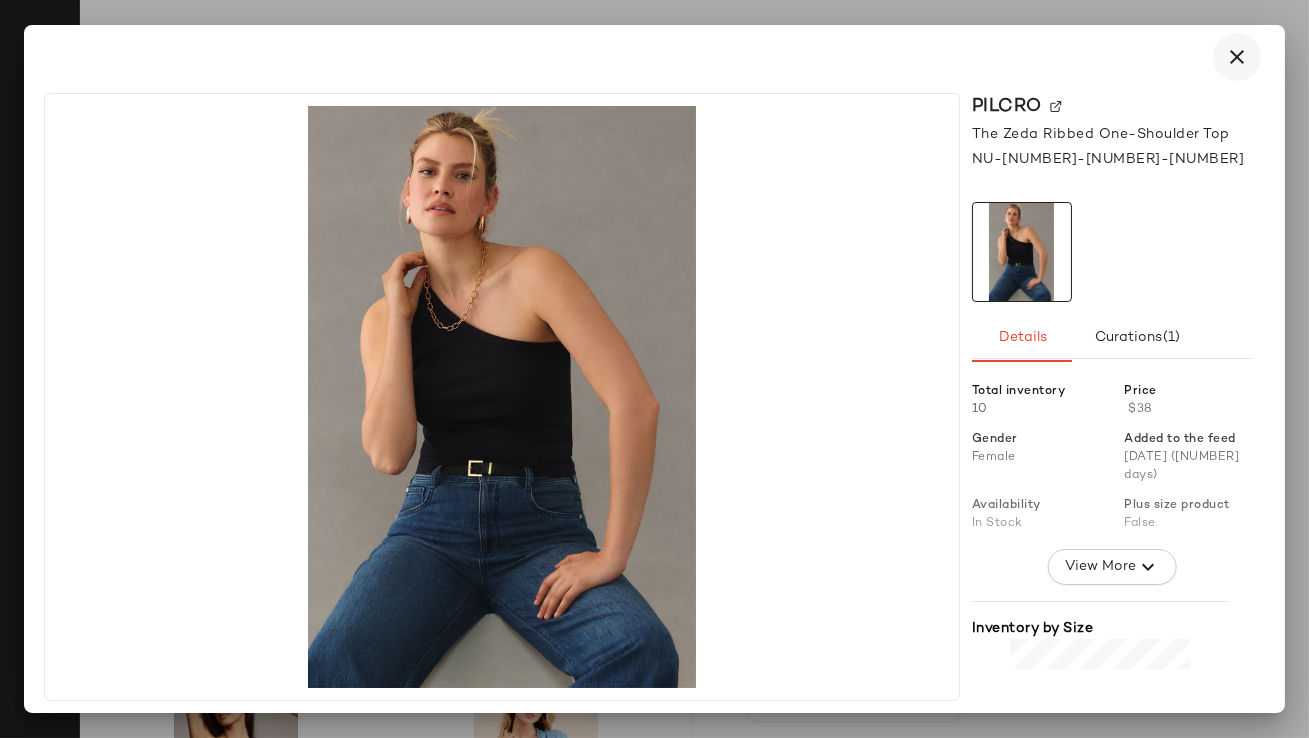 click at bounding box center [1237, 57] 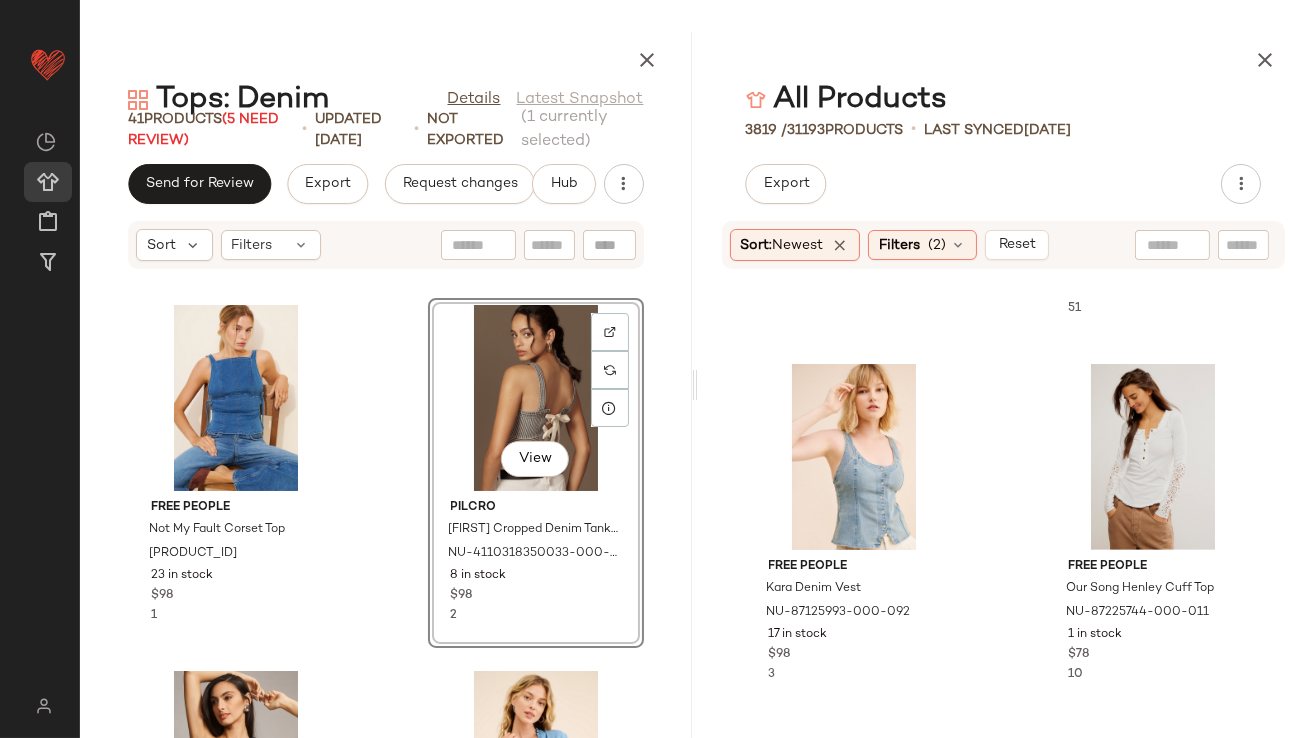scroll, scrollTop: 232755, scrollLeft: 0, axis: vertical 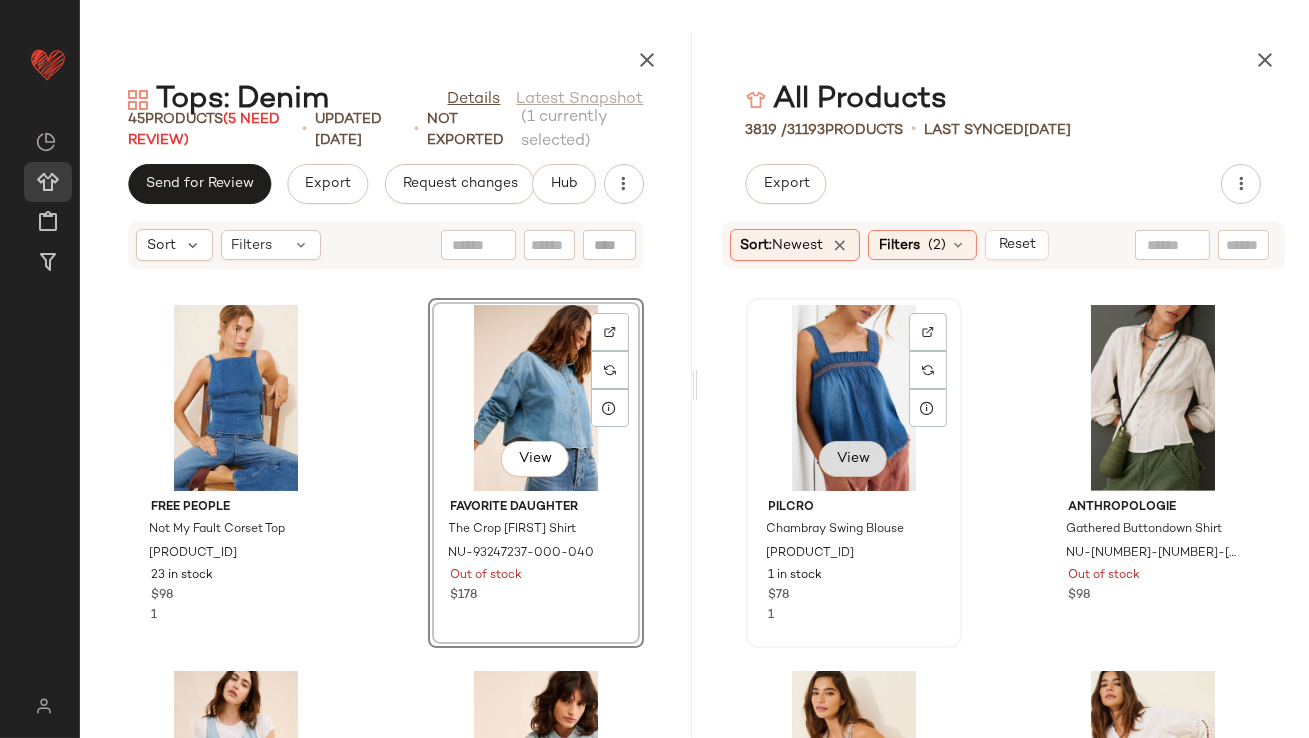click on "View" at bounding box center [853, 459] 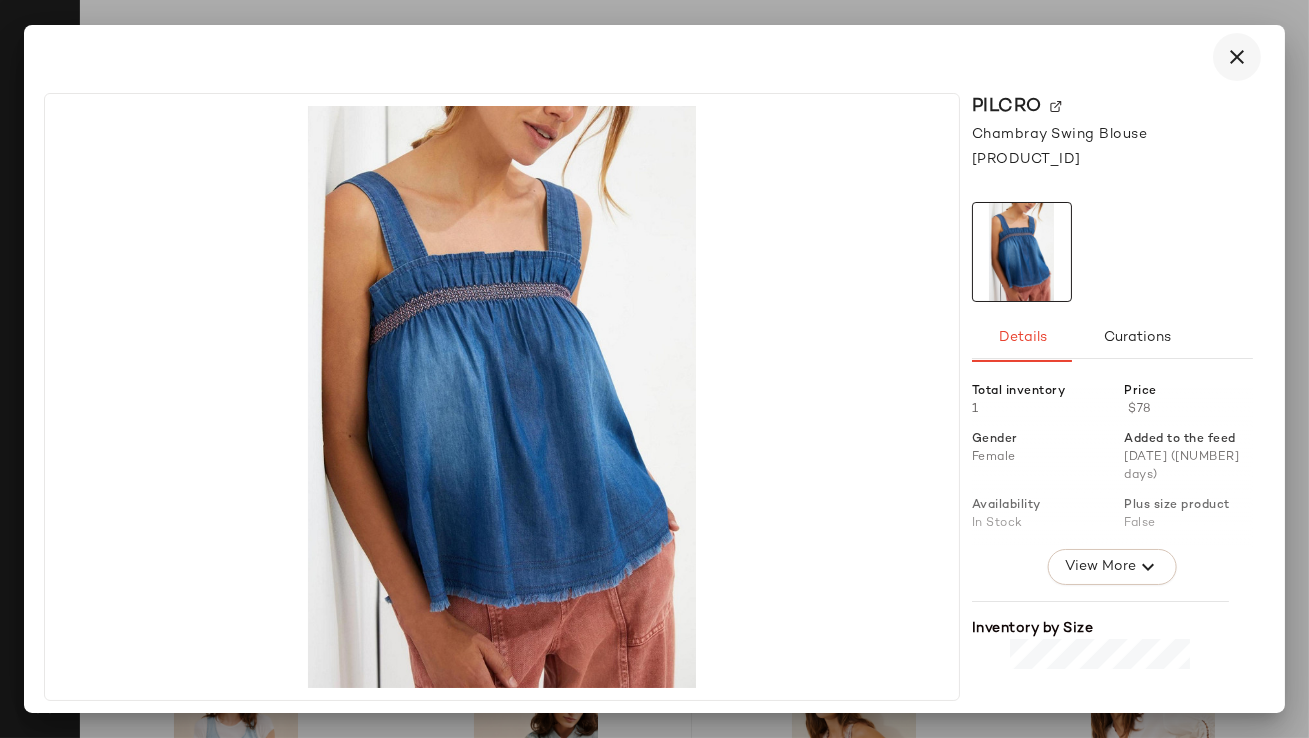 click at bounding box center [1237, 57] 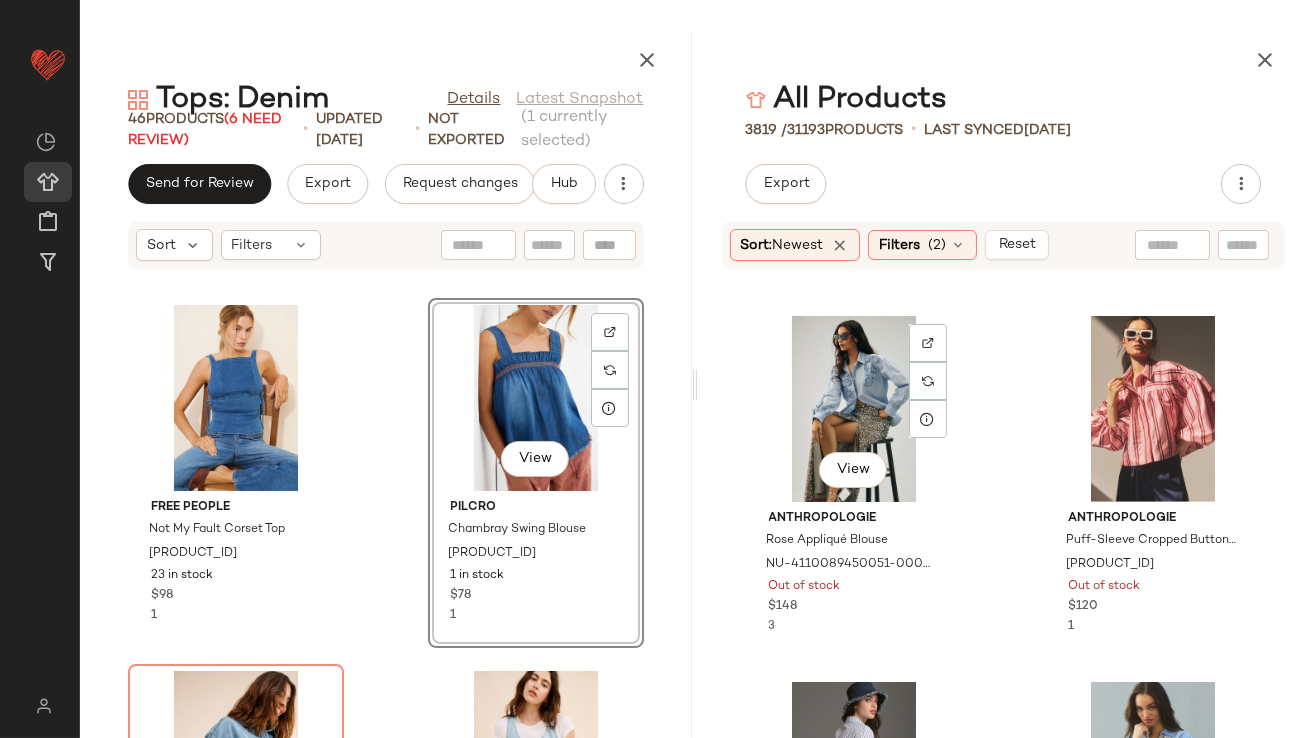 scroll, scrollTop: 262428, scrollLeft: 0, axis: vertical 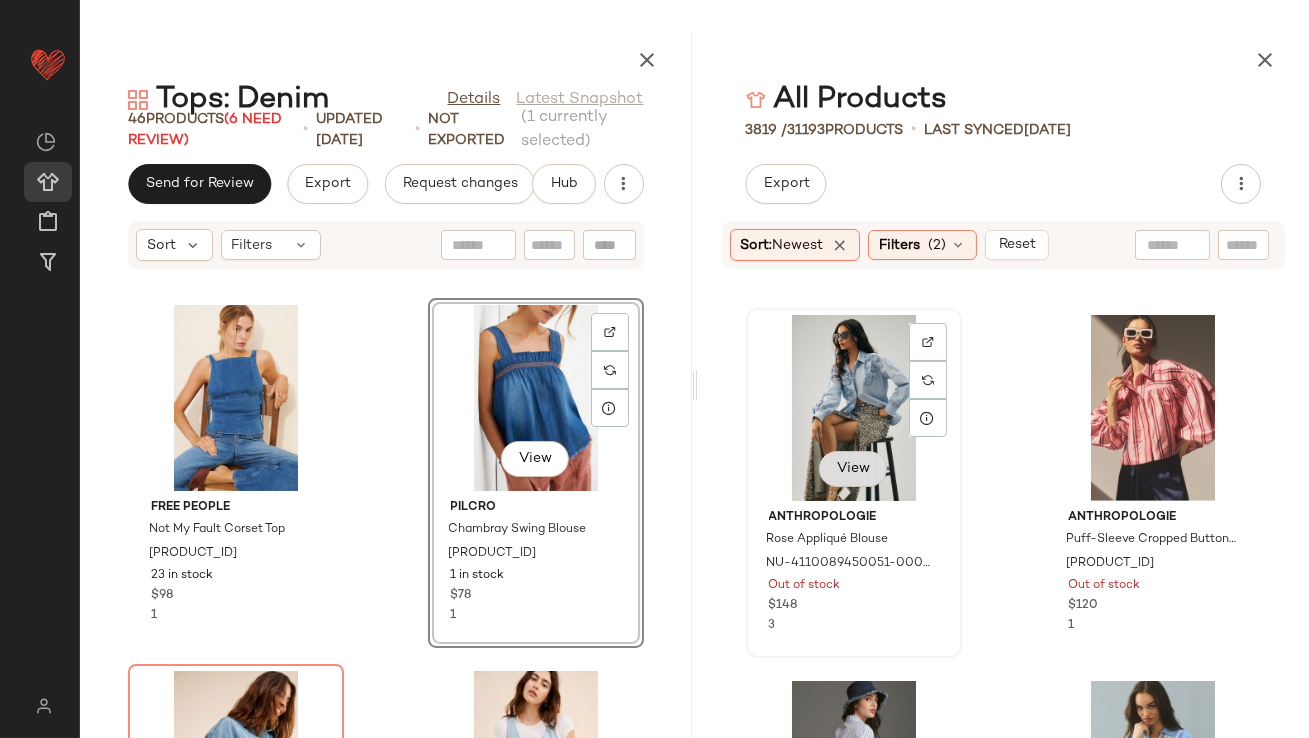 click on "View" at bounding box center [853, 469] 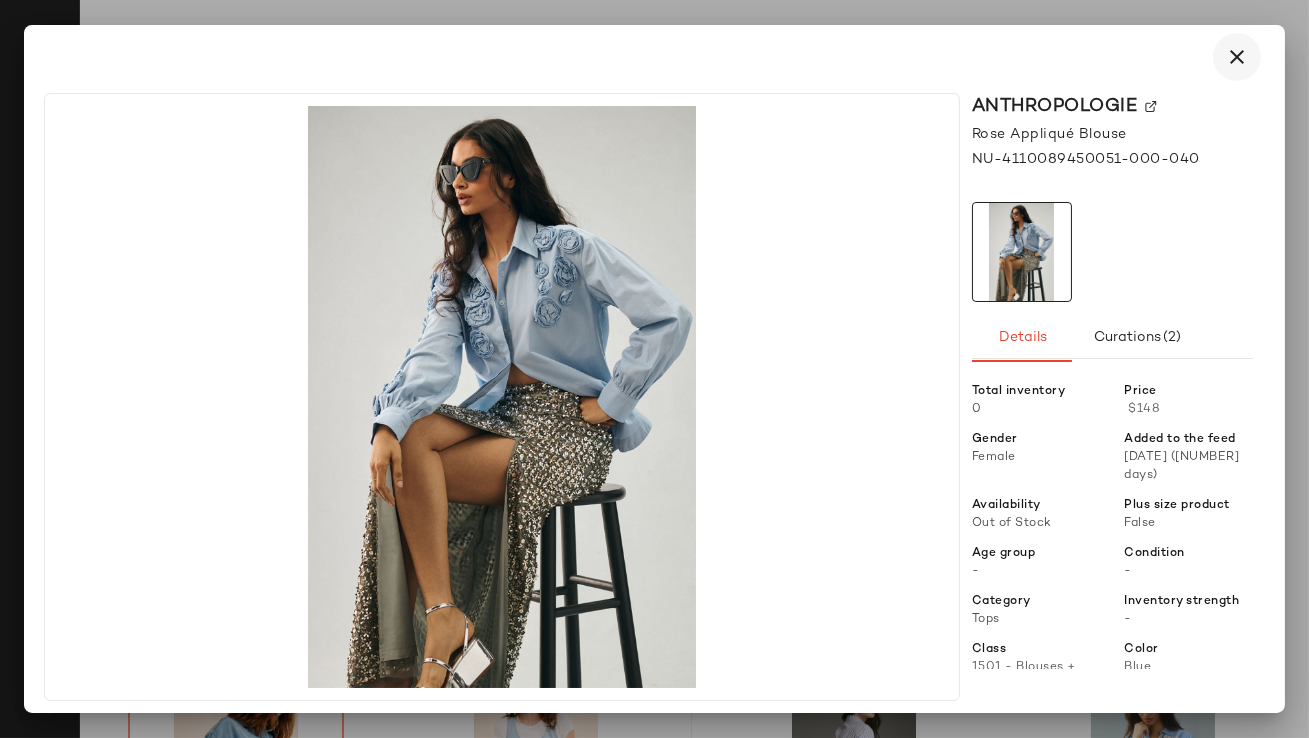click at bounding box center [1237, 57] 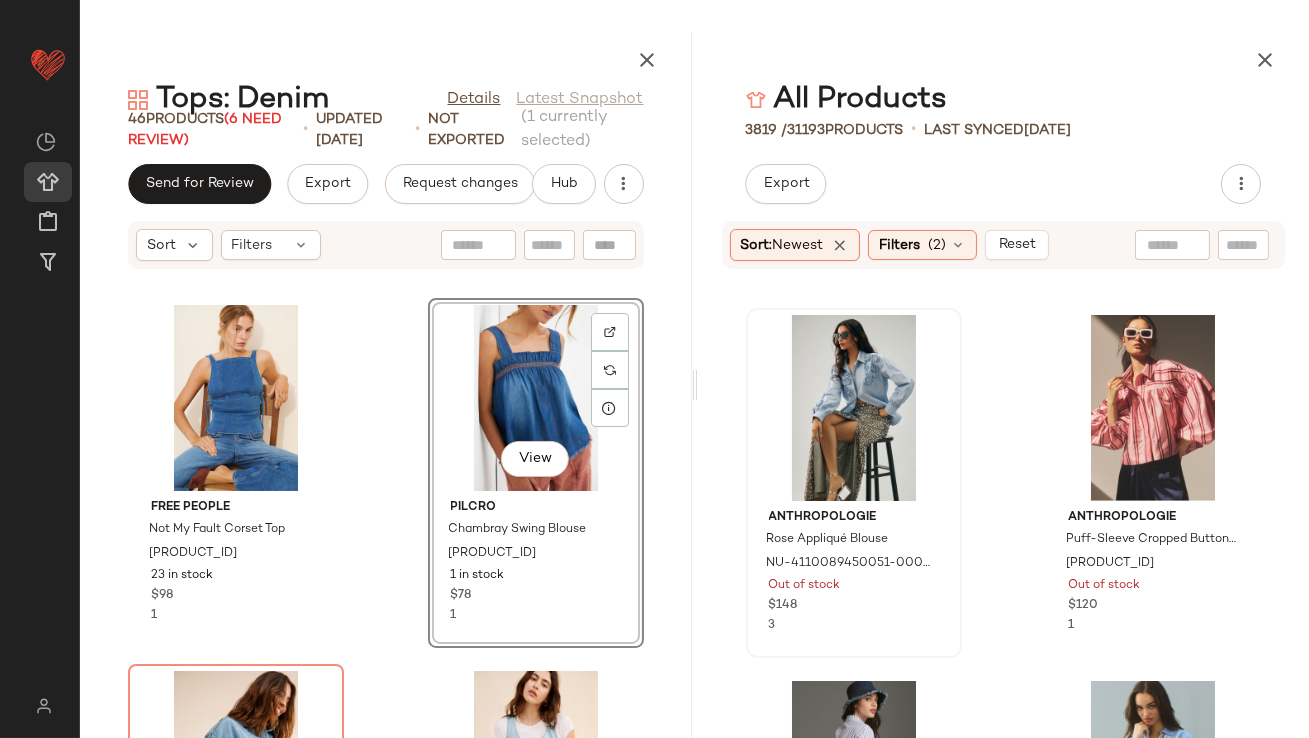 click 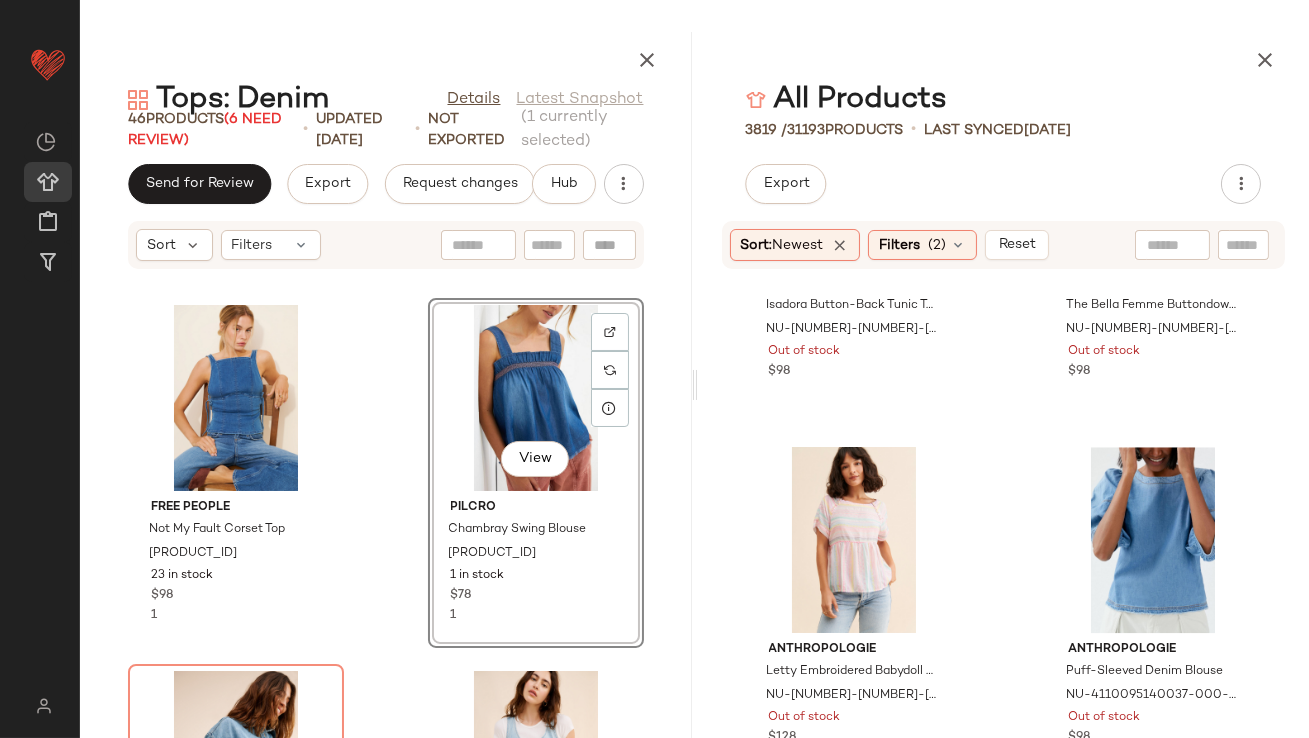 scroll, scrollTop: 269678, scrollLeft: 0, axis: vertical 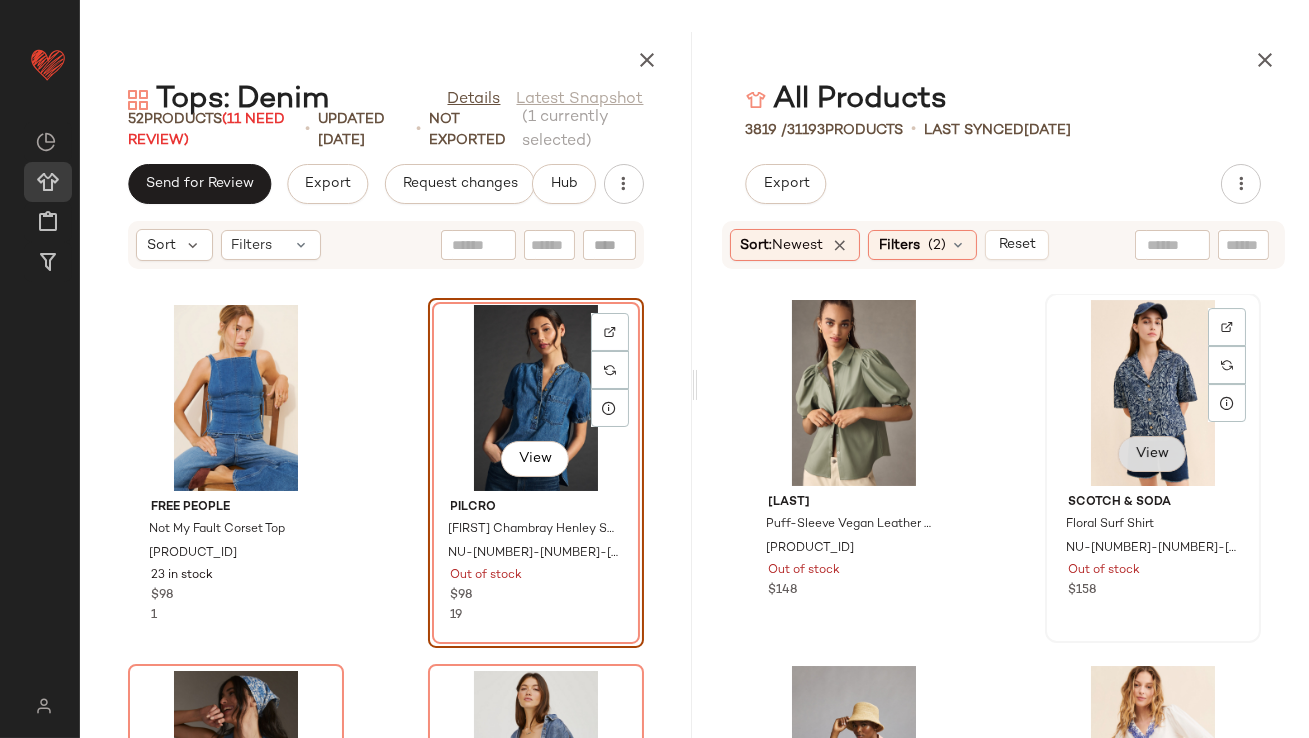 click on "View" at bounding box center [1152, 454] 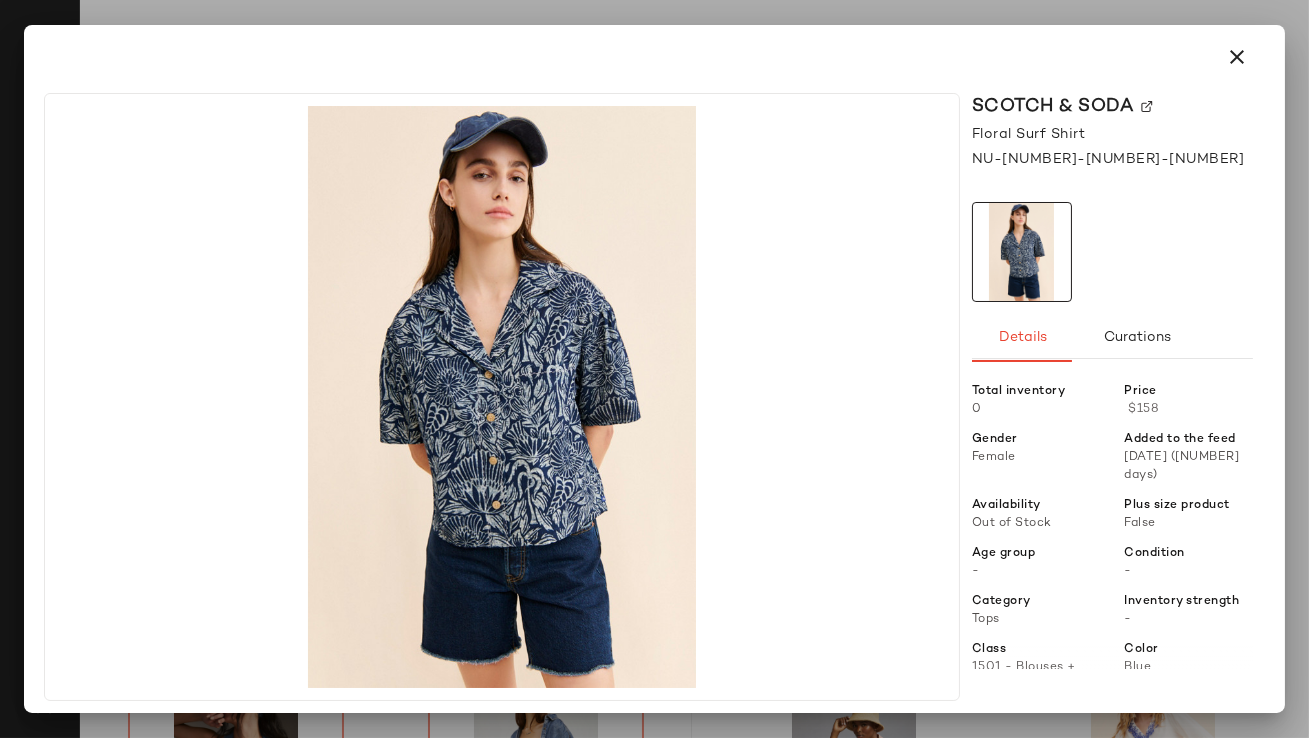 click at bounding box center (1237, 57) 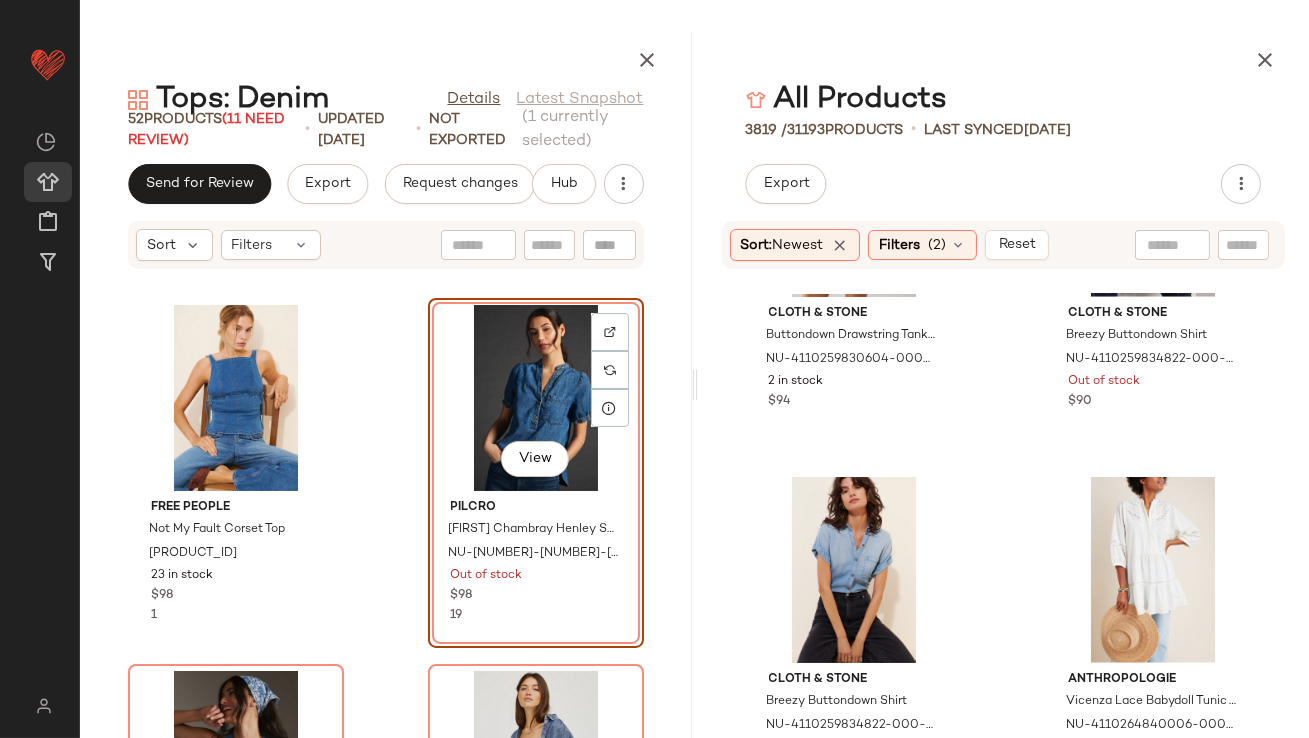 scroll, scrollTop: 278060, scrollLeft: 0, axis: vertical 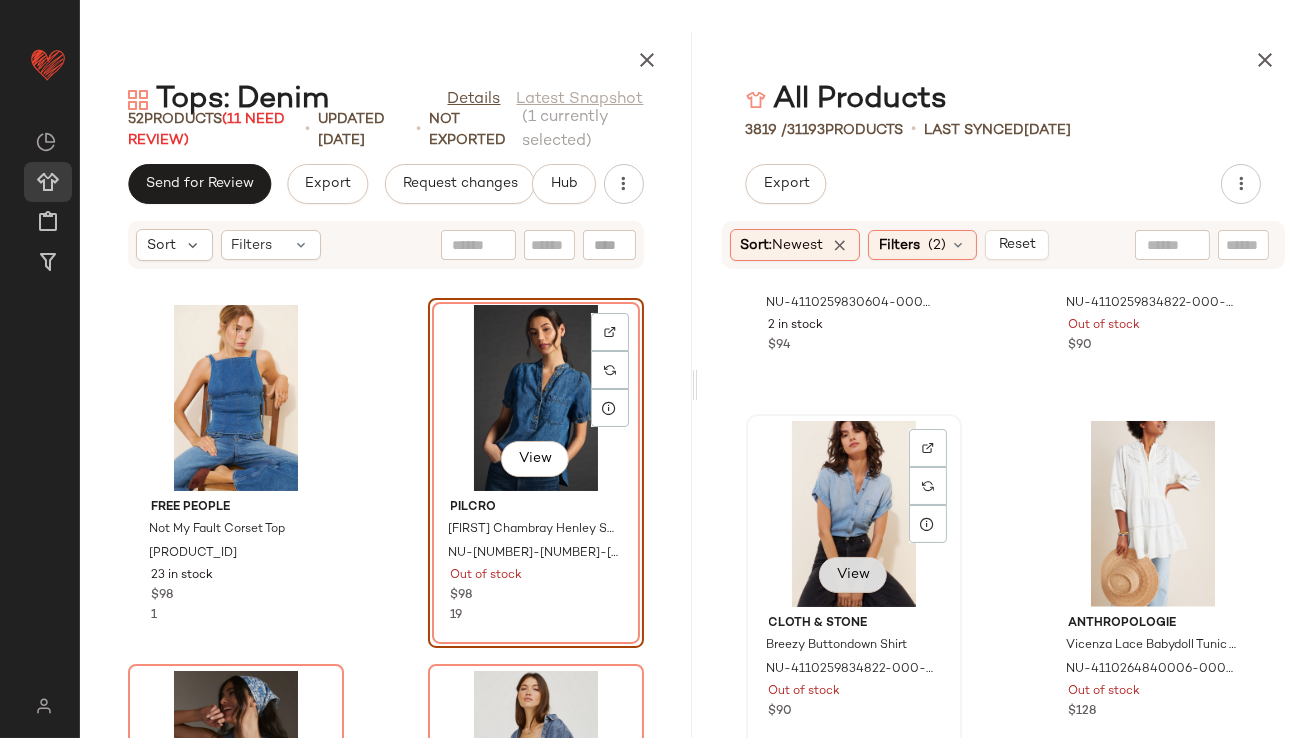 click on "View" at bounding box center [853, 575] 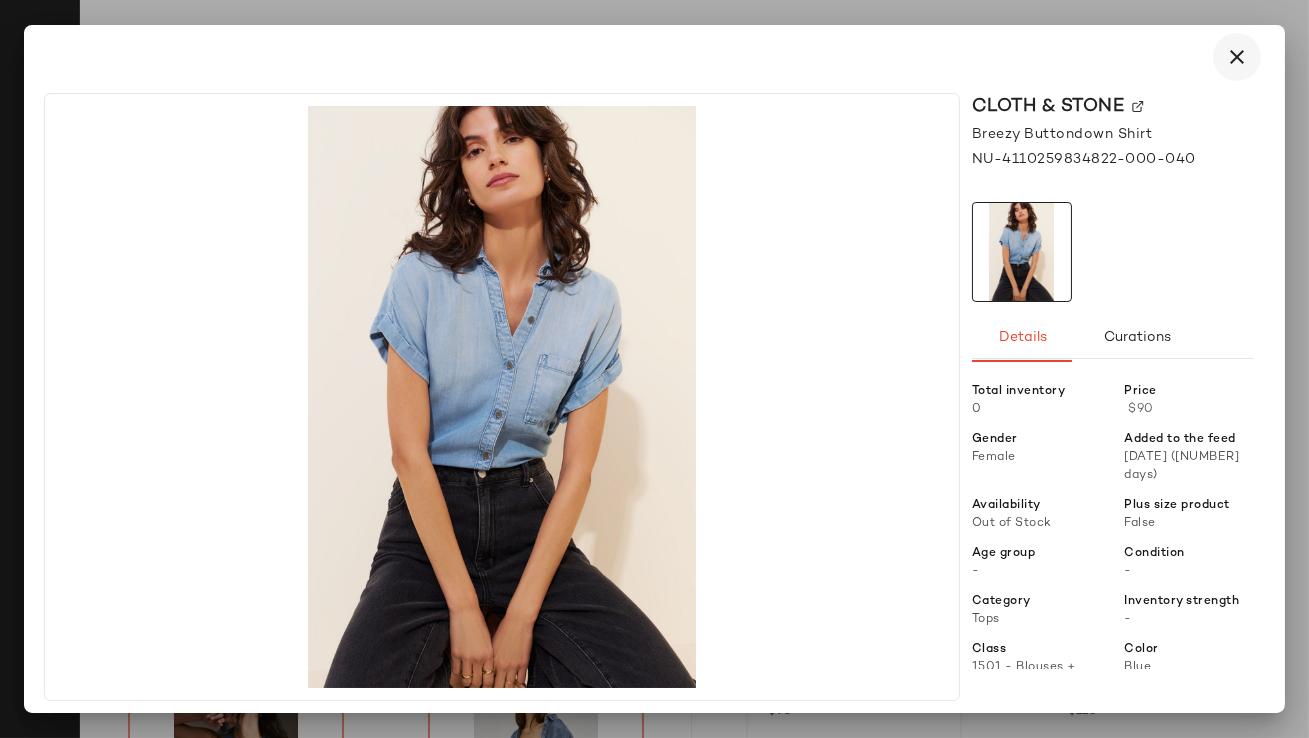 click at bounding box center (1237, 57) 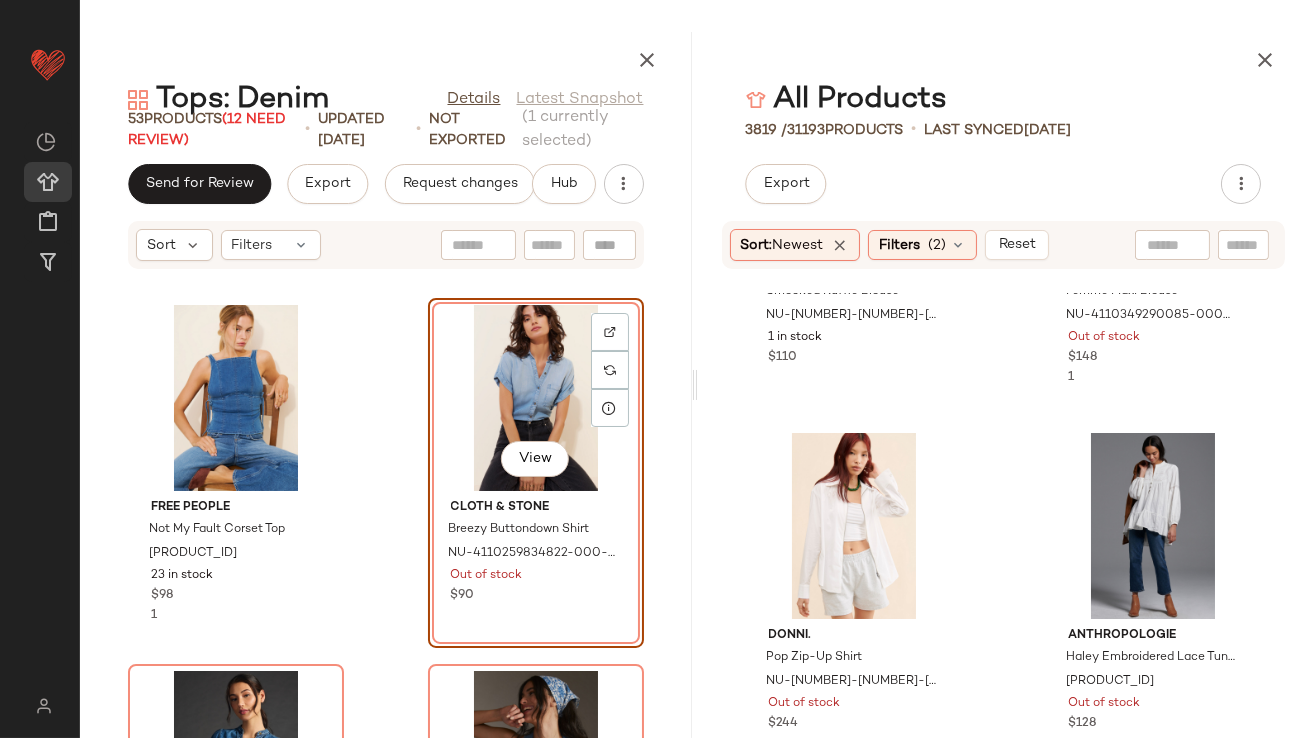 scroll, scrollTop: 302573, scrollLeft: 0, axis: vertical 